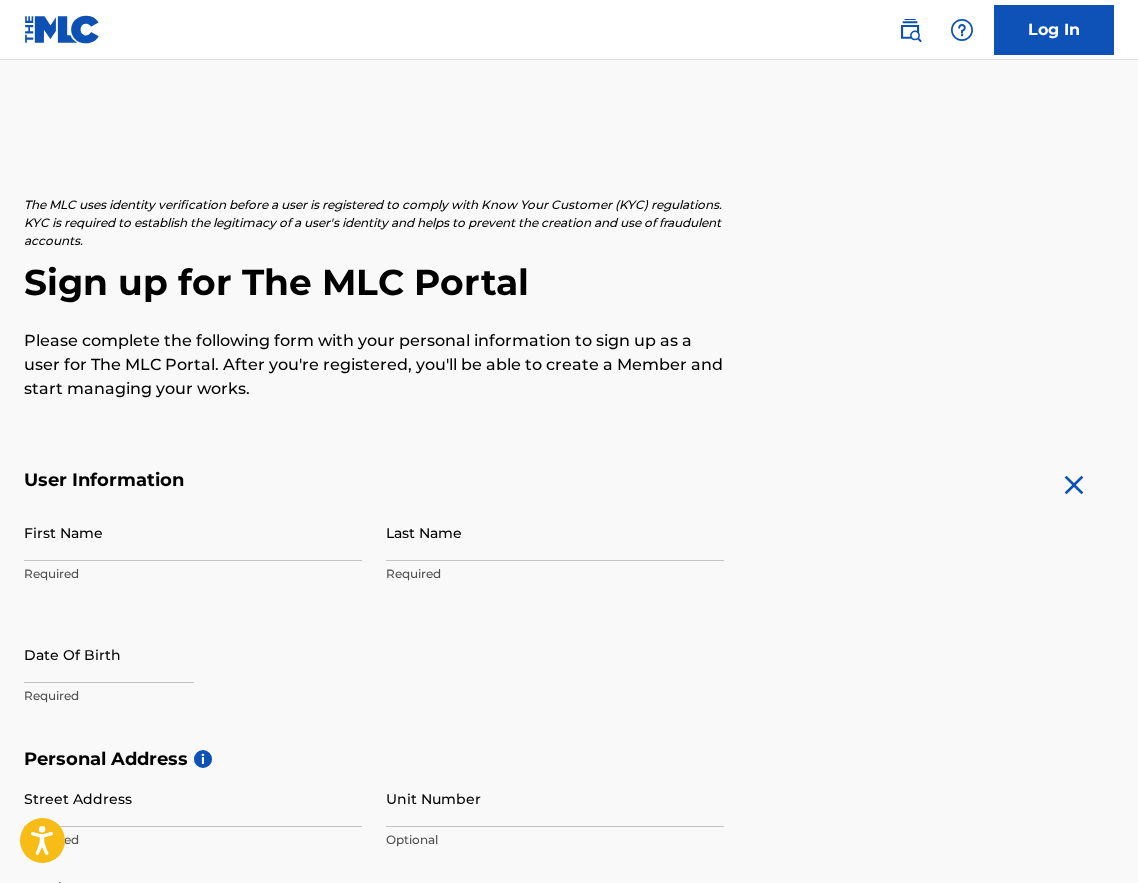 scroll, scrollTop: 0, scrollLeft: 0, axis: both 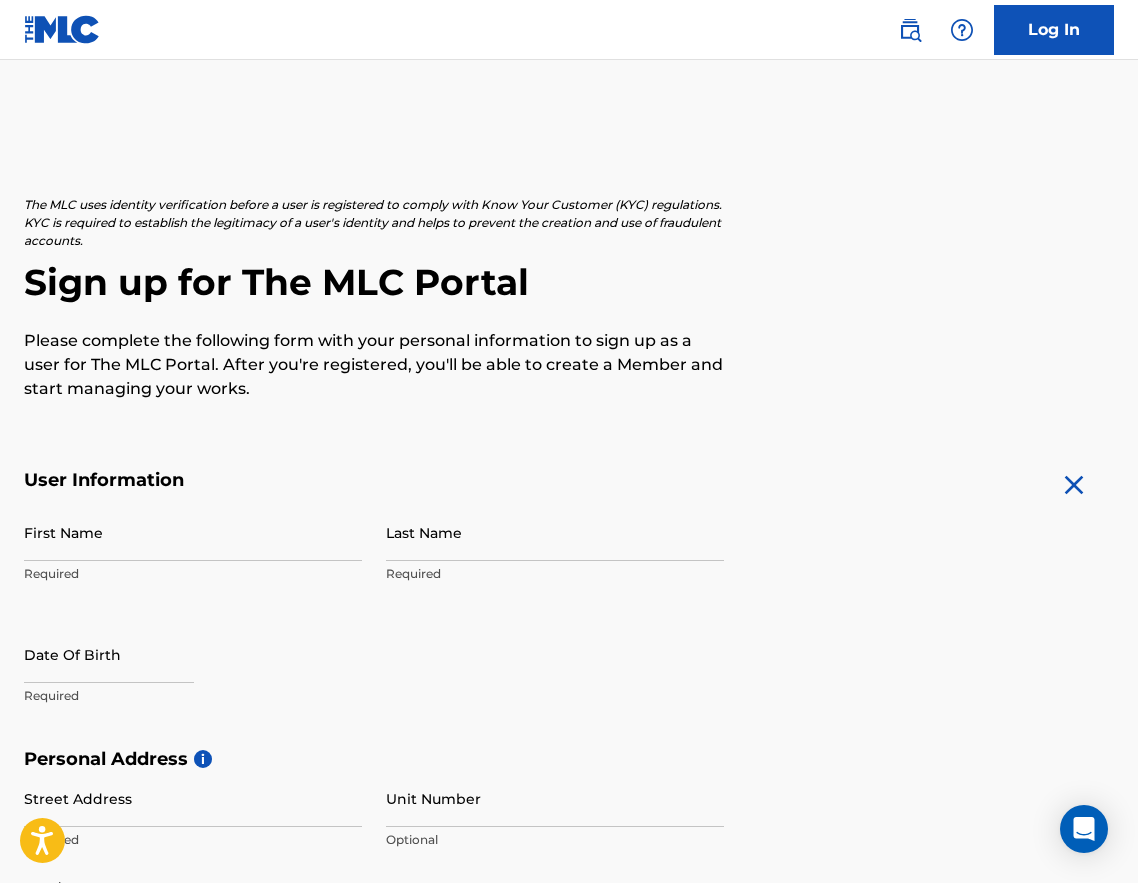 click on "Required" at bounding box center (193, 574) 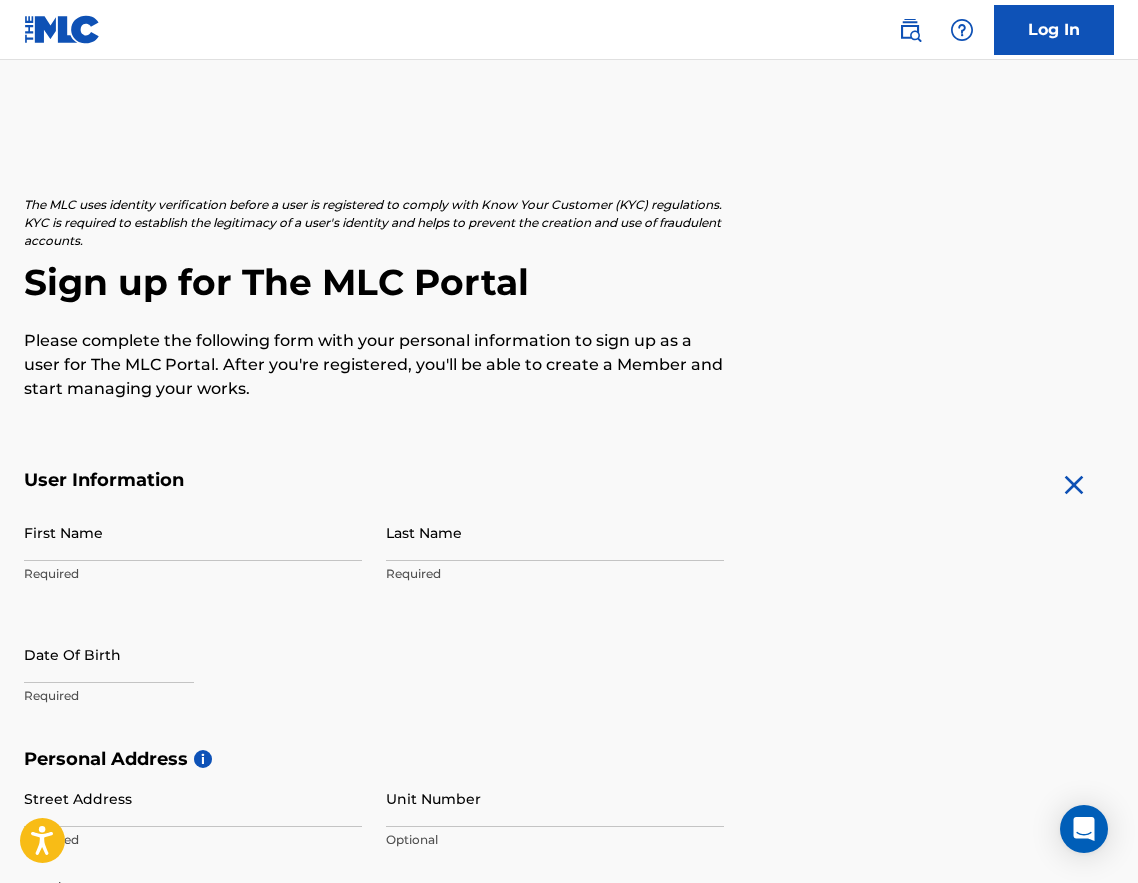 click on "Required" at bounding box center [193, 574] 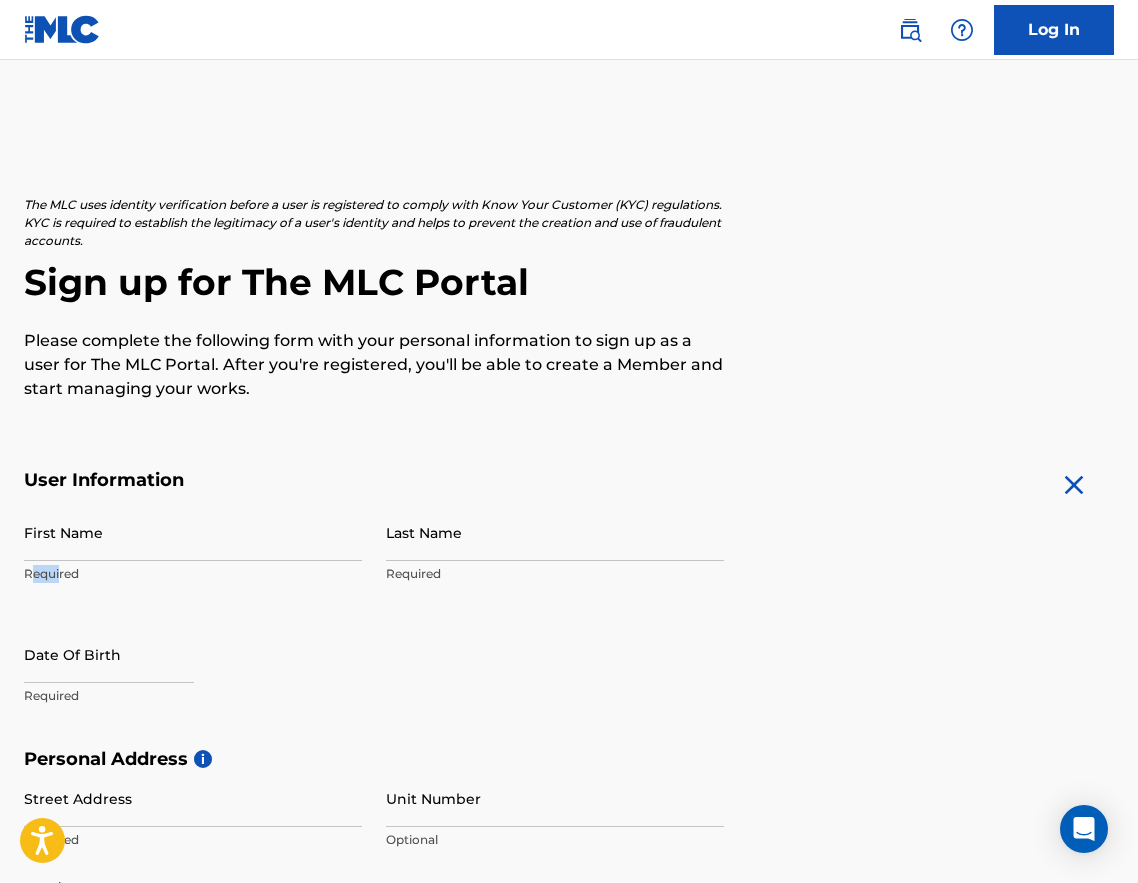 drag, startPoint x: 61, startPoint y: 571, endPoint x: 36, endPoint y: 586, distance: 29.15476 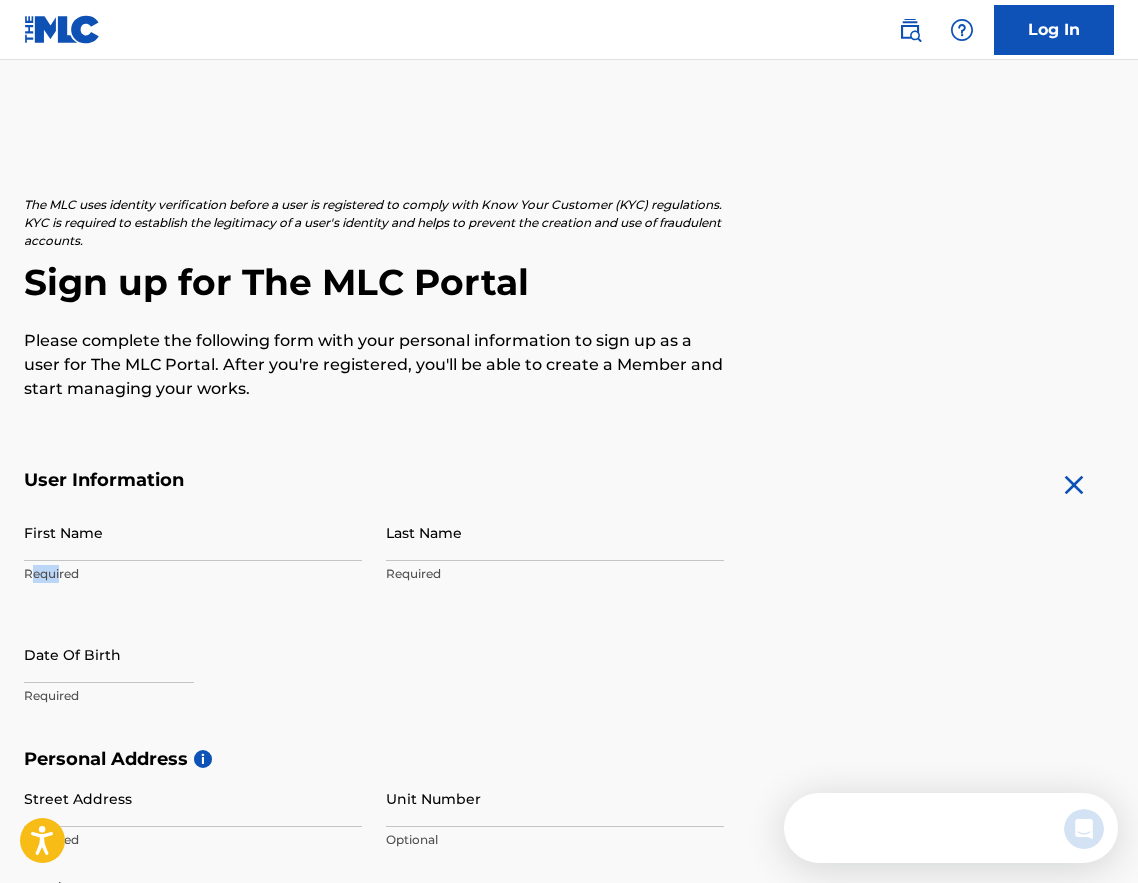 scroll, scrollTop: 0, scrollLeft: 0, axis: both 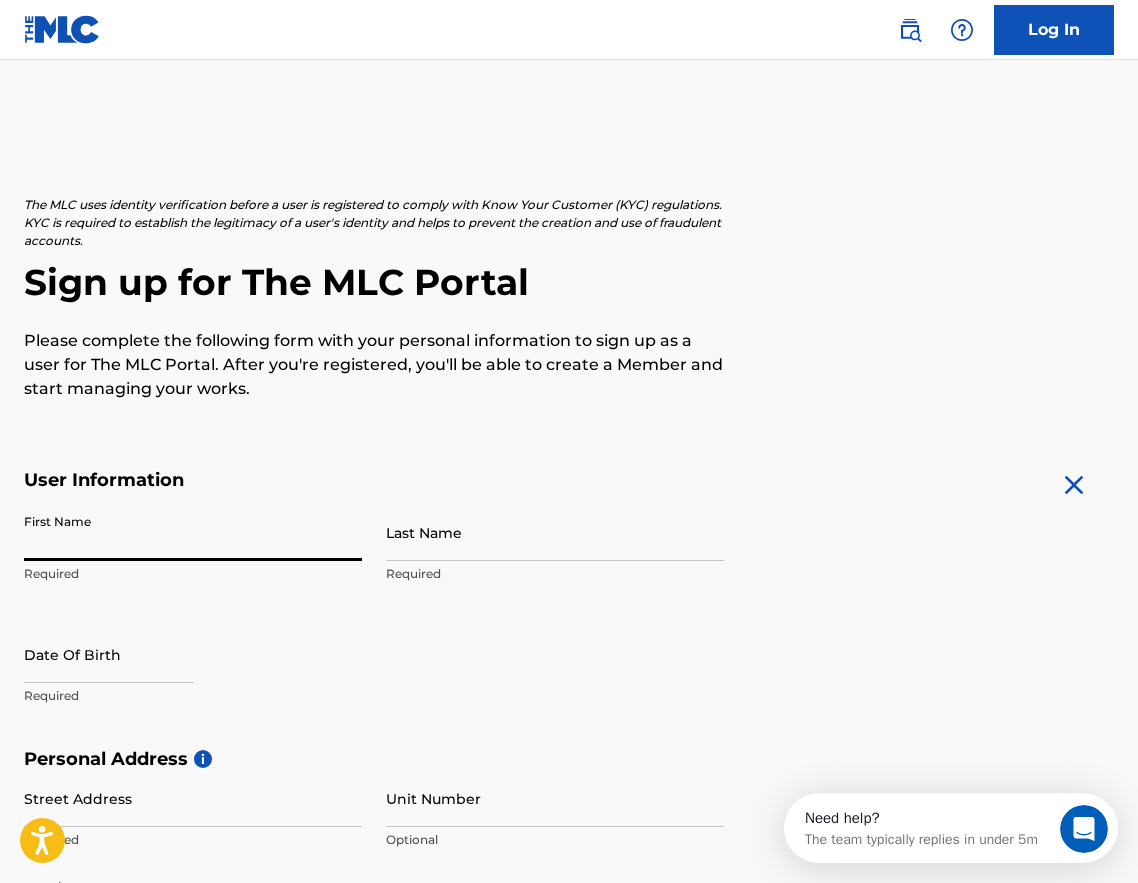 click on "First Name" at bounding box center (193, 532) 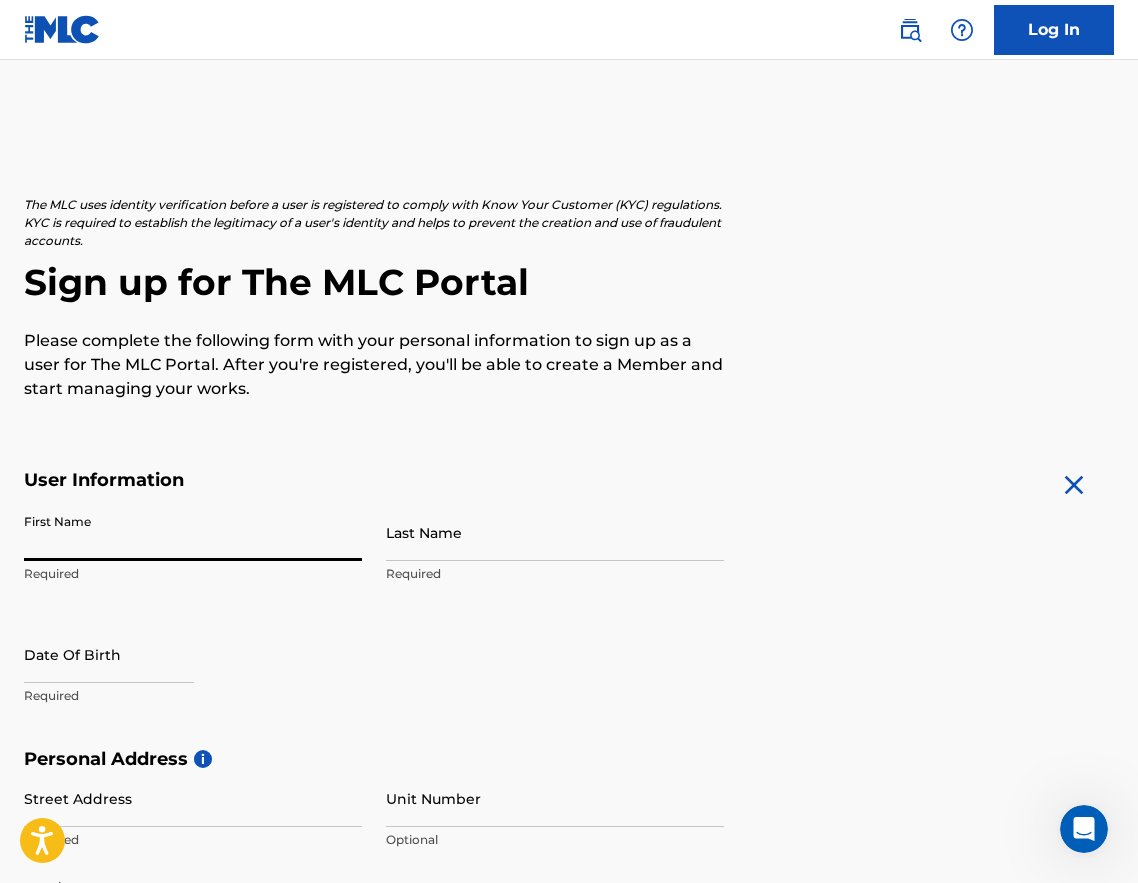 type on "SIA" 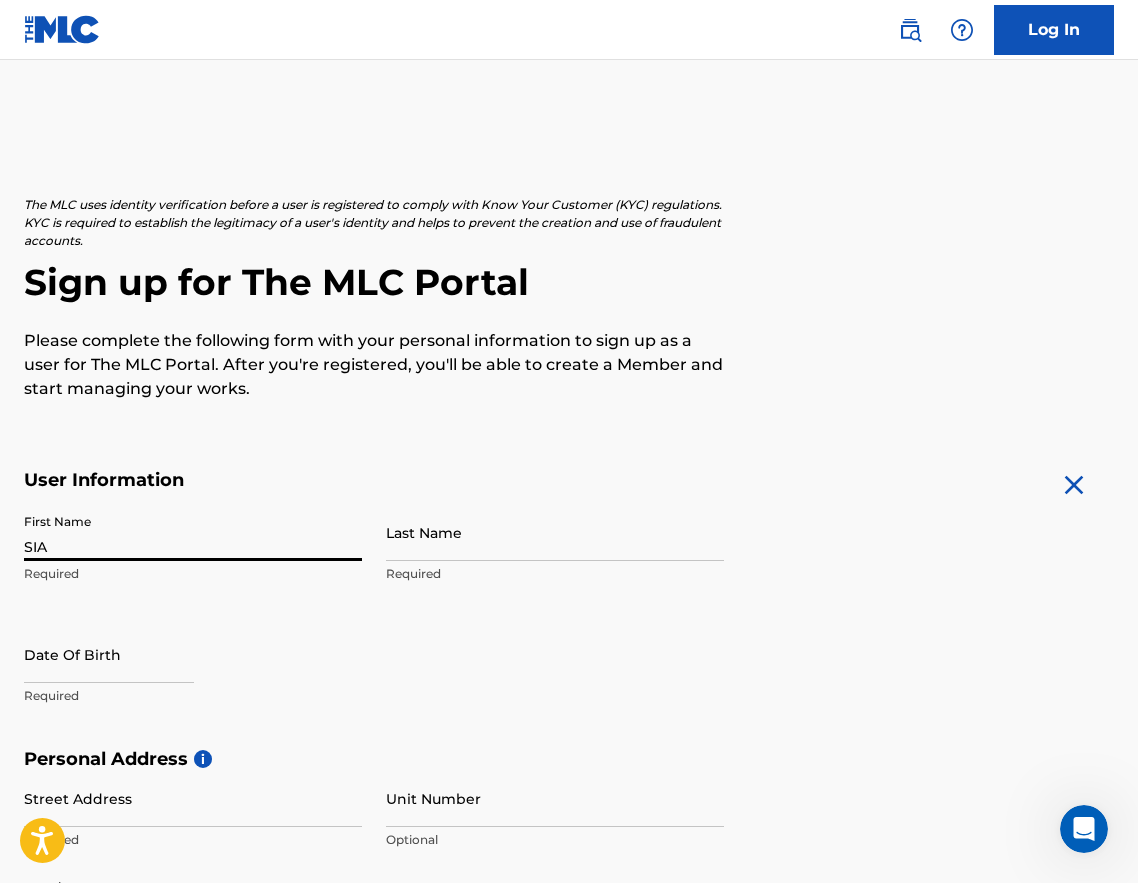 type on "[PERSON_NAME]" 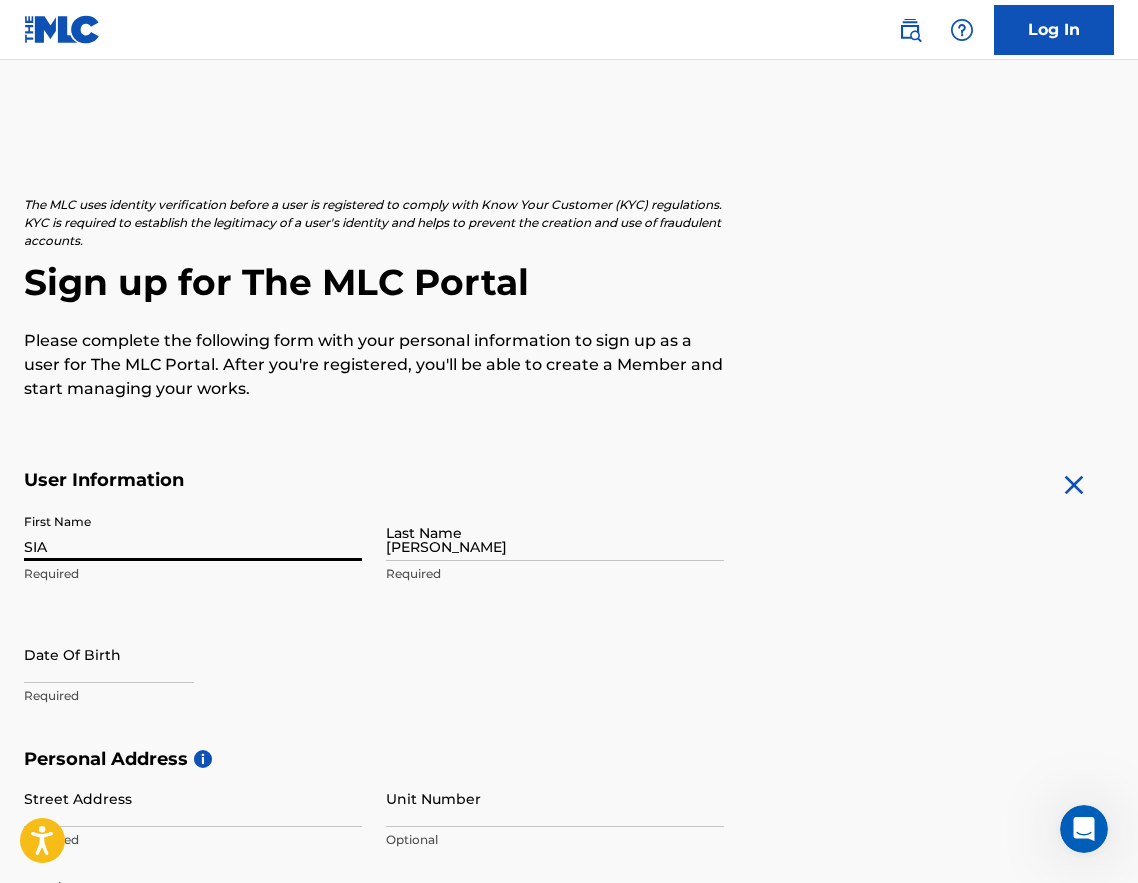 type on "12815" 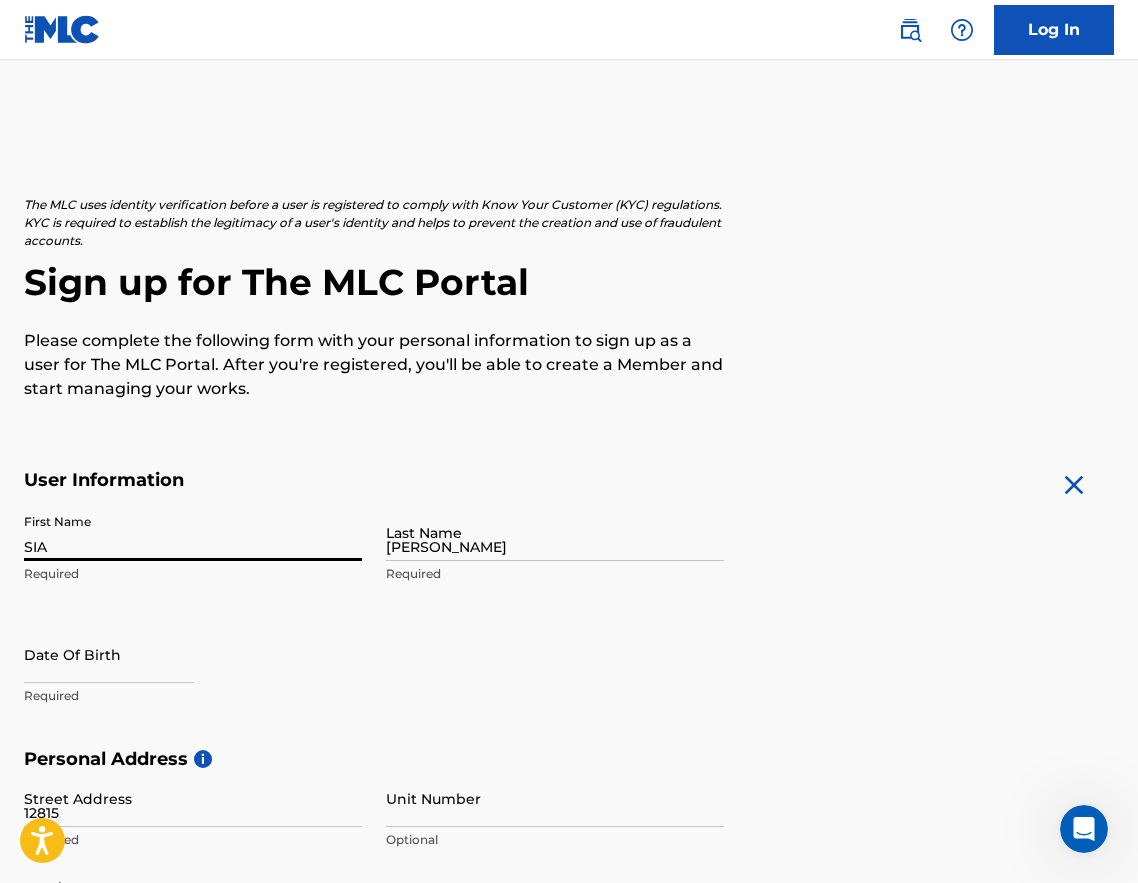 type on "BONNYWOOD LANE" 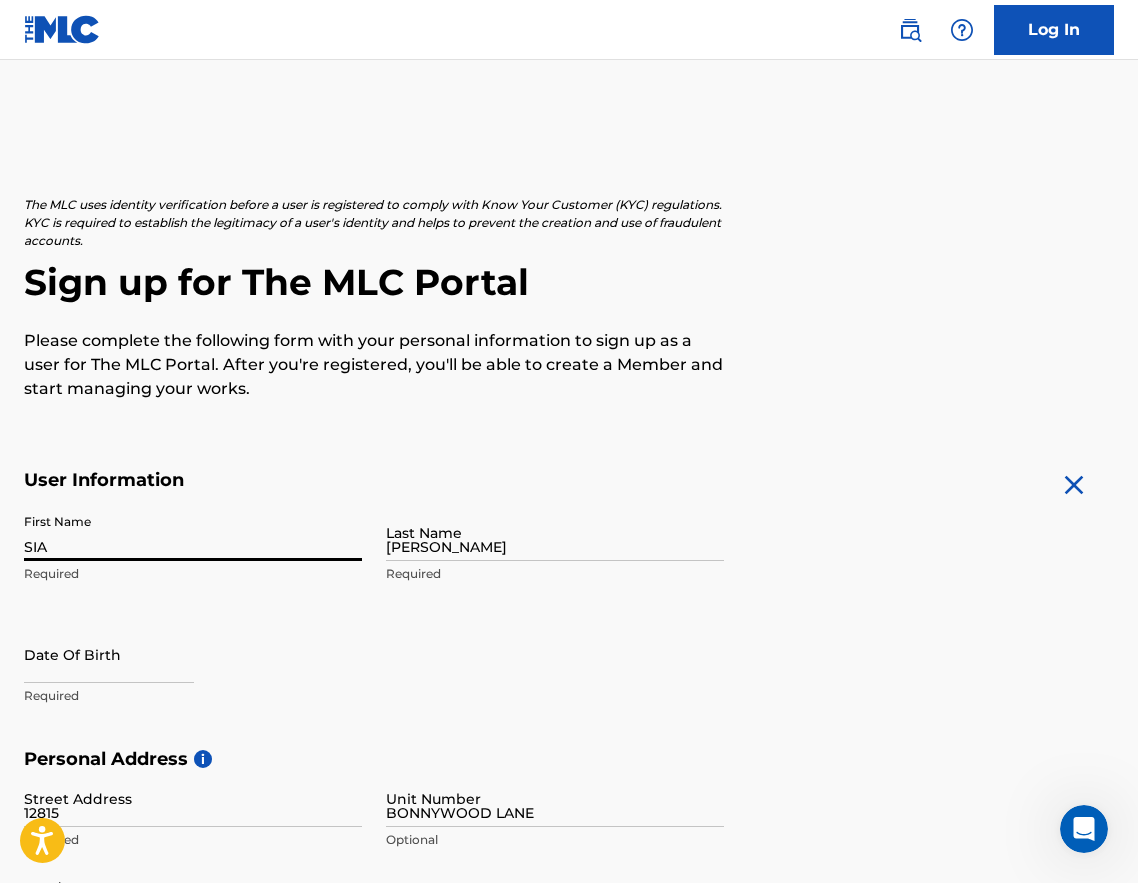 type on "CYPRESS" 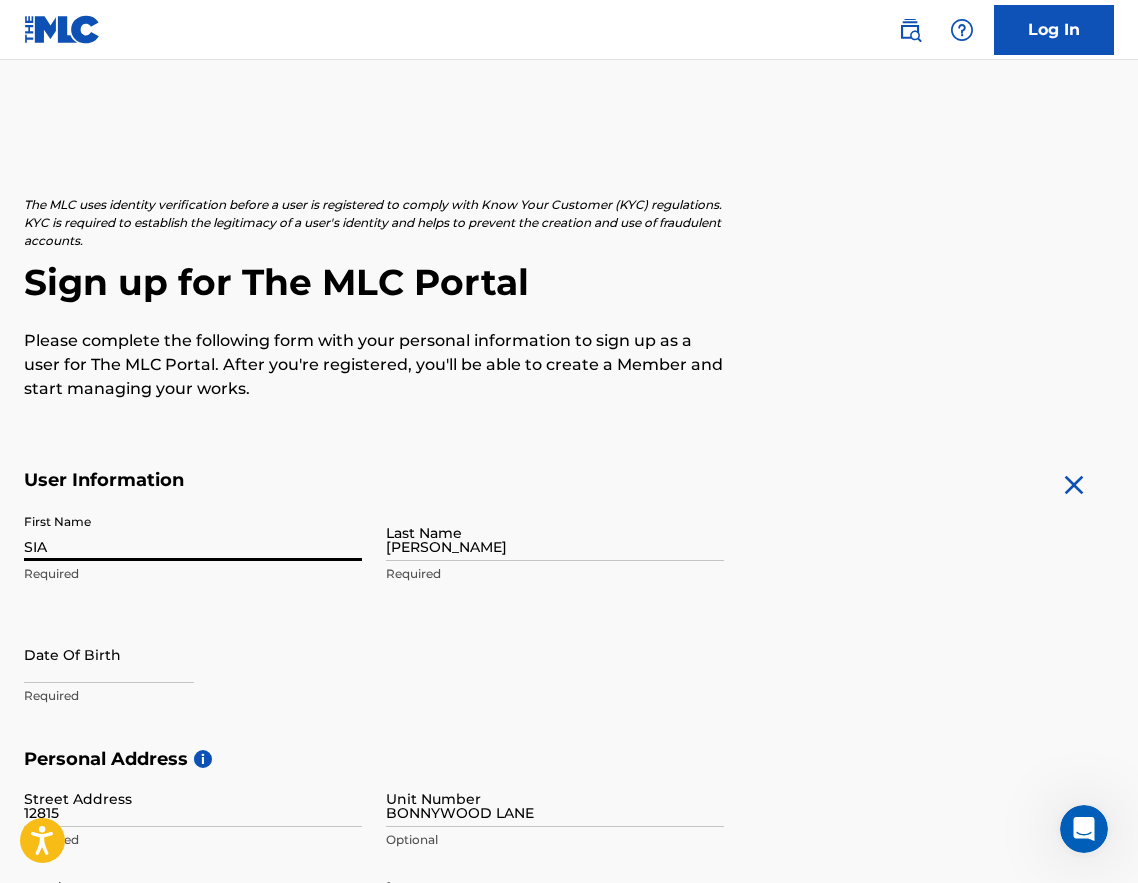 type on "[GEOGRAPHIC_DATA]" 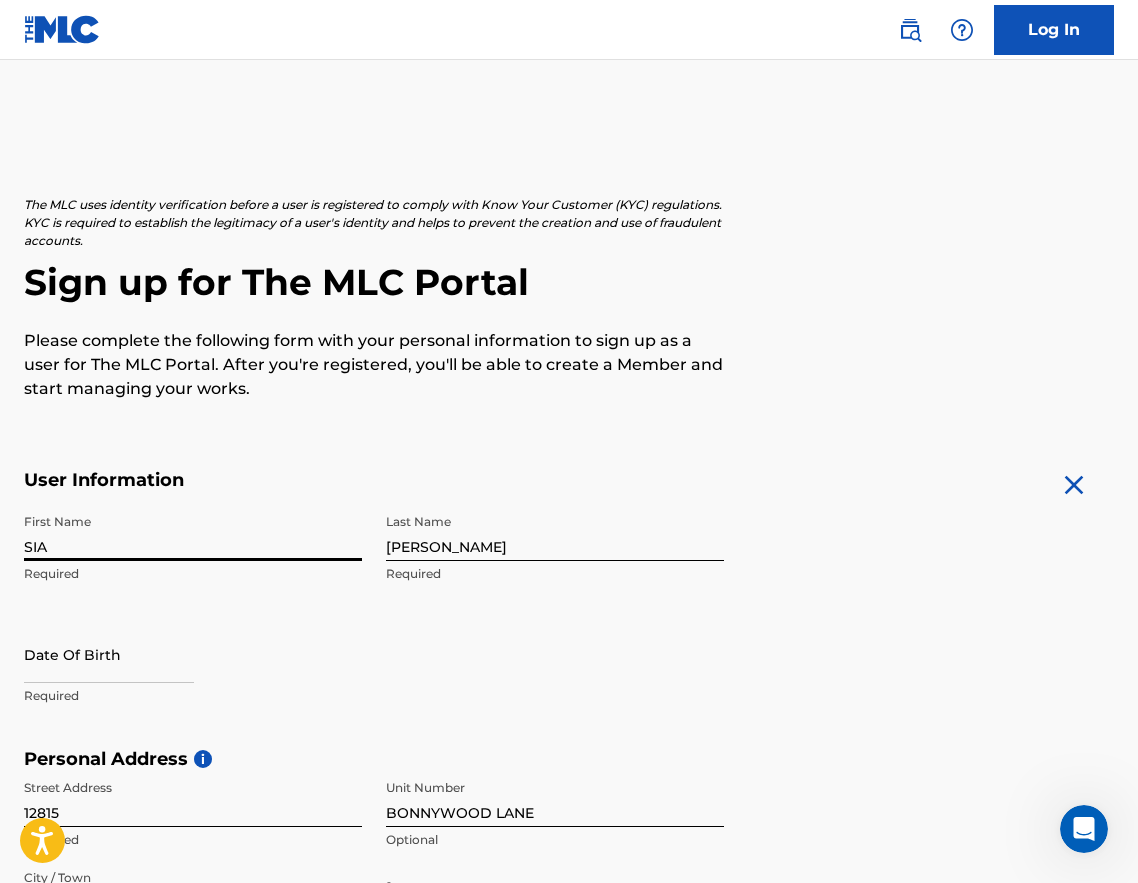 scroll, scrollTop: 553, scrollLeft: 0, axis: vertical 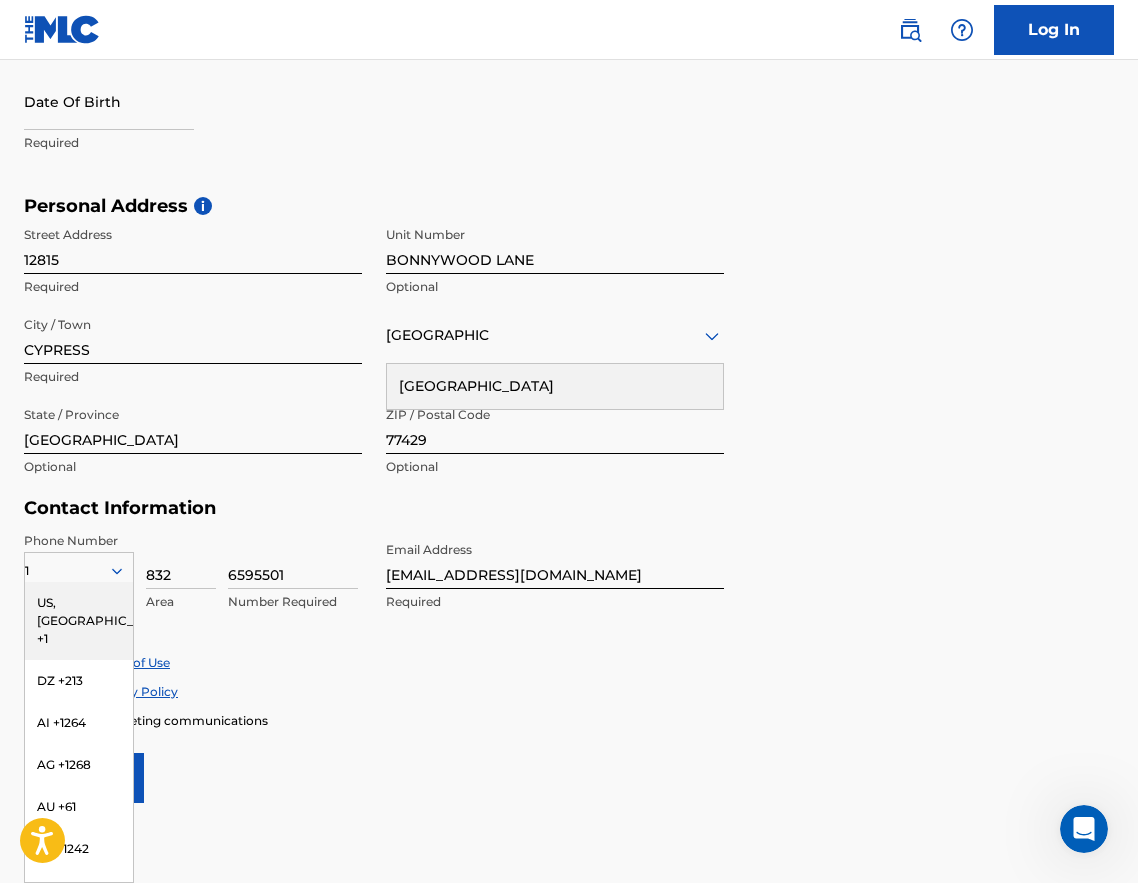 select on "6" 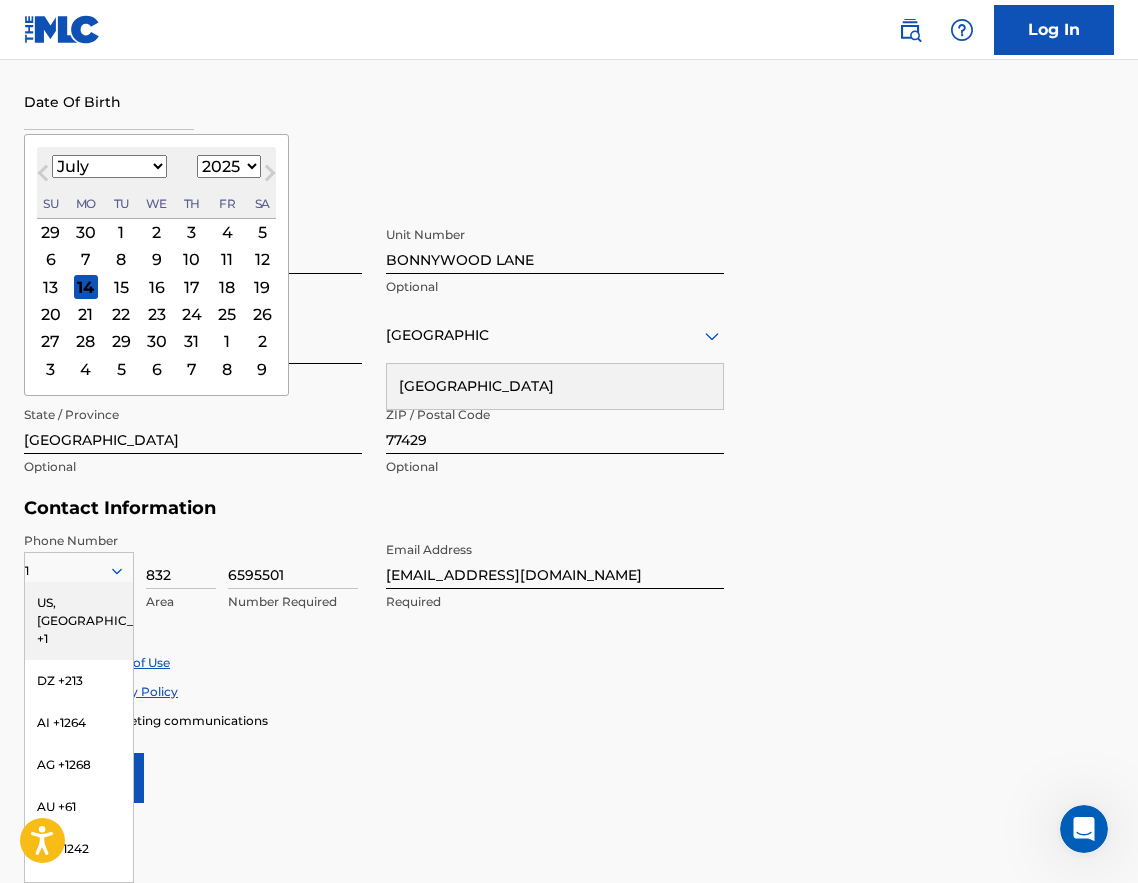 click at bounding box center (109, 101) 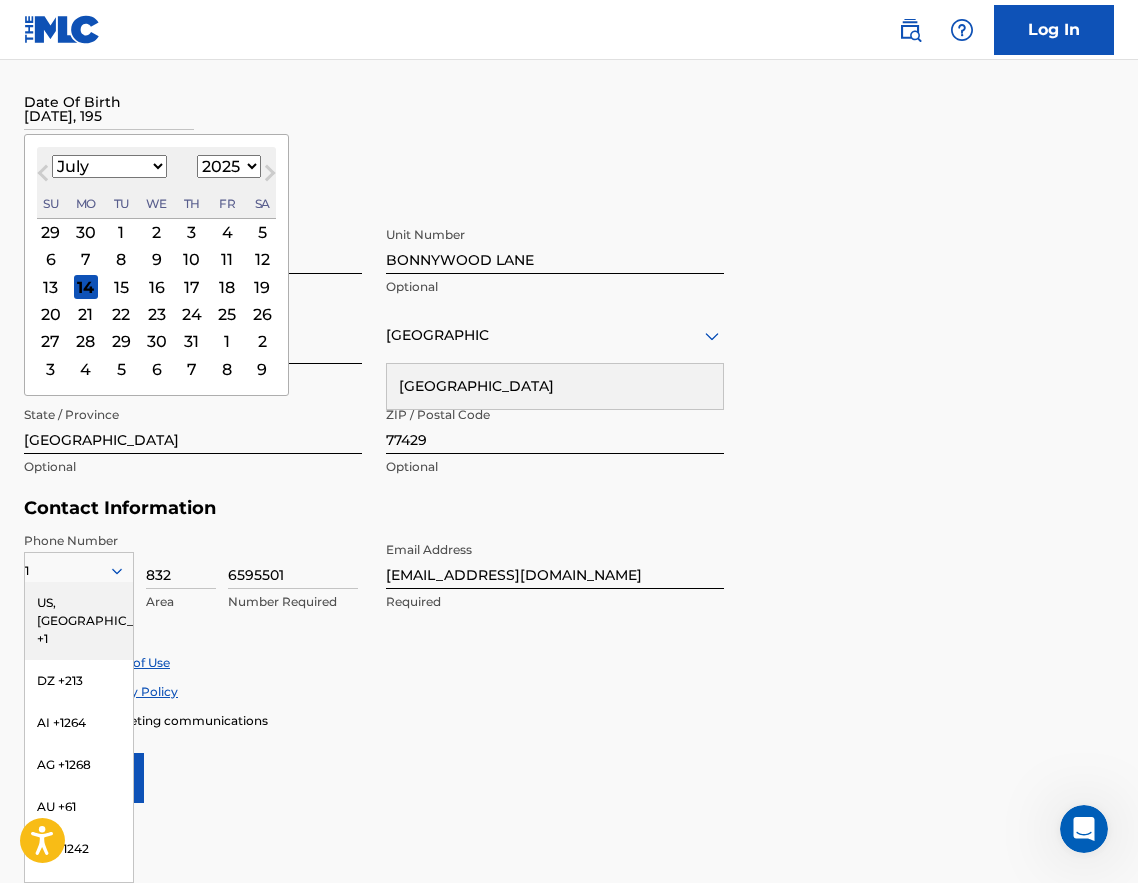 type on "[DATE]" 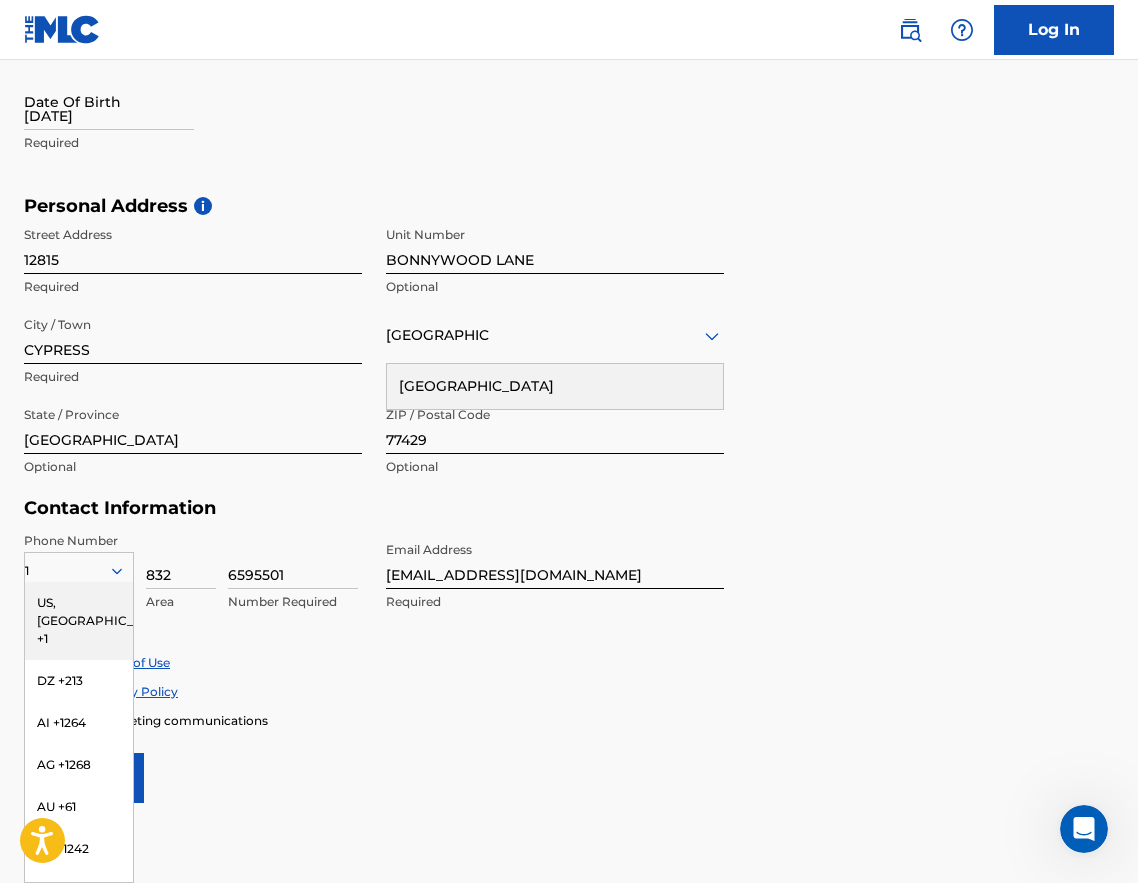 select on "6" 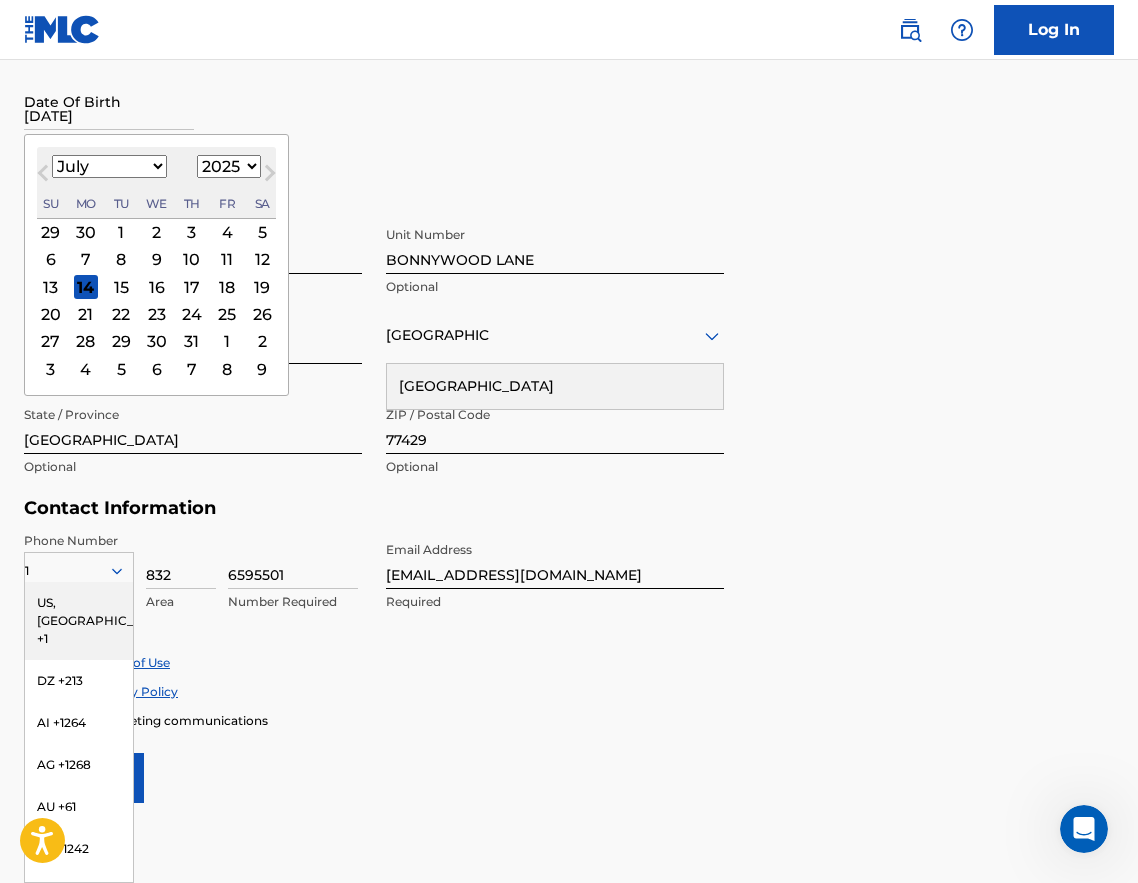 click on "[DATE]" at bounding box center [109, 101] 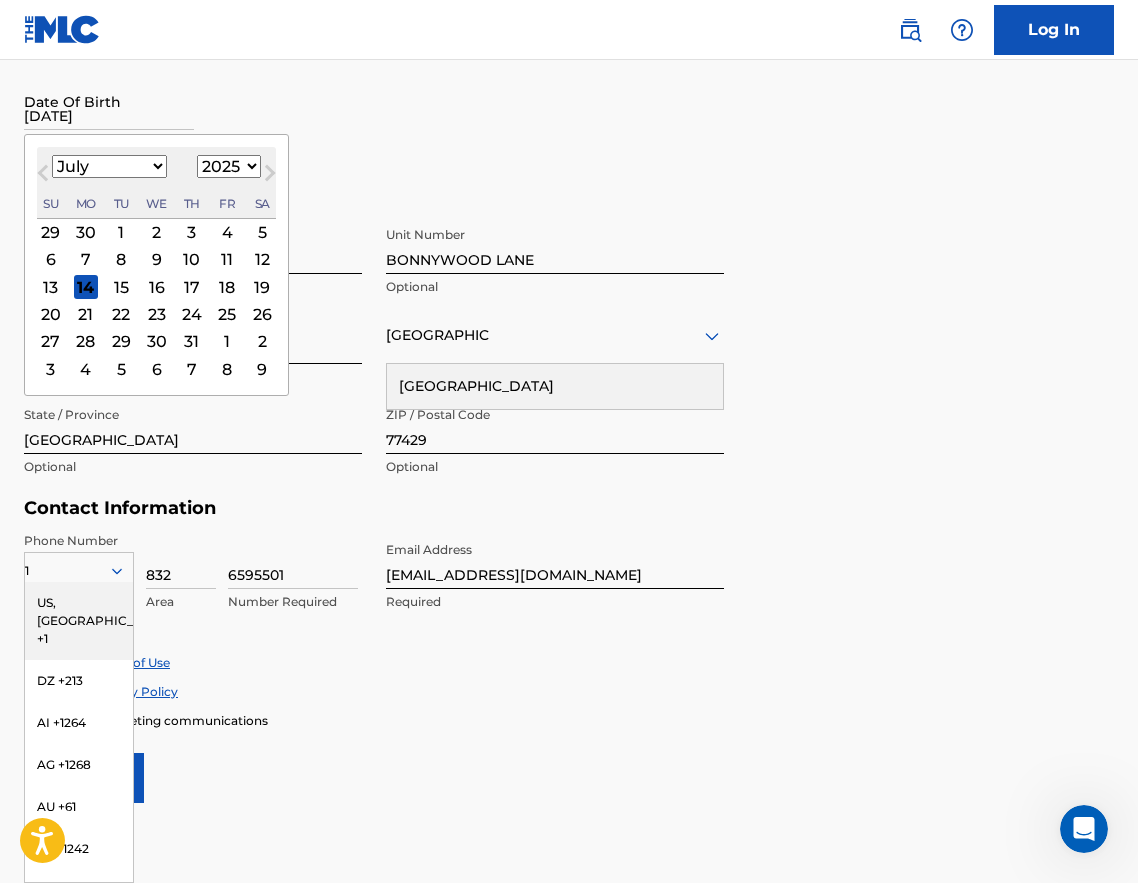 select on "3" 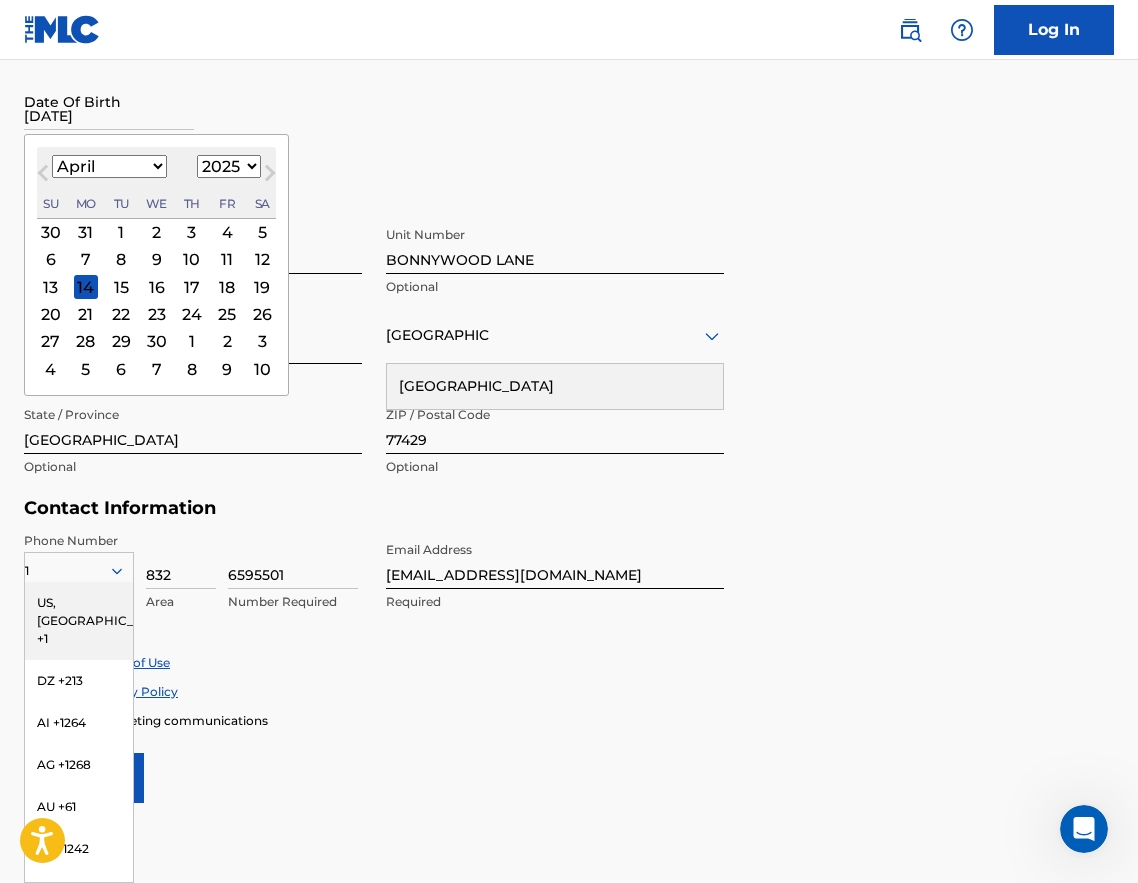 click on "2" at bounding box center [157, 232] 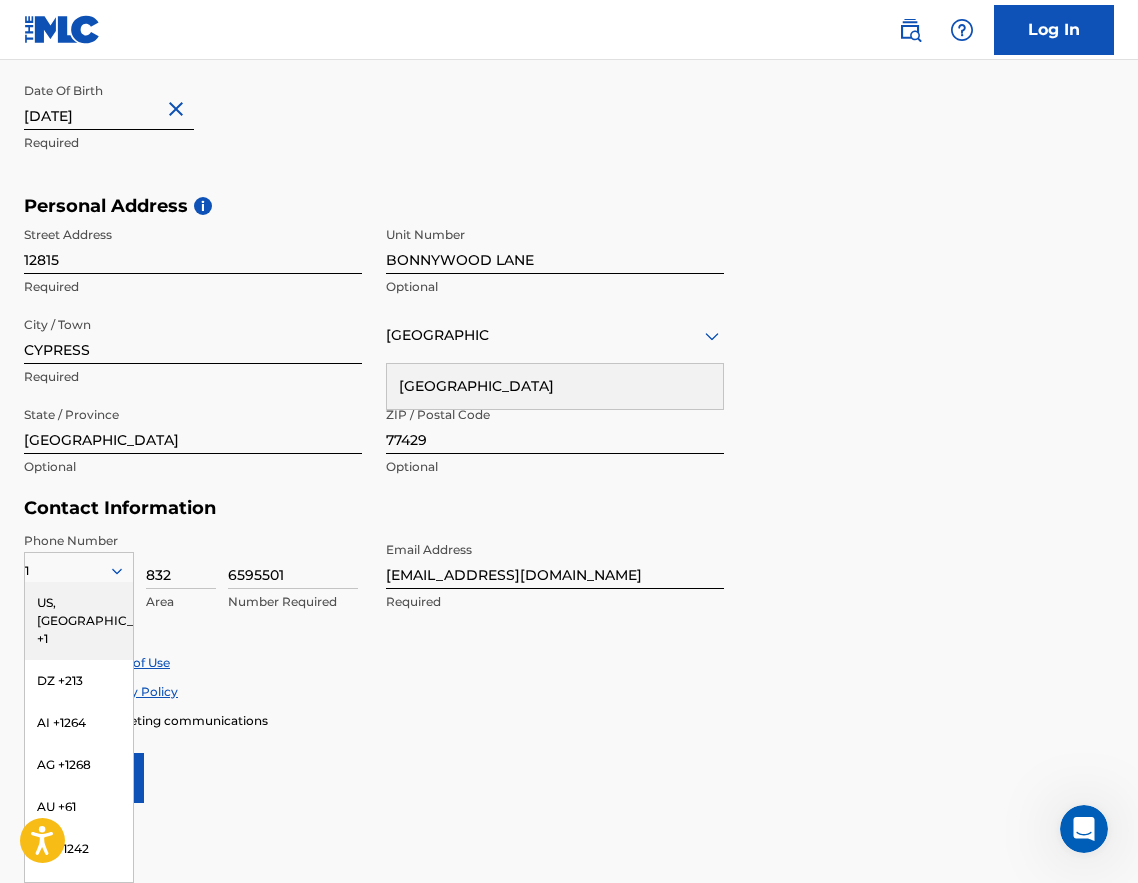 click on "[DATE]" at bounding box center [109, 101] 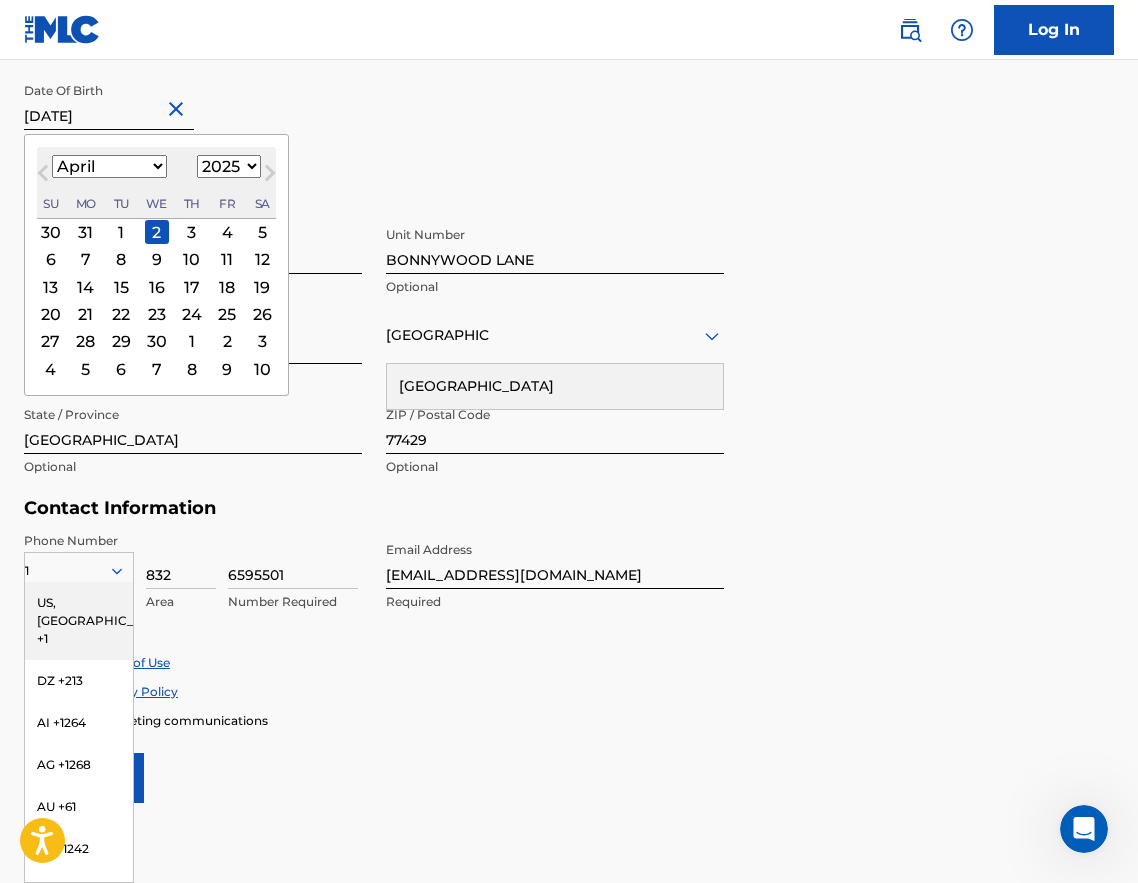 click on "1899 1900 1901 1902 1903 1904 1905 1906 1907 1908 1909 1910 1911 1912 1913 1914 1915 1916 1917 1918 1919 1920 1921 1922 1923 1924 1925 1926 1927 1928 1929 1930 1931 1932 1933 1934 1935 1936 1937 1938 1939 1940 1941 1942 1943 1944 1945 1946 1947 1948 1949 1950 1951 1952 1953 1954 1955 1956 1957 1958 1959 1960 1961 1962 1963 1964 1965 1966 1967 1968 1969 1970 1971 1972 1973 1974 1975 1976 1977 1978 1979 1980 1981 1982 1983 1984 1985 1986 1987 1988 1989 1990 1991 1992 1993 1994 1995 1996 1997 1998 1999 2000 2001 2002 2003 2004 2005 2006 2007 2008 2009 2010 2011 2012 2013 2014 2015 2016 2017 2018 2019 2020 2021 2022 2023 2024 2025 2026 2027 2028 2029 2030 2031 2032 2033 2034 2035 2036 2037 2038 2039 2040 2041 2042 2043 2044 2045 2046 2047 2048 2049 2050 2051 2052 2053 2054 2055 2056 2057 2058 2059 2060 2061 2062 2063 2064 2065 2066 2067 2068 2069 2070 2071 2072 2073 2074 2075 2076 2077 2078 2079 2080 2081 2082 2083 2084 2085 2086 2087 2088 2089 2090 2091 2092 2093 2094 2095 2096 2097 2098 2099 2100" at bounding box center [229, 166] 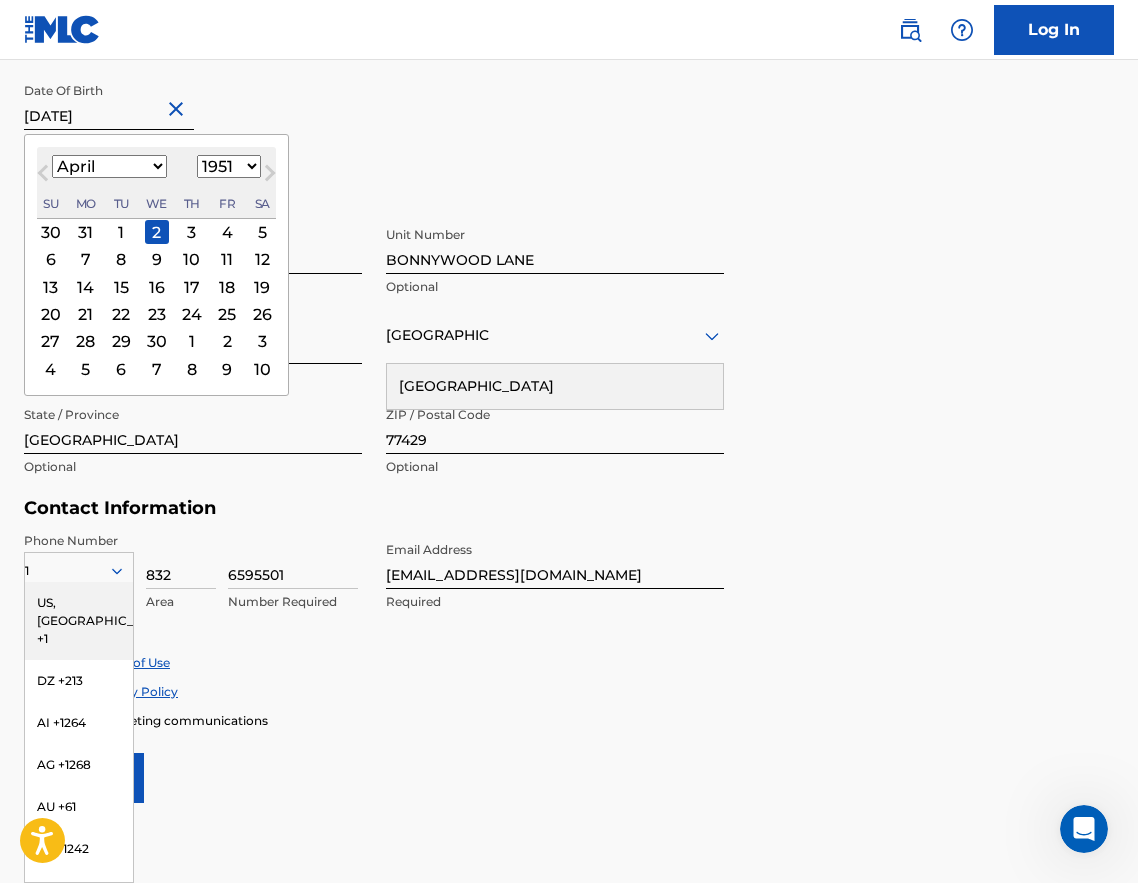 click on "1899 1900 1901 1902 1903 1904 1905 1906 1907 1908 1909 1910 1911 1912 1913 1914 1915 1916 1917 1918 1919 1920 1921 1922 1923 1924 1925 1926 1927 1928 1929 1930 1931 1932 1933 1934 1935 1936 1937 1938 1939 1940 1941 1942 1943 1944 1945 1946 1947 1948 1949 1950 1951 1952 1953 1954 1955 1956 1957 1958 1959 1960 1961 1962 1963 1964 1965 1966 1967 1968 1969 1970 1971 1972 1973 1974 1975 1976 1977 1978 1979 1980 1981 1982 1983 1984 1985 1986 1987 1988 1989 1990 1991 1992 1993 1994 1995 1996 1997 1998 1999 2000 2001 2002 2003 2004 2005 2006 2007 2008 2009 2010 2011 2012 2013 2014 2015 2016 2017 2018 2019 2020 2021 2022 2023 2024 2025 2026 2027 2028 2029 2030 2031 2032 2033 2034 2035 2036 2037 2038 2039 2040 2041 2042 2043 2044 2045 2046 2047 2048 2049 2050 2051 2052 2053 2054 2055 2056 2057 2058 2059 2060 2061 2062 2063 2064 2065 2066 2067 2068 2069 2070 2071 2072 2073 2074 2075 2076 2077 2078 2079 2080 2081 2082 2083 2084 2085 2086 2087 2088 2089 2090 2091 2092 2093 2094 2095 2096 2097 2098 2099 2100" at bounding box center [229, 166] 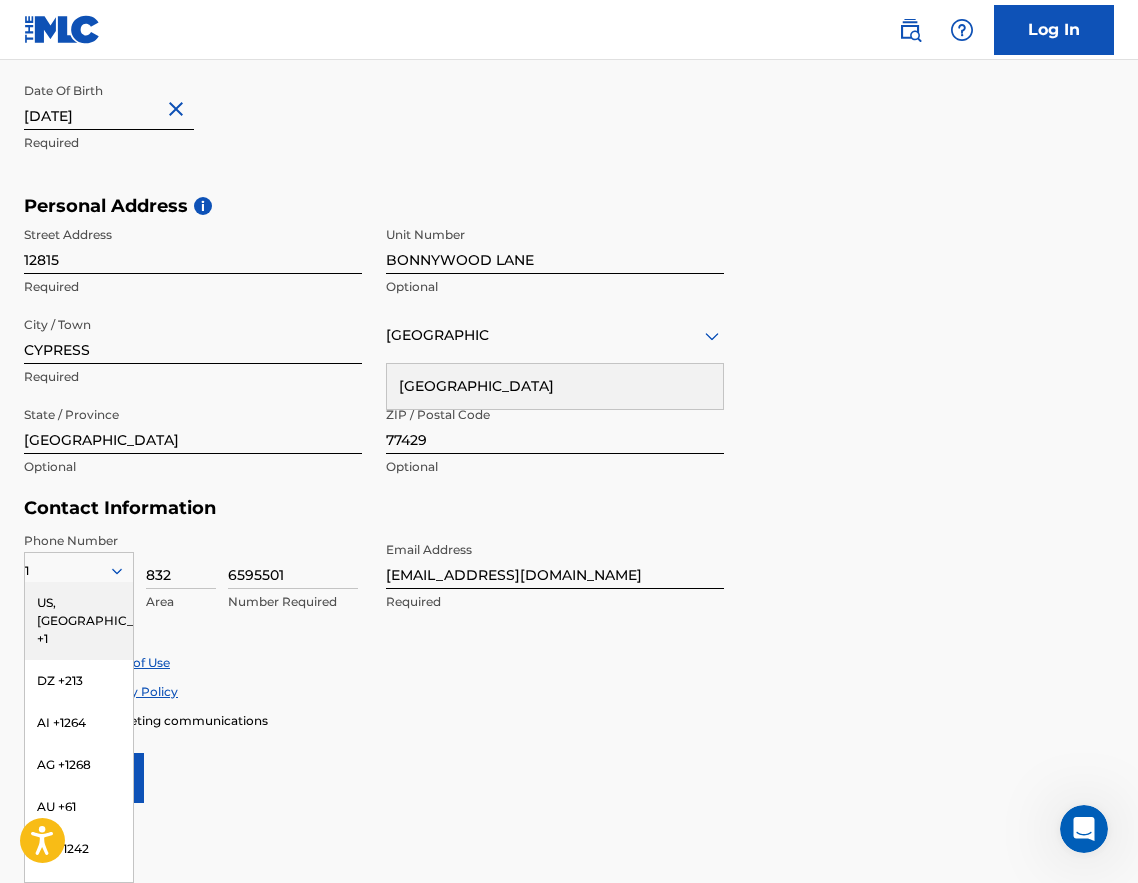 select on "3" 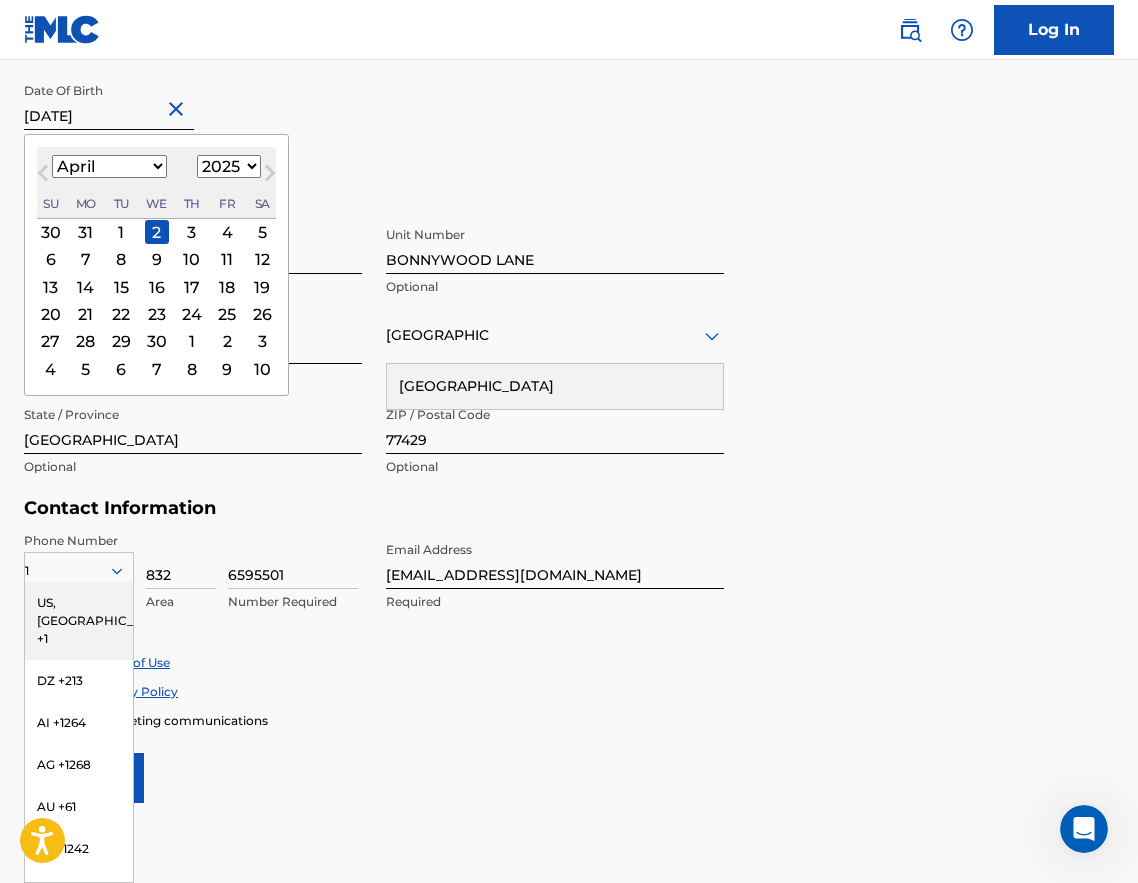 click on "[DATE]" at bounding box center (109, 101) 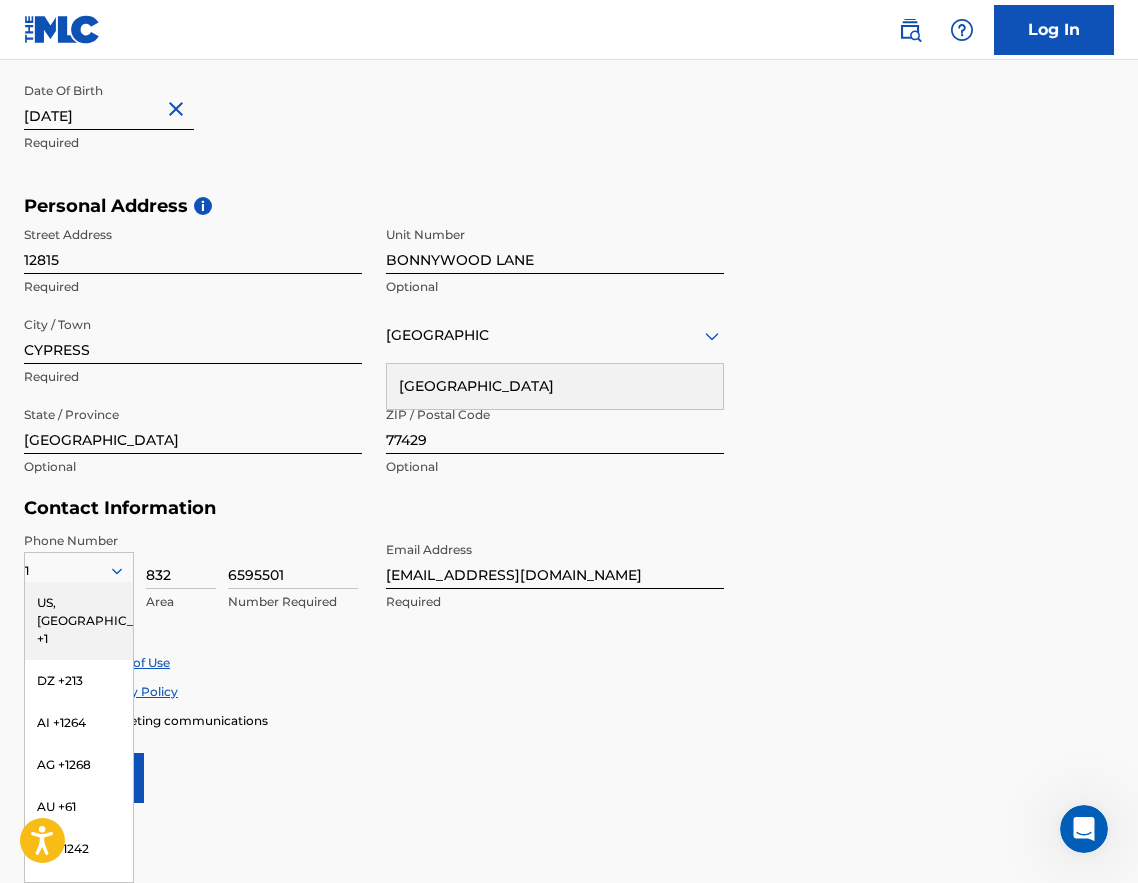 click at bounding box center (179, 109) 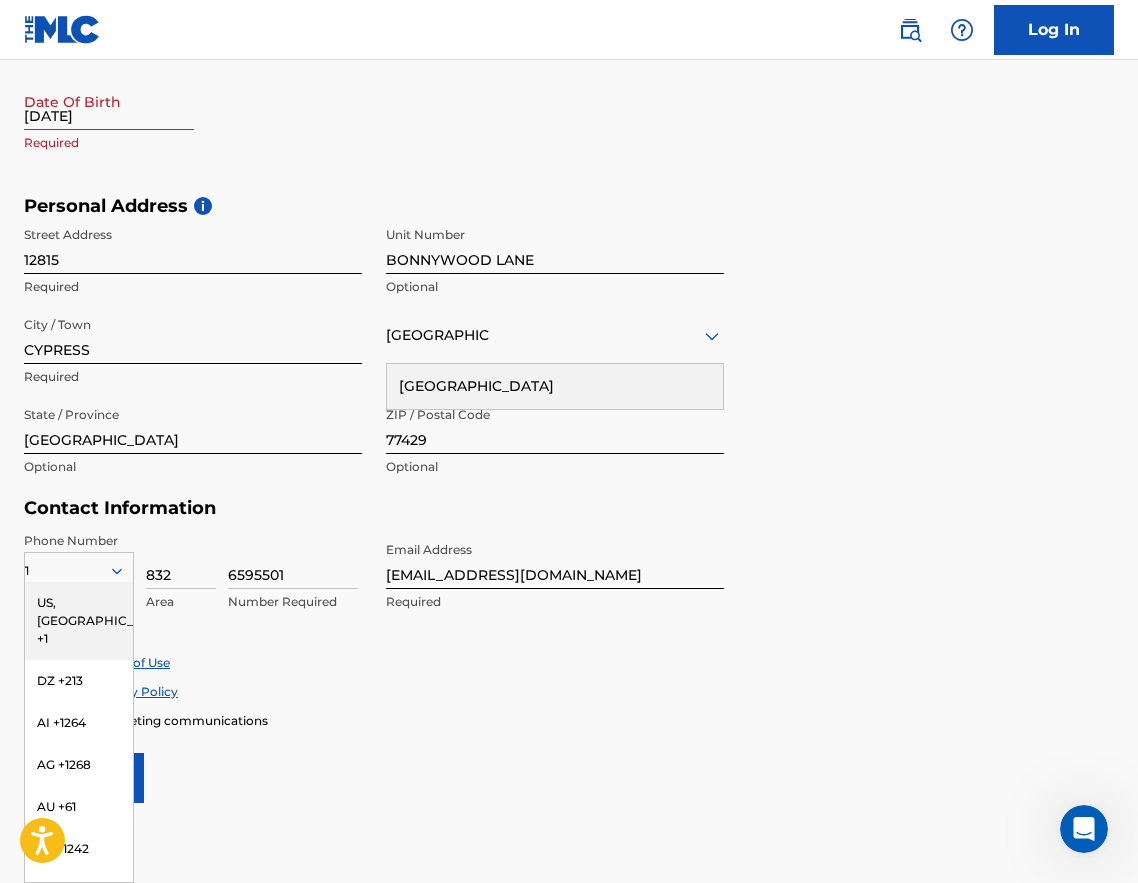 click on "[DATE]" at bounding box center [109, 101] 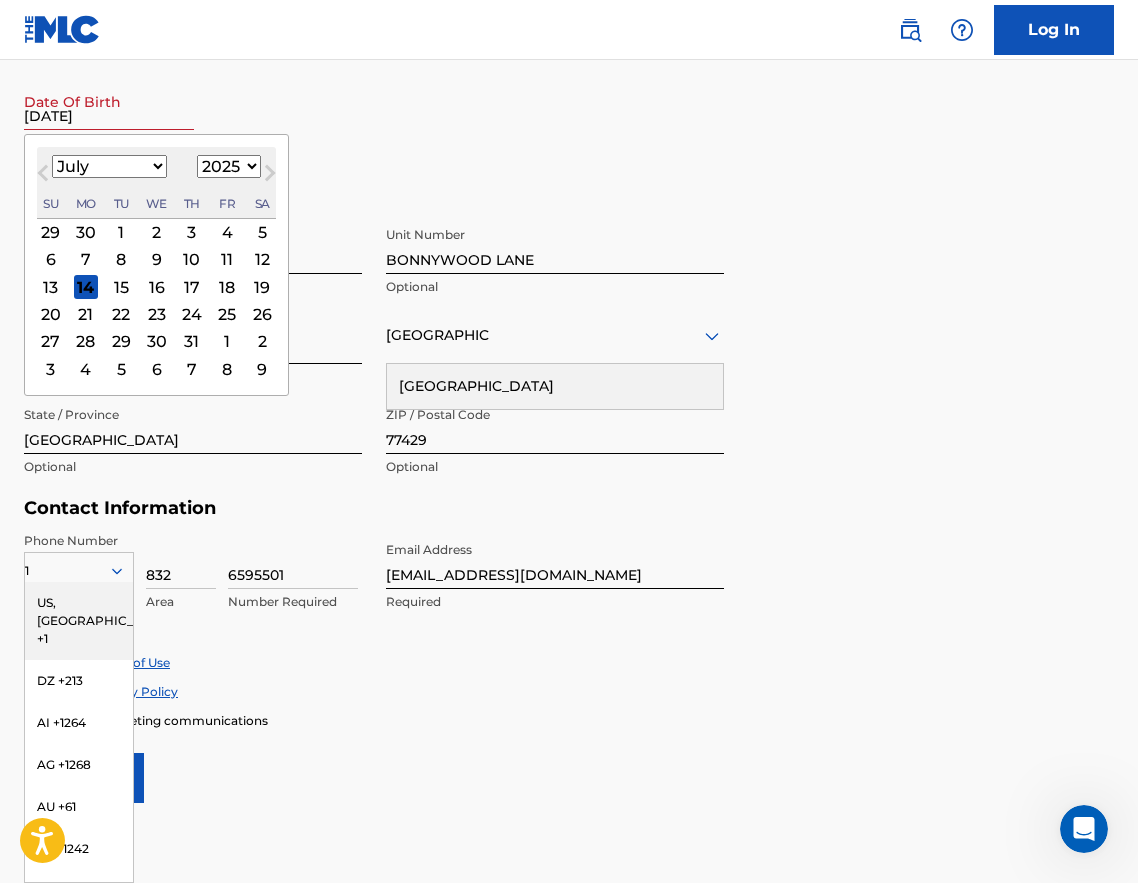 click on "January February March April May June July August September October November December" at bounding box center [109, 166] 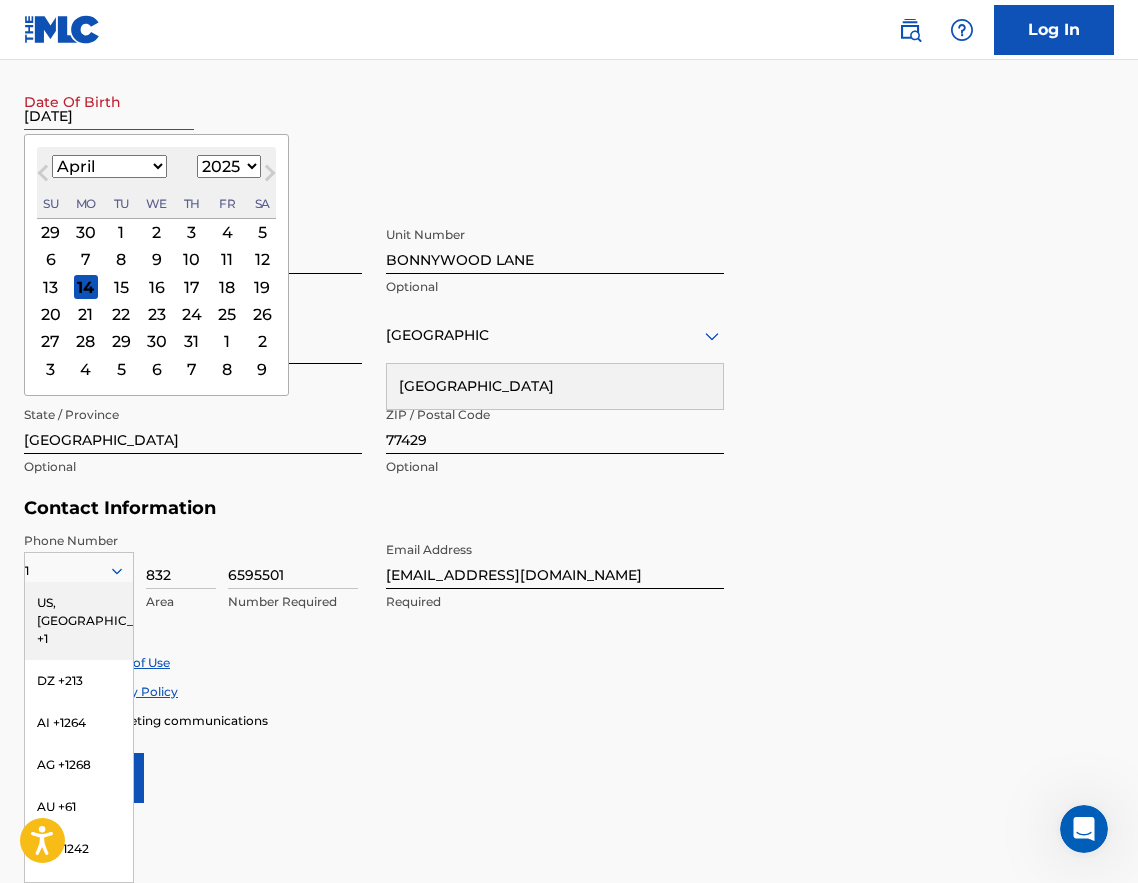 click on "January February March April May June July August September October November December" at bounding box center [109, 166] 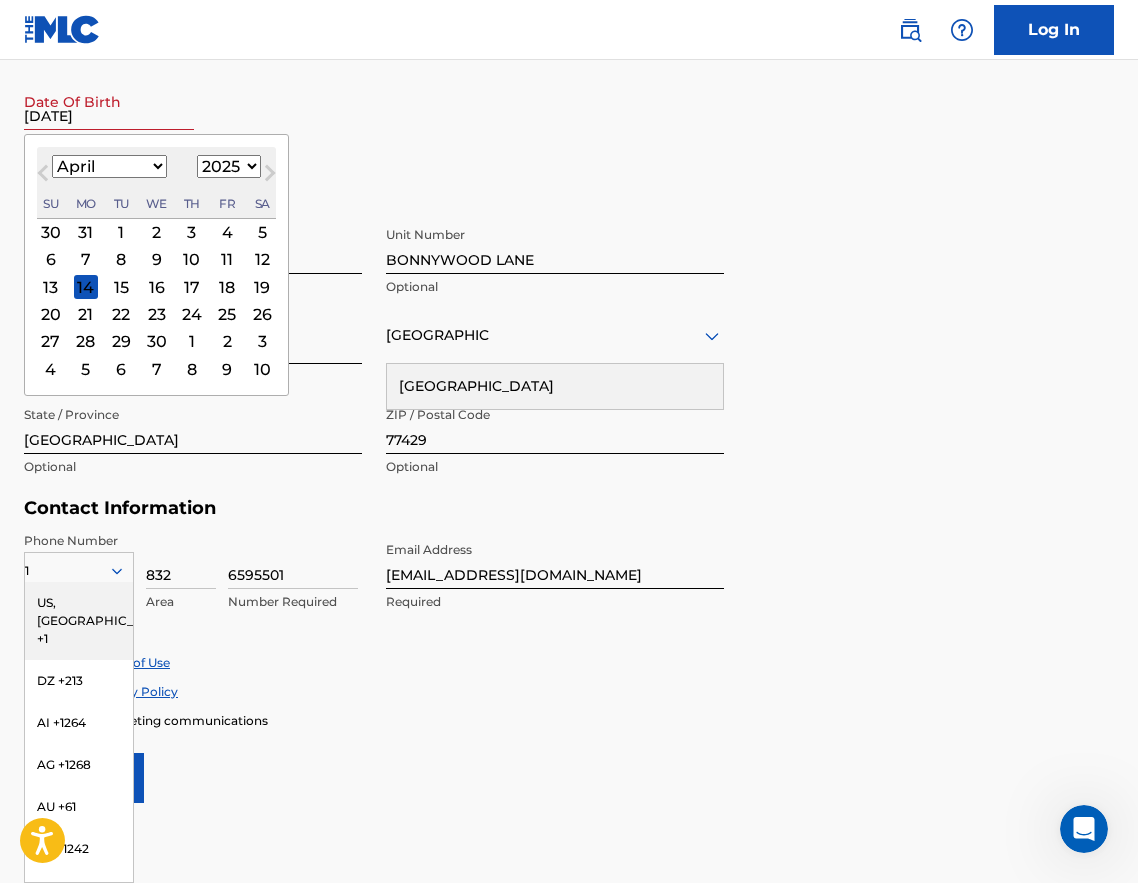 click on "2" at bounding box center [157, 232] 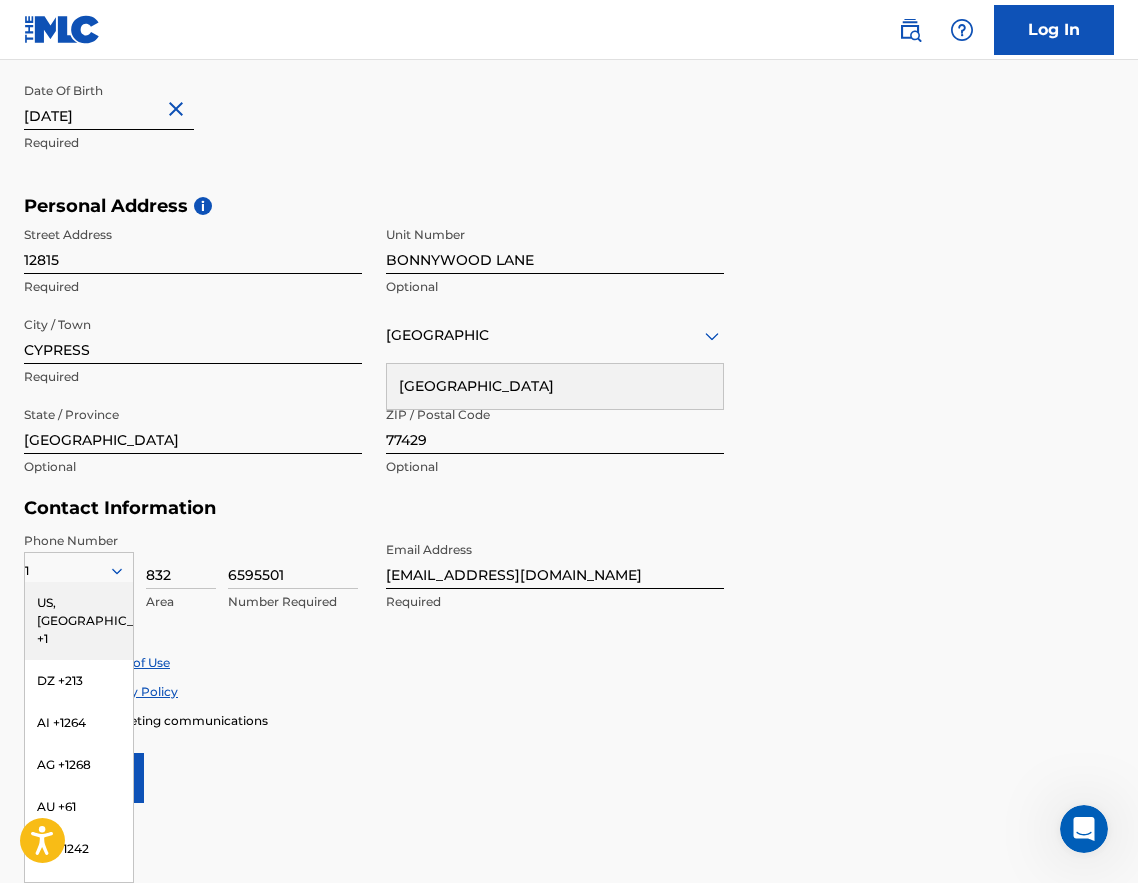 click on "[DATE]" at bounding box center (109, 101) 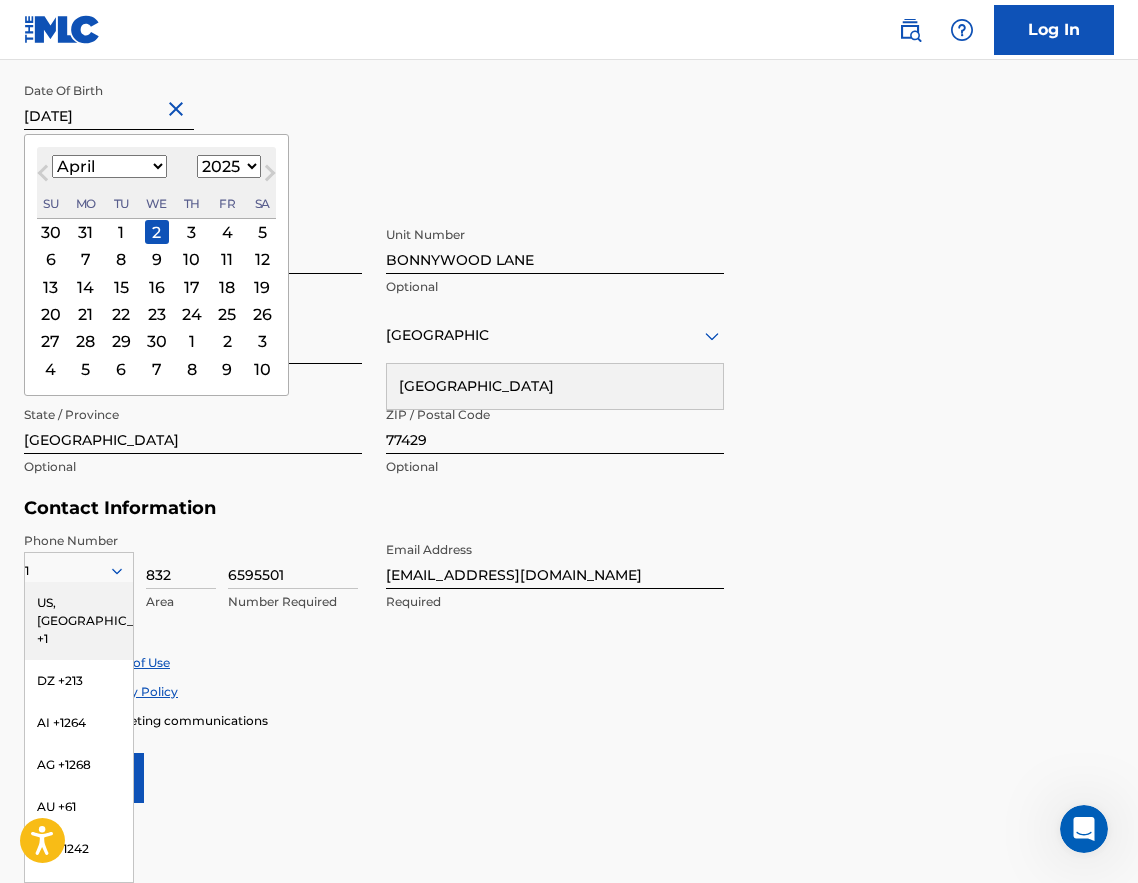 click on "Next Month" at bounding box center [270, 177] 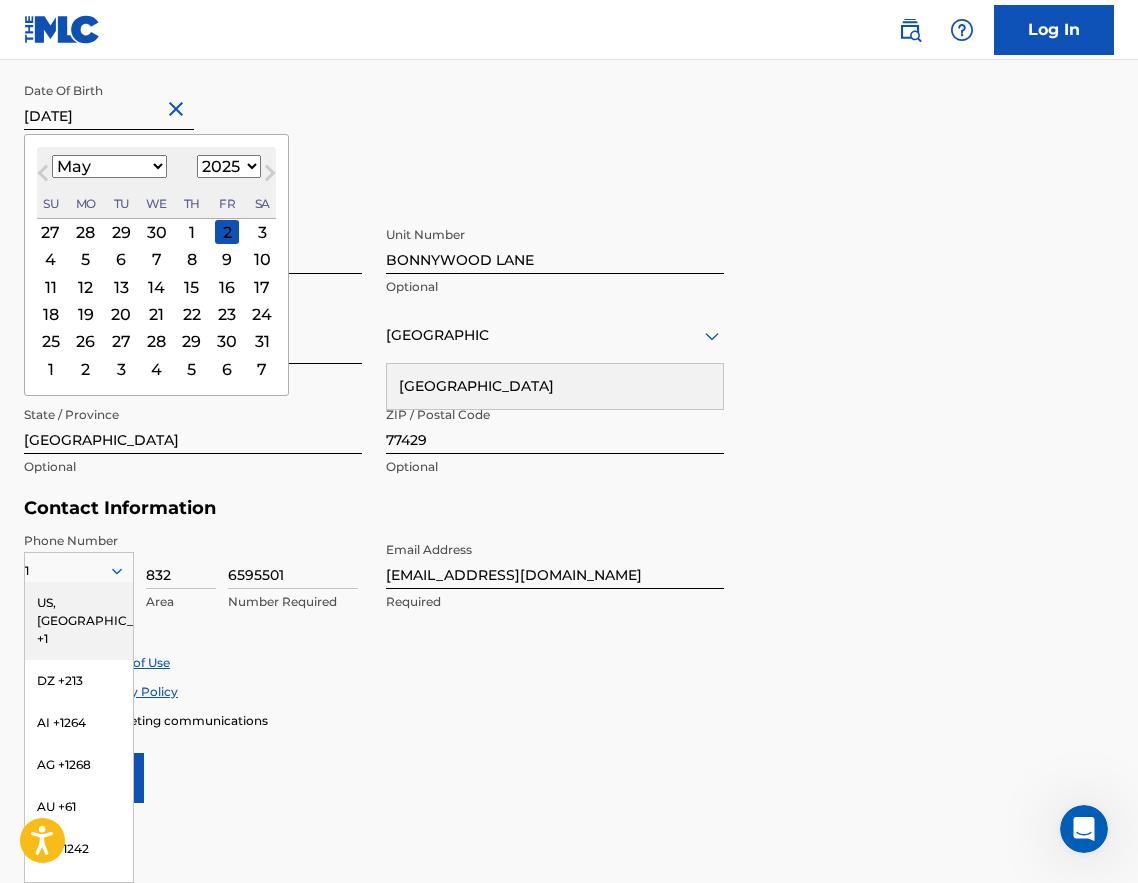 click on "1899 1900 1901 1902 1903 1904 1905 1906 1907 1908 1909 1910 1911 1912 1913 1914 1915 1916 1917 1918 1919 1920 1921 1922 1923 1924 1925 1926 1927 1928 1929 1930 1931 1932 1933 1934 1935 1936 1937 1938 1939 1940 1941 1942 1943 1944 1945 1946 1947 1948 1949 1950 1951 1952 1953 1954 1955 1956 1957 1958 1959 1960 1961 1962 1963 1964 1965 1966 1967 1968 1969 1970 1971 1972 1973 1974 1975 1976 1977 1978 1979 1980 1981 1982 1983 1984 1985 1986 1987 1988 1989 1990 1991 1992 1993 1994 1995 1996 1997 1998 1999 2000 2001 2002 2003 2004 2005 2006 2007 2008 2009 2010 2011 2012 2013 2014 2015 2016 2017 2018 2019 2020 2021 2022 2023 2024 2025 2026 2027 2028 2029 2030 2031 2032 2033 2034 2035 2036 2037 2038 2039 2040 2041 2042 2043 2044 2045 2046 2047 2048 2049 2050 2051 2052 2053 2054 2055 2056 2057 2058 2059 2060 2061 2062 2063 2064 2065 2066 2067 2068 2069 2070 2071 2072 2073 2074 2075 2076 2077 2078 2079 2080 2081 2082 2083 2084 2085 2086 2087 2088 2089 2090 2091 2092 2093 2094 2095 2096 2097 2098 2099 2100" at bounding box center [229, 166] 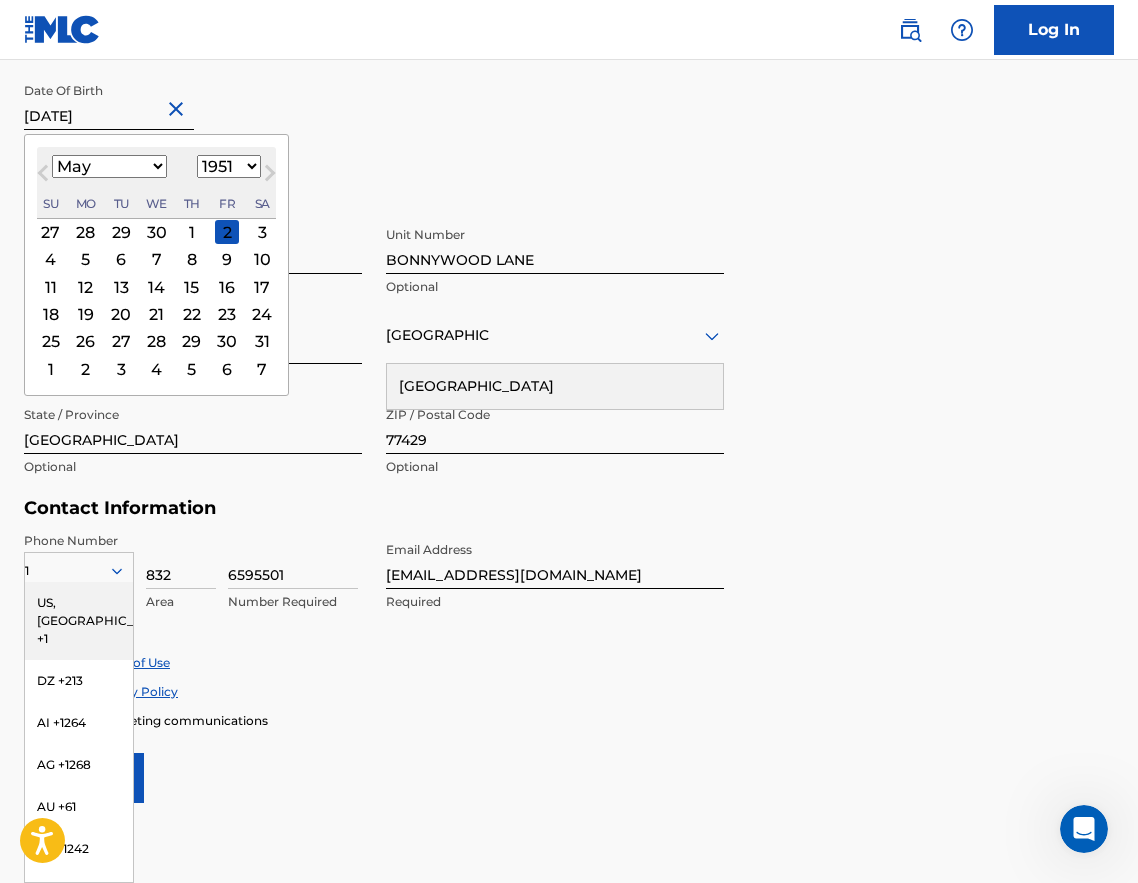 click on "1899 1900 1901 1902 1903 1904 1905 1906 1907 1908 1909 1910 1911 1912 1913 1914 1915 1916 1917 1918 1919 1920 1921 1922 1923 1924 1925 1926 1927 1928 1929 1930 1931 1932 1933 1934 1935 1936 1937 1938 1939 1940 1941 1942 1943 1944 1945 1946 1947 1948 1949 1950 1951 1952 1953 1954 1955 1956 1957 1958 1959 1960 1961 1962 1963 1964 1965 1966 1967 1968 1969 1970 1971 1972 1973 1974 1975 1976 1977 1978 1979 1980 1981 1982 1983 1984 1985 1986 1987 1988 1989 1990 1991 1992 1993 1994 1995 1996 1997 1998 1999 2000 2001 2002 2003 2004 2005 2006 2007 2008 2009 2010 2011 2012 2013 2014 2015 2016 2017 2018 2019 2020 2021 2022 2023 2024 2025 2026 2027 2028 2029 2030 2031 2032 2033 2034 2035 2036 2037 2038 2039 2040 2041 2042 2043 2044 2045 2046 2047 2048 2049 2050 2051 2052 2053 2054 2055 2056 2057 2058 2059 2060 2061 2062 2063 2064 2065 2066 2067 2068 2069 2070 2071 2072 2073 2074 2075 2076 2077 2078 2079 2080 2081 2082 2083 2084 2085 2086 2087 2088 2089 2090 2091 2092 2093 2094 2095 2096 2097 2098 2099 2100" at bounding box center (229, 166) 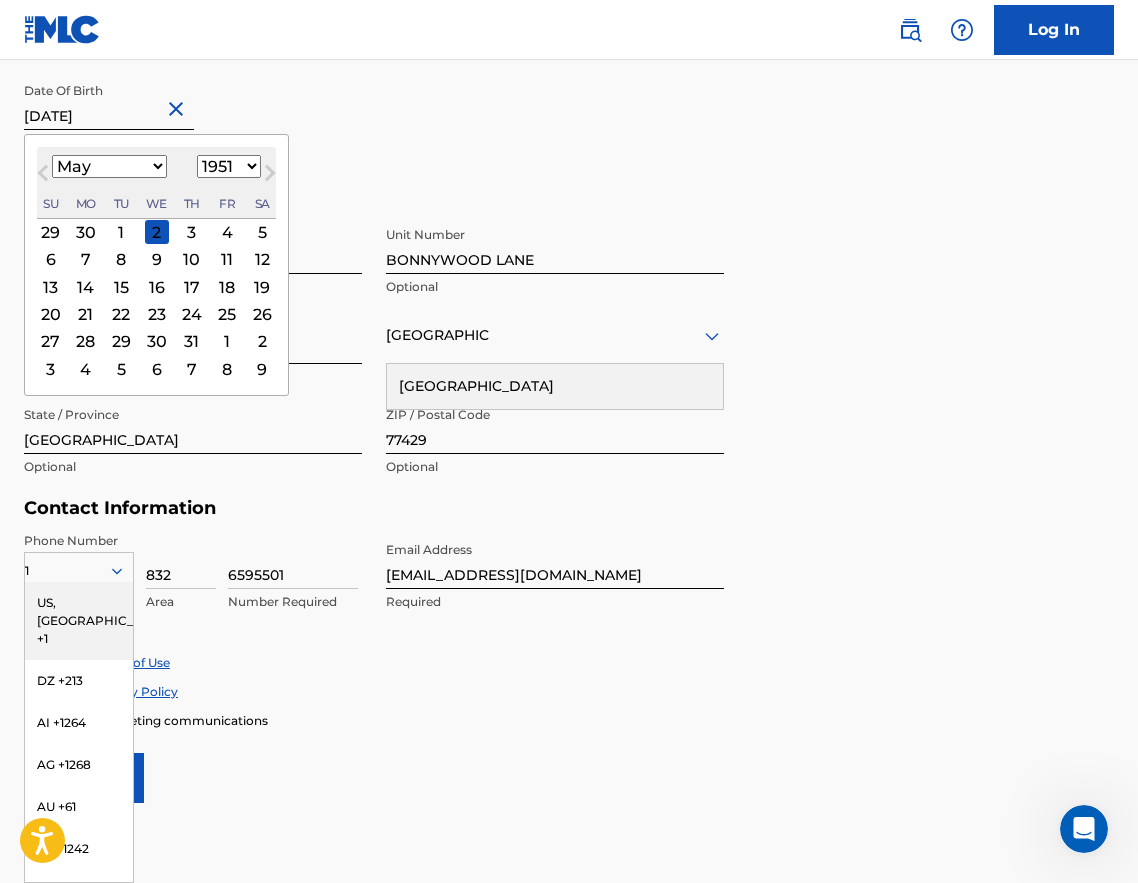 click on "January February March April May June July August September October November December" at bounding box center (109, 166) 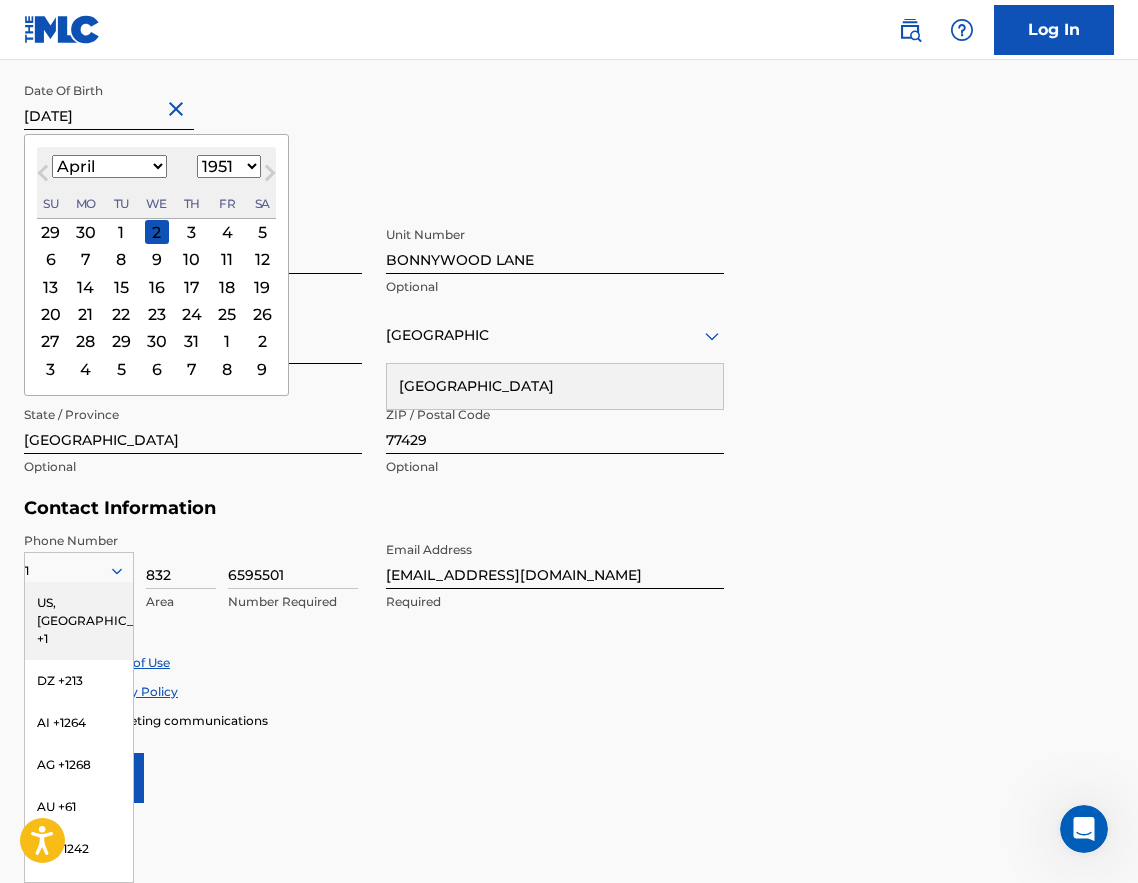 click on "January February March April May June July August September October November December" at bounding box center [109, 166] 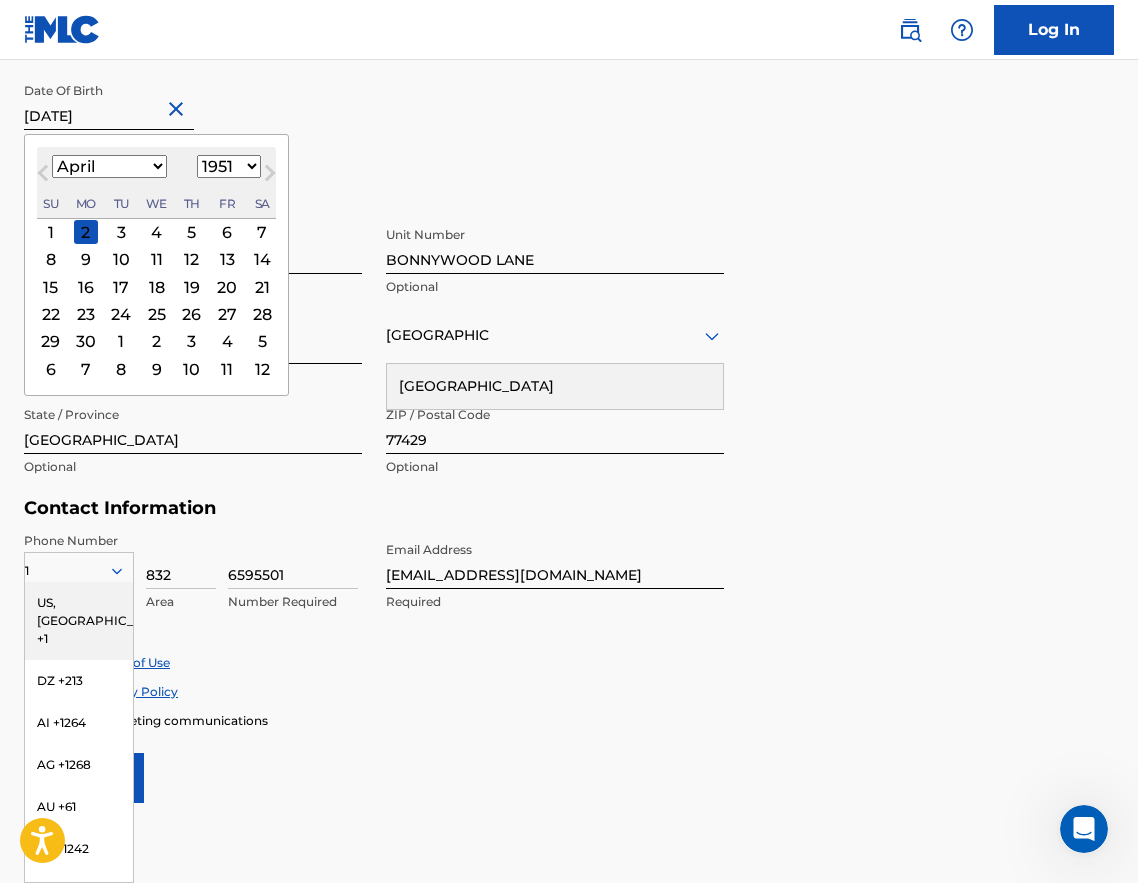 click on "2" at bounding box center [86, 232] 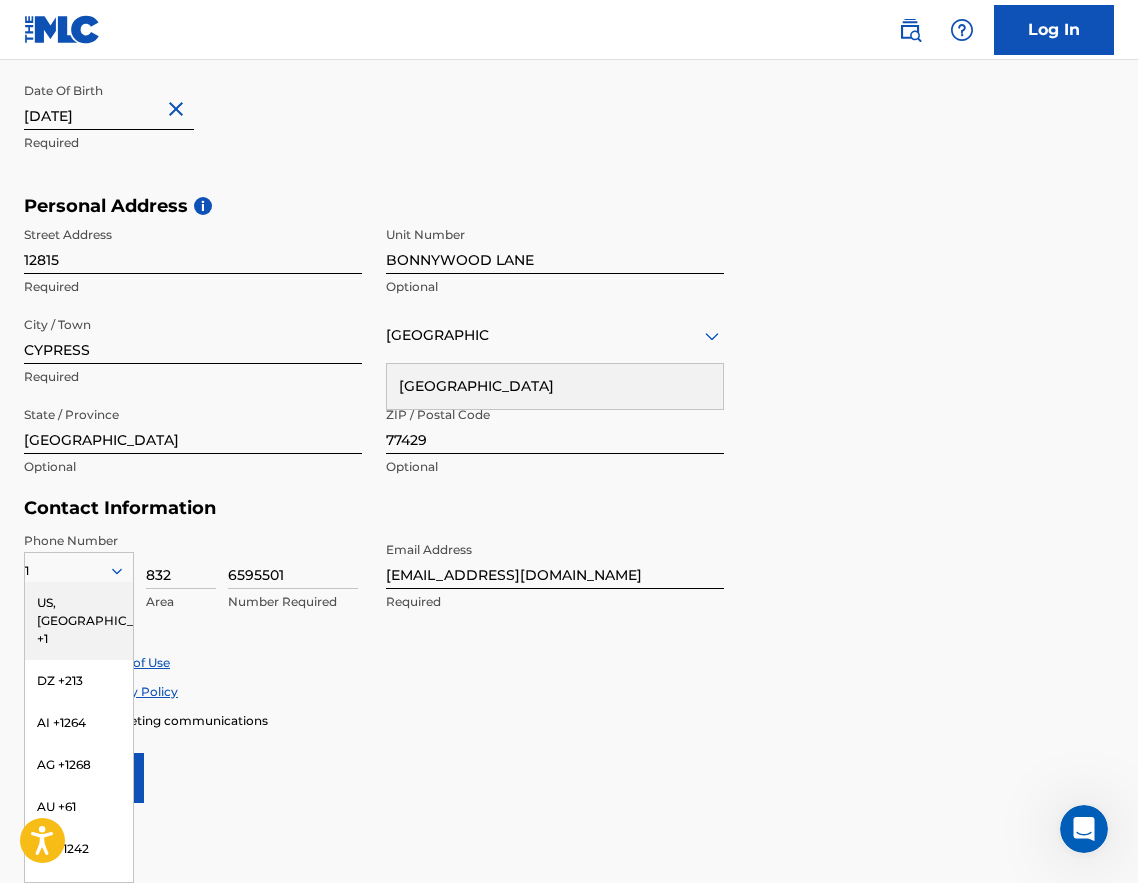 click on "Accept Terms of Use" at bounding box center (569, 662) 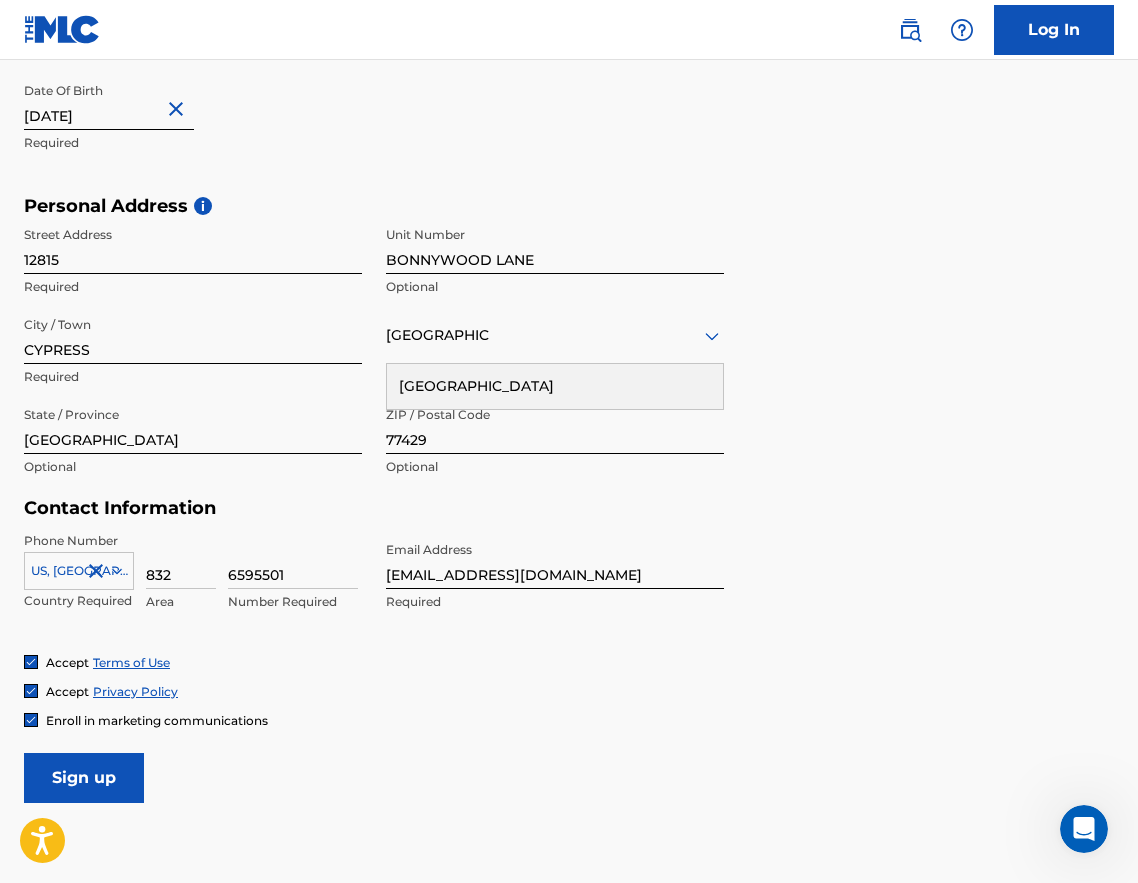 click on "Sign up" at bounding box center (84, 778) 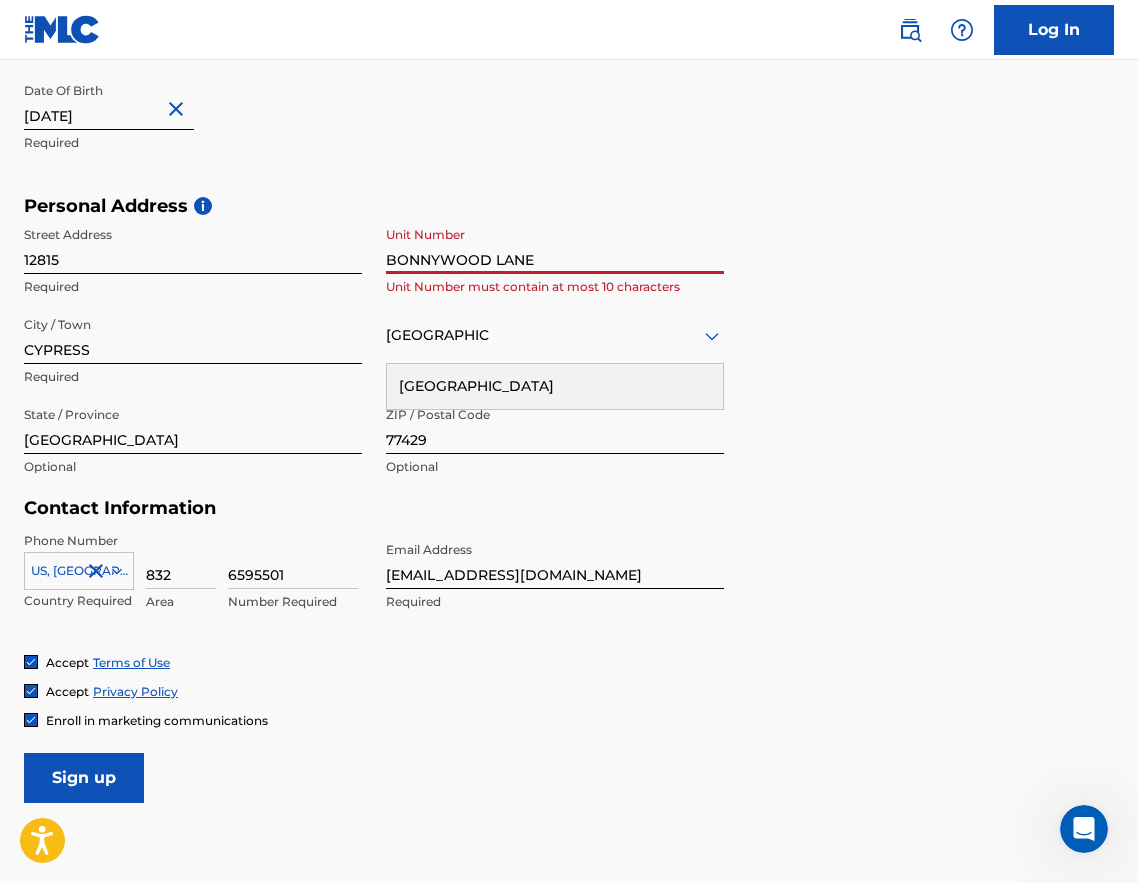 click on "BONNYWOOD LANE" at bounding box center [555, 245] 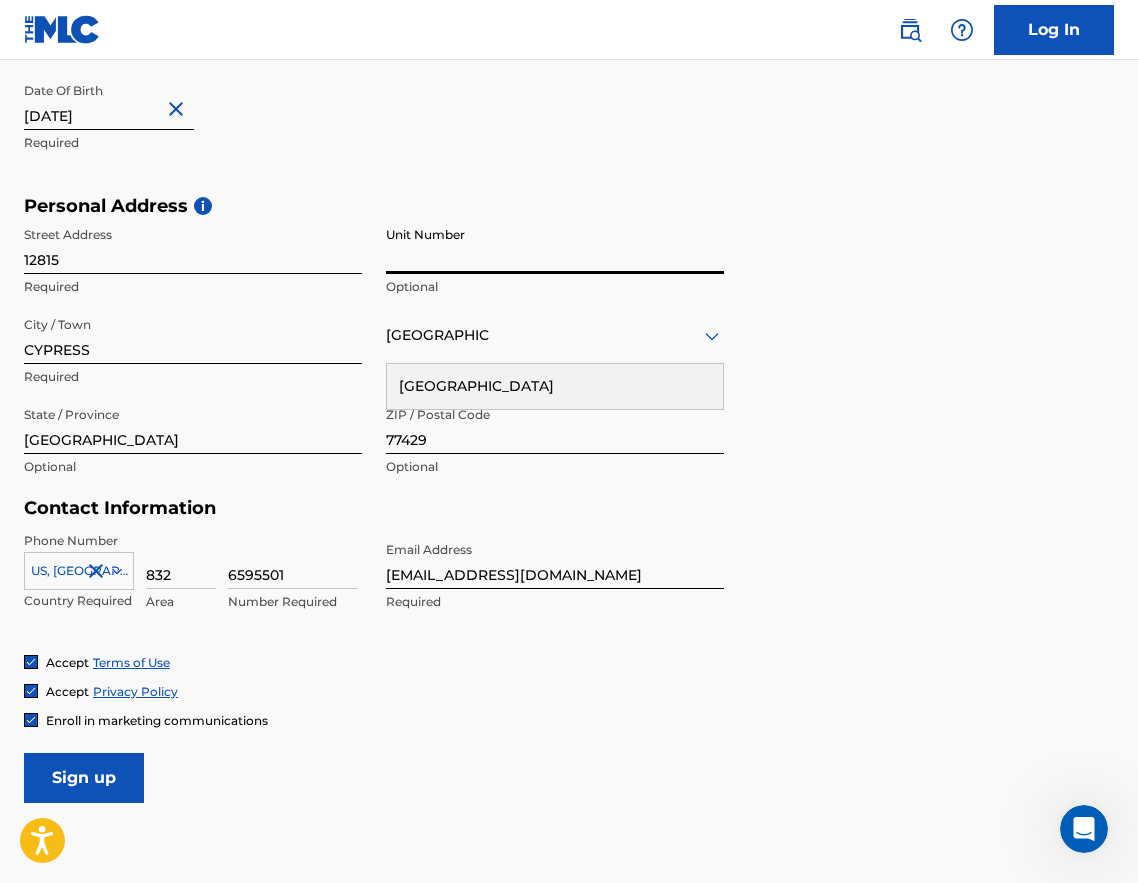 type 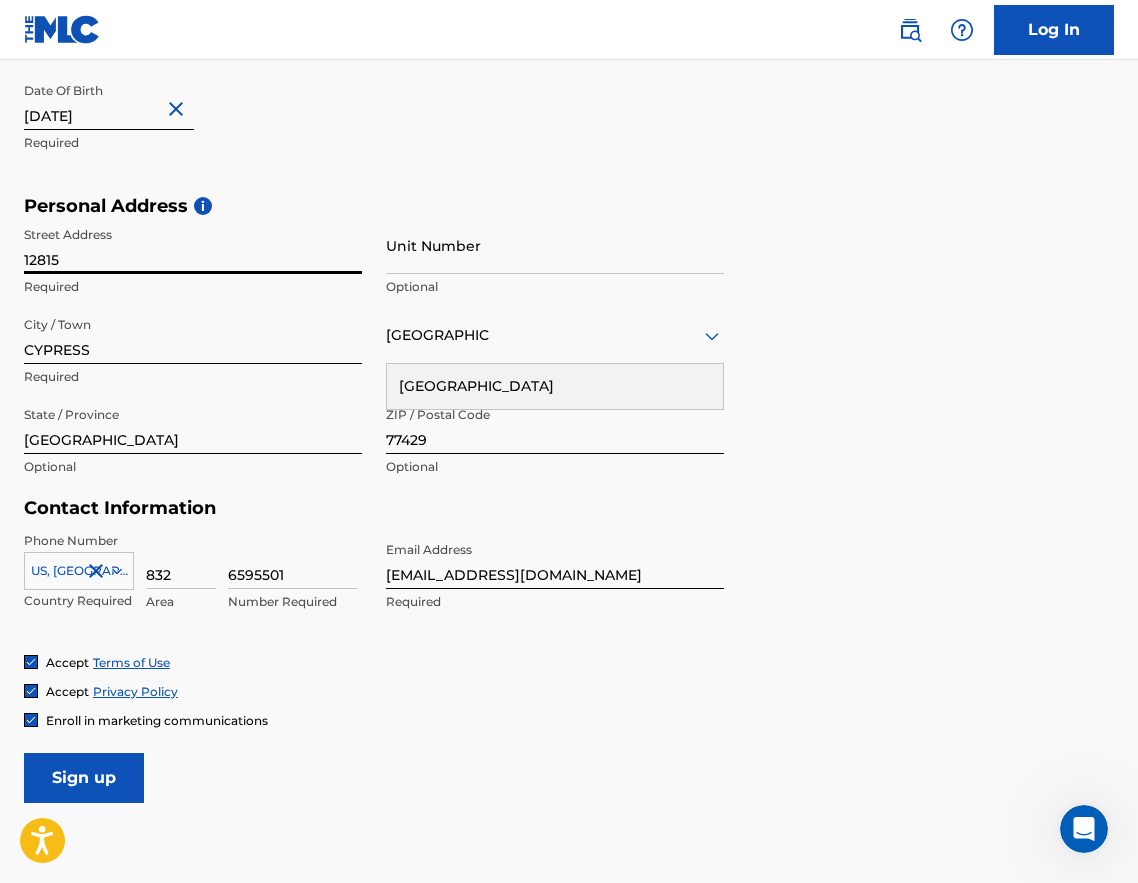 click on "12815" at bounding box center [193, 245] 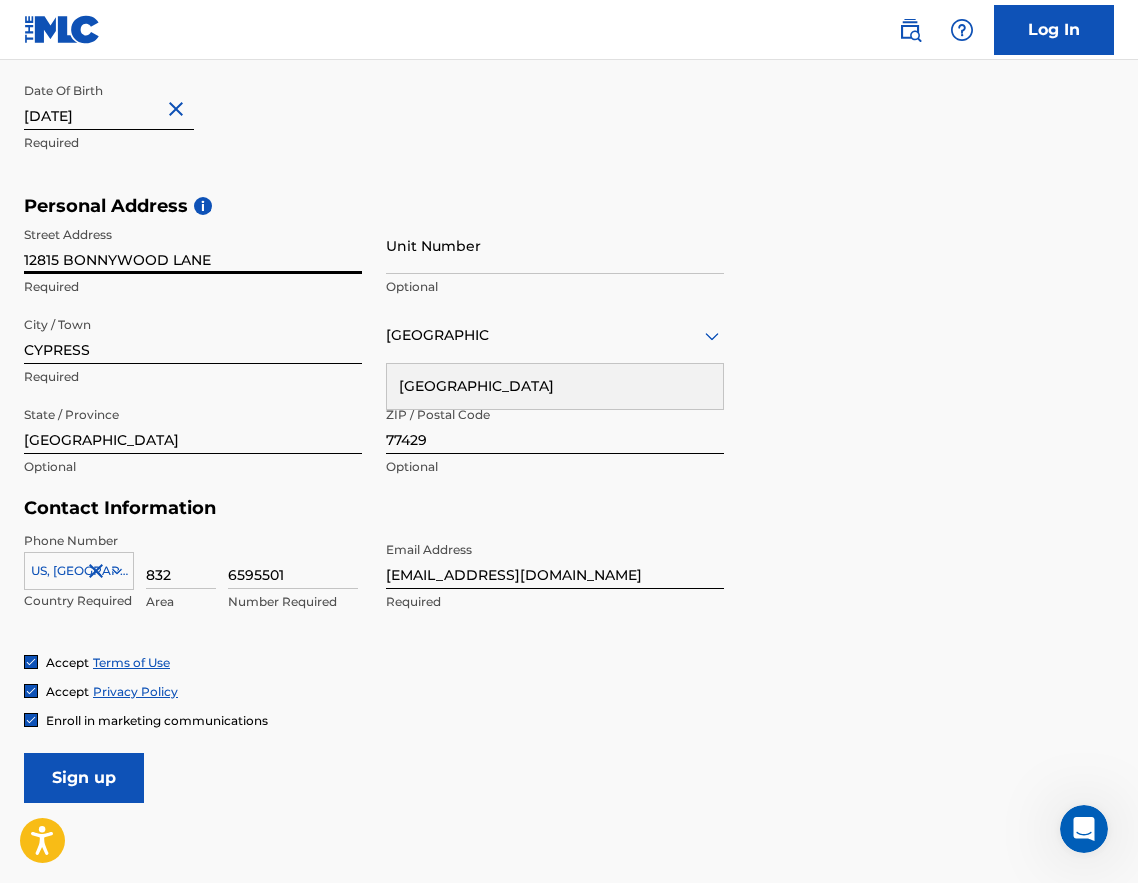 type on "12815 BONNYWOOD LANE" 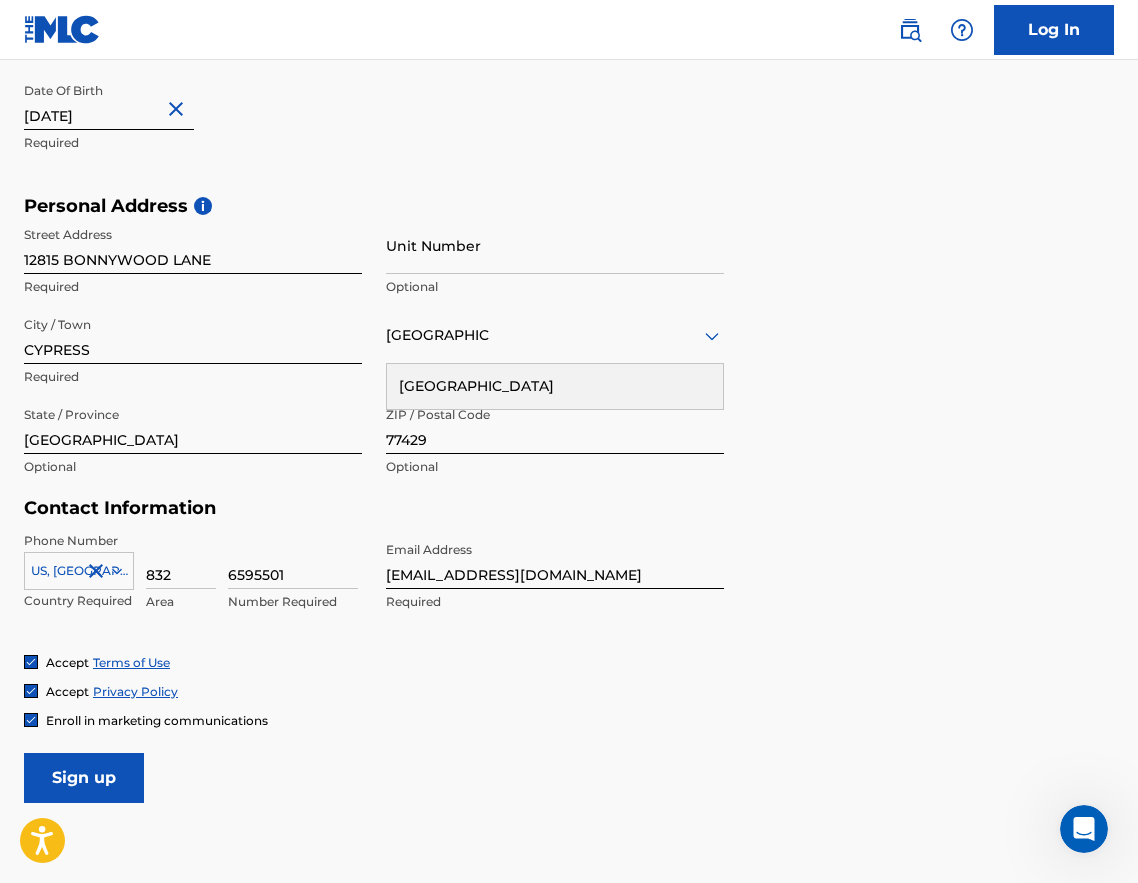 click on "User Information First Name SIA Required Last Name [PERSON_NAME] Required Date Of Birth [DEMOGRAPHIC_DATA] Required Personal Address i Street Address [GEOGRAPHIC_DATA] Required Unit Number Optional City / Town [GEOGRAPHIC_DATA] Required [GEOGRAPHIC_DATA] [GEOGRAPHIC_DATA] Required State / Province [GEOGRAPHIC_DATA] Optional ZIP / Postal Code 77429 Optional Contact Information Phone Number [GEOGRAPHIC_DATA], [GEOGRAPHIC_DATA] +1 Country Required 832 Area 6595501 Number Required Email Address [EMAIL_ADDRESS][DOMAIN_NAME] Required Accept Terms of Use Accept Privacy Policy Enroll in marketing communications Sign up" at bounding box center [569, 359] 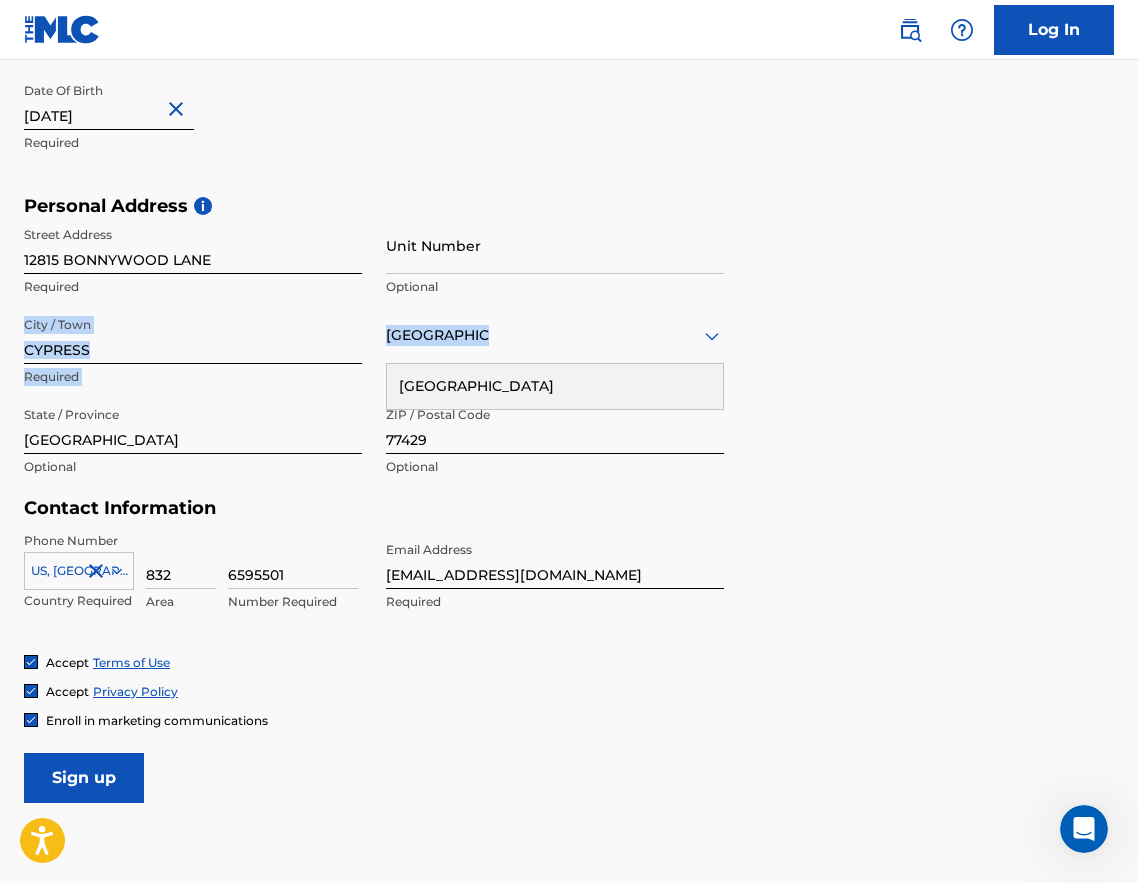 drag, startPoint x: 1137, startPoint y: 394, endPoint x: 1131, endPoint y: 303, distance: 91.197586 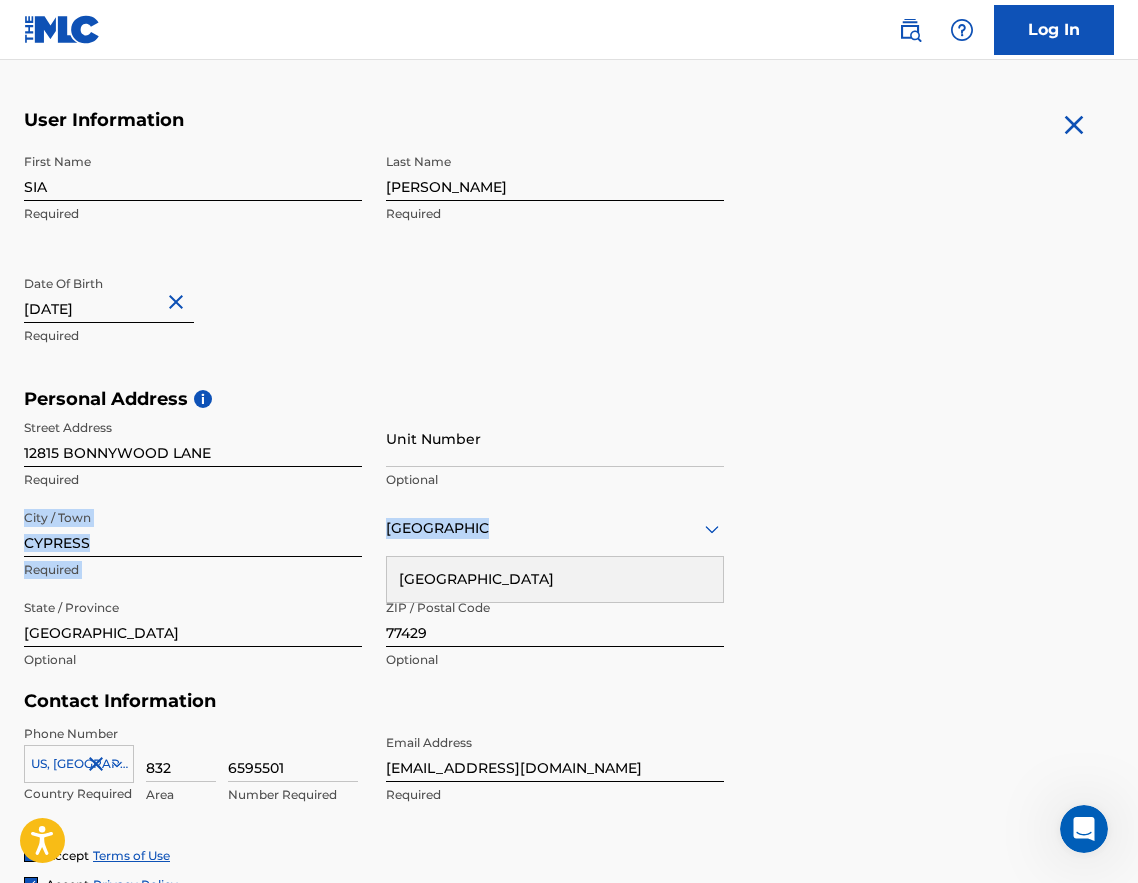scroll, scrollTop: 165, scrollLeft: 0, axis: vertical 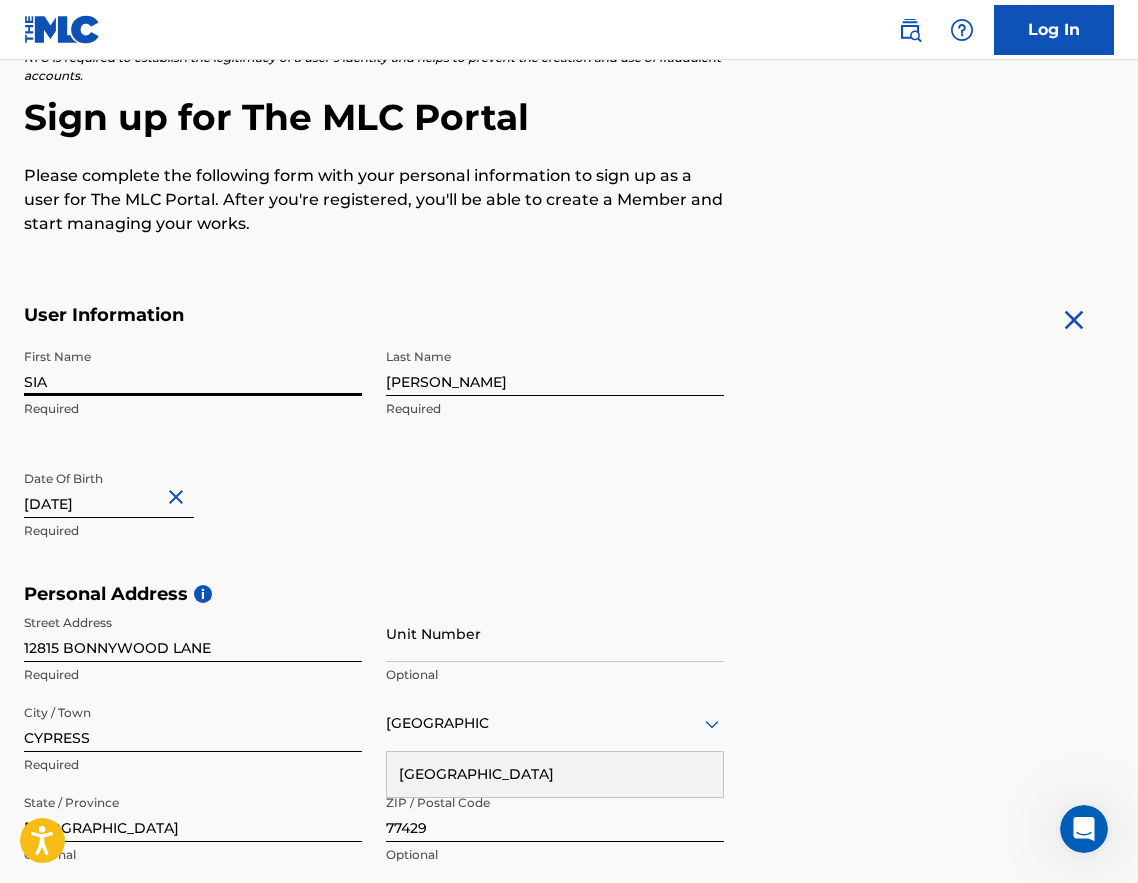 click on "SIA" at bounding box center [193, 367] 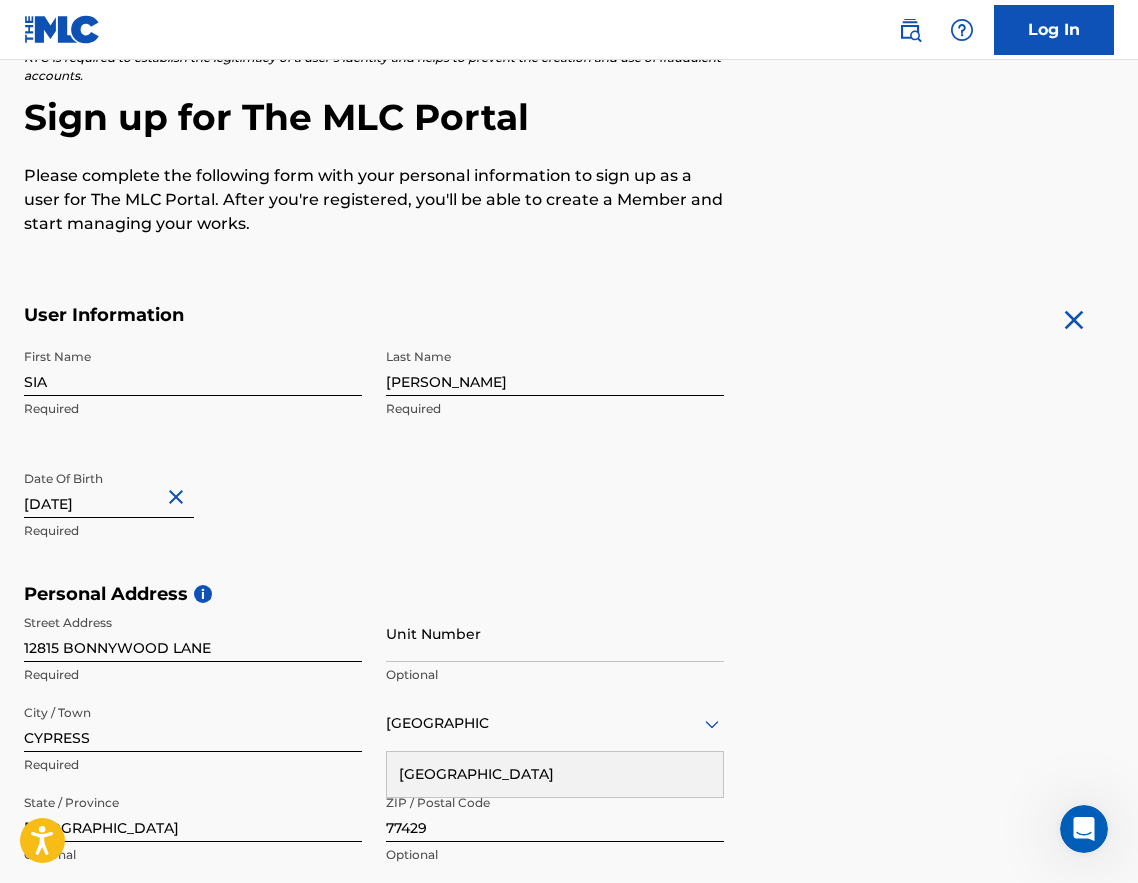 click on "First Name SIA Required Last Name [PERSON_NAME] Required Date Of Birth [DEMOGRAPHIC_DATA] Required" at bounding box center (374, 461) 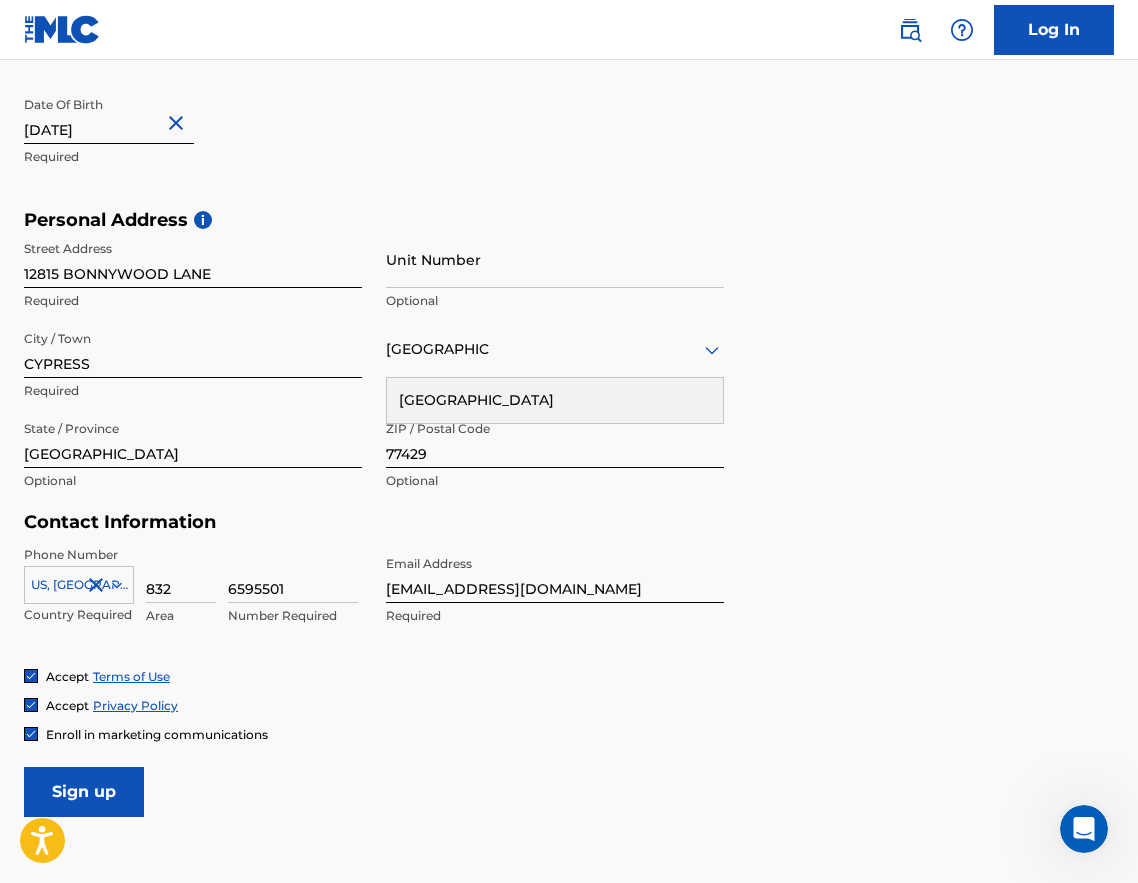 scroll, scrollTop: 681, scrollLeft: 0, axis: vertical 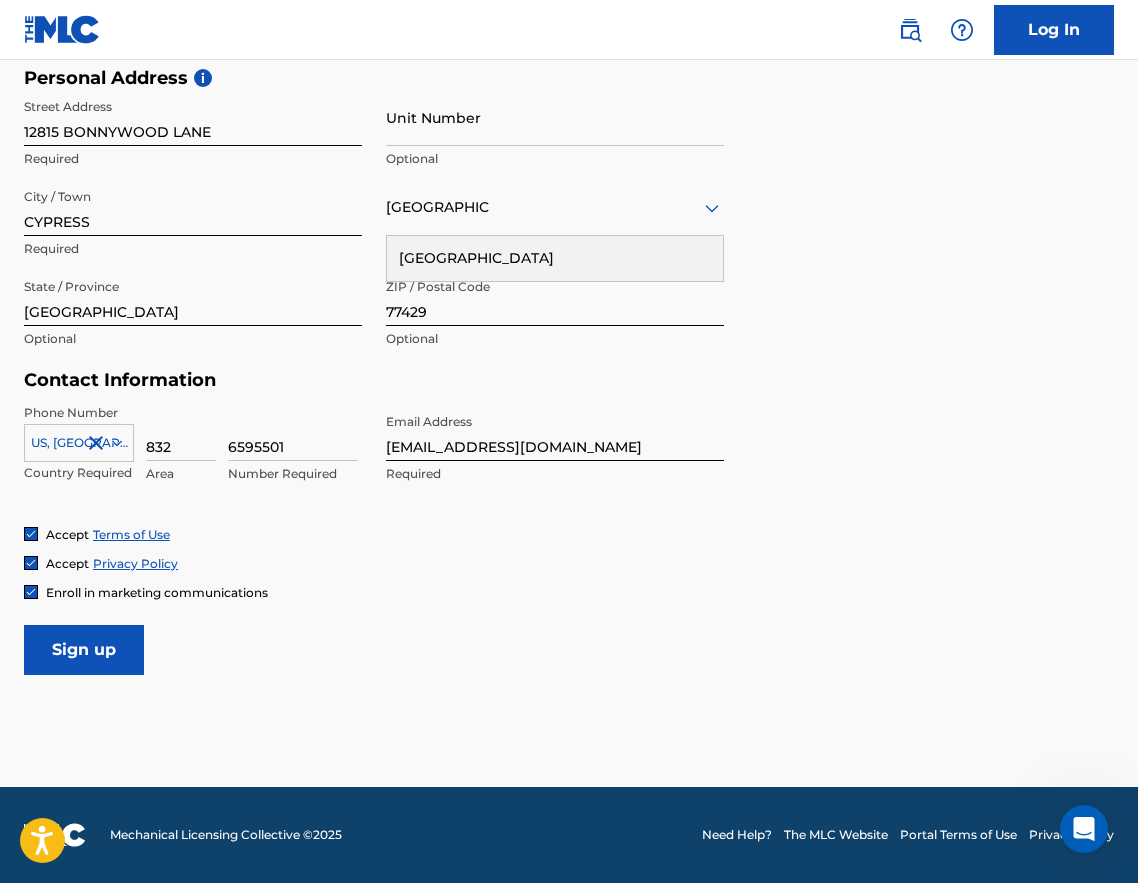 click on "Sign up" at bounding box center [84, 650] 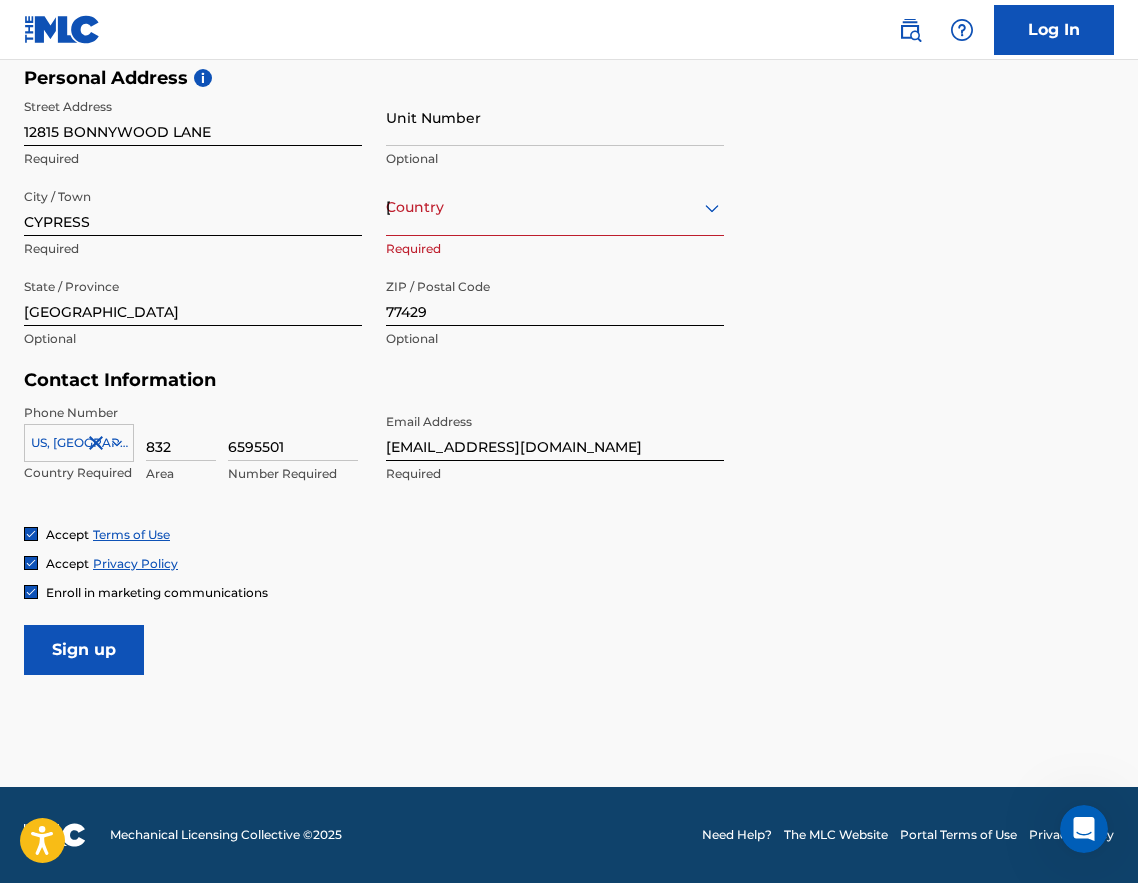 click on "Sign up" at bounding box center (84, 650) 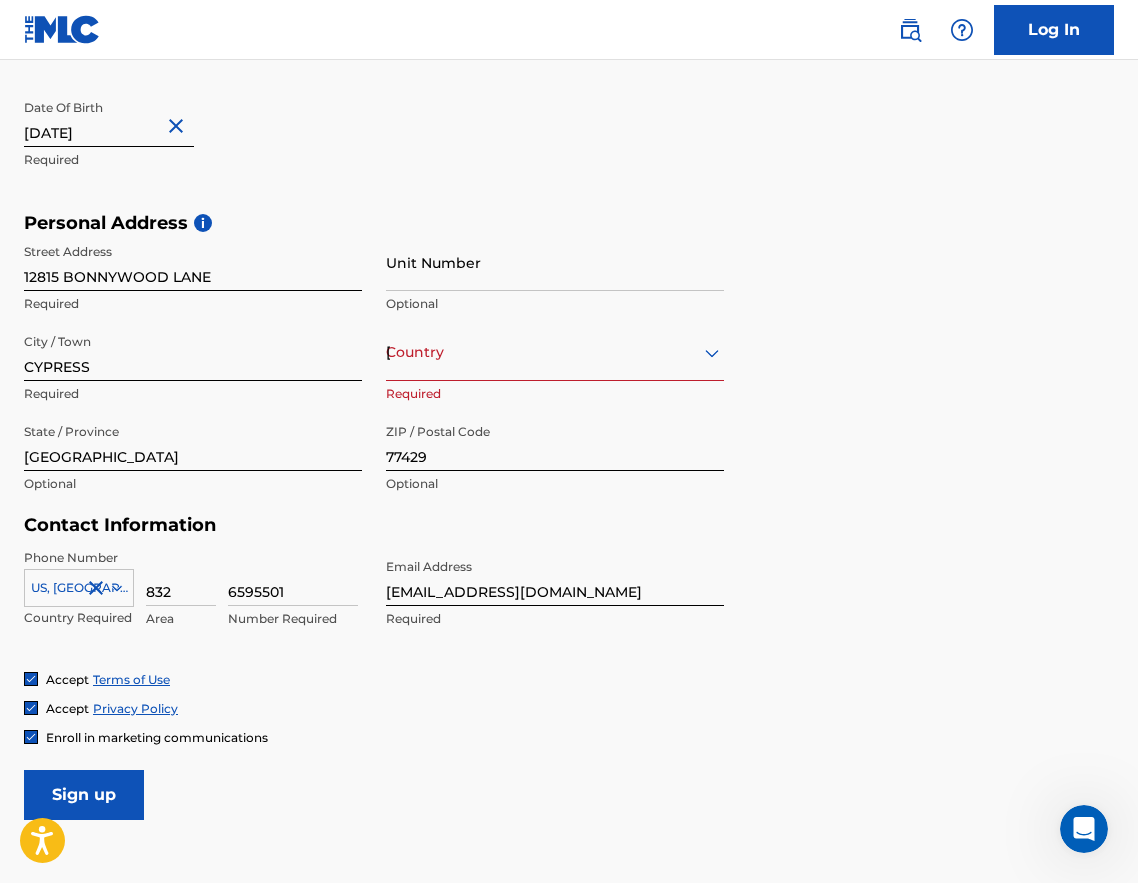 scroll, scrollTop: 537, scrollLeft: 0, axis: vertical 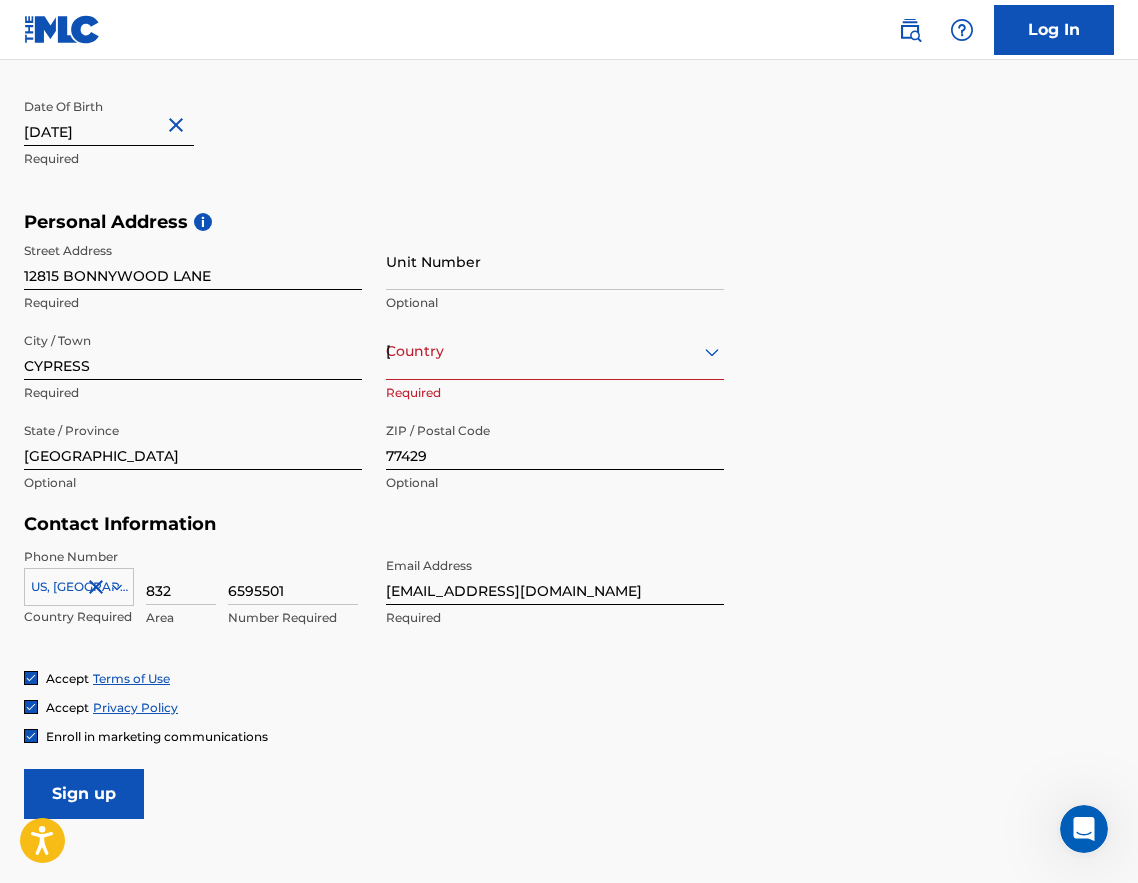 click on "[GEOGRAPHIC_DATA]" at bounding box center [555, 351] 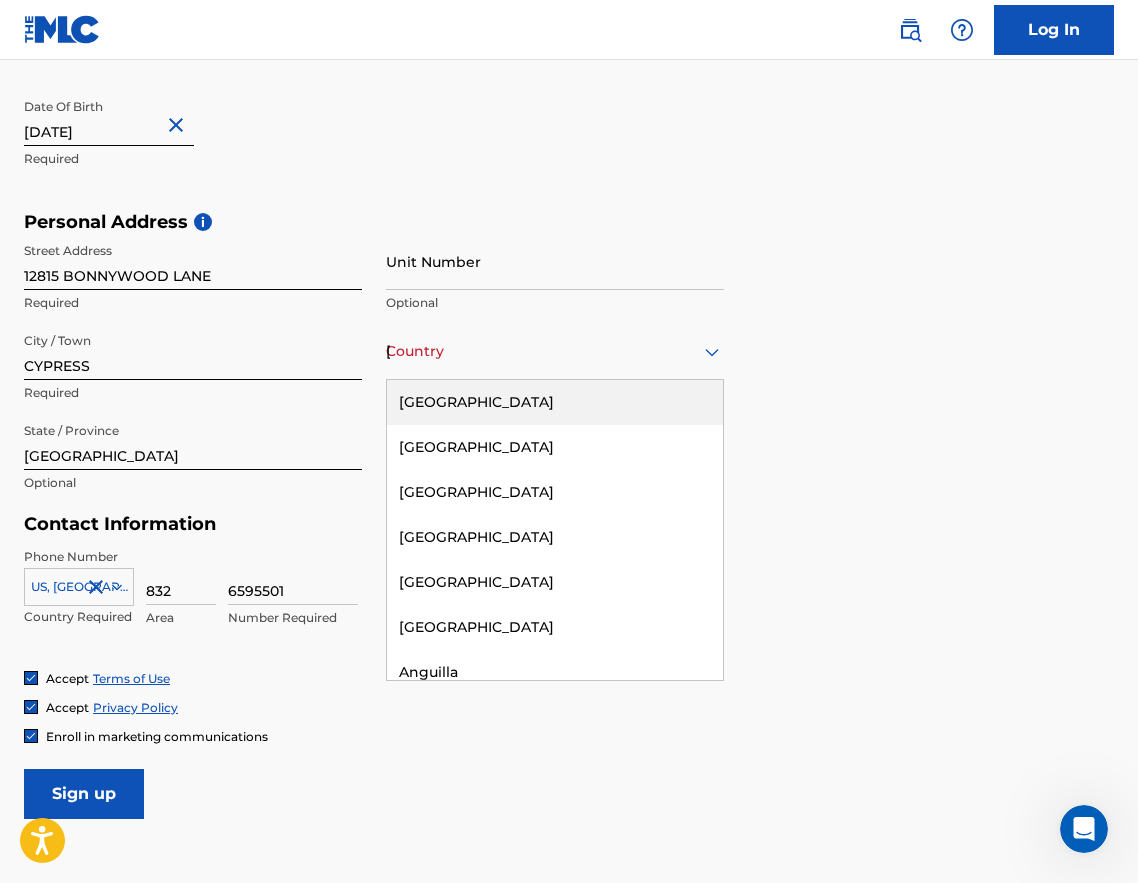 click on "[GEOGRAPHIC_DATA]" at bounding box center [555, 402] 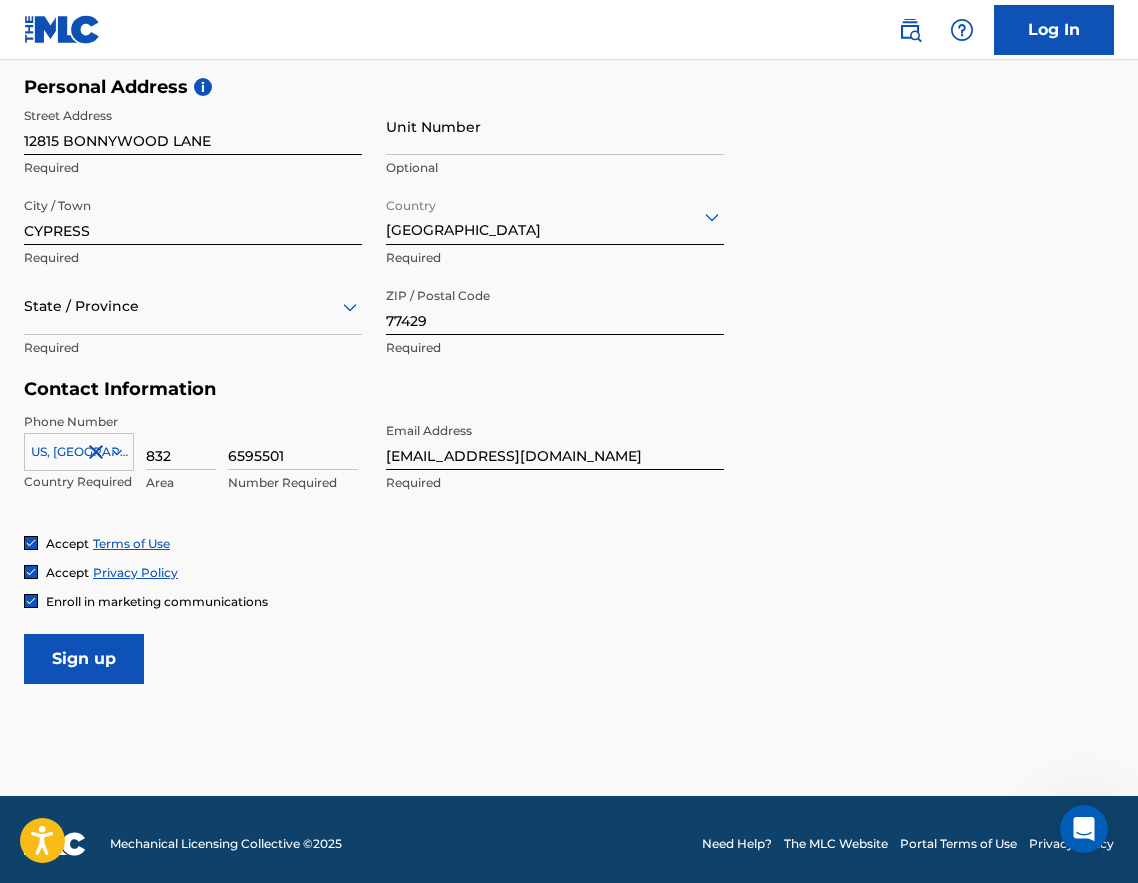 scroll, scrollTop: 681, scrollLeft: 0, axis: vertical 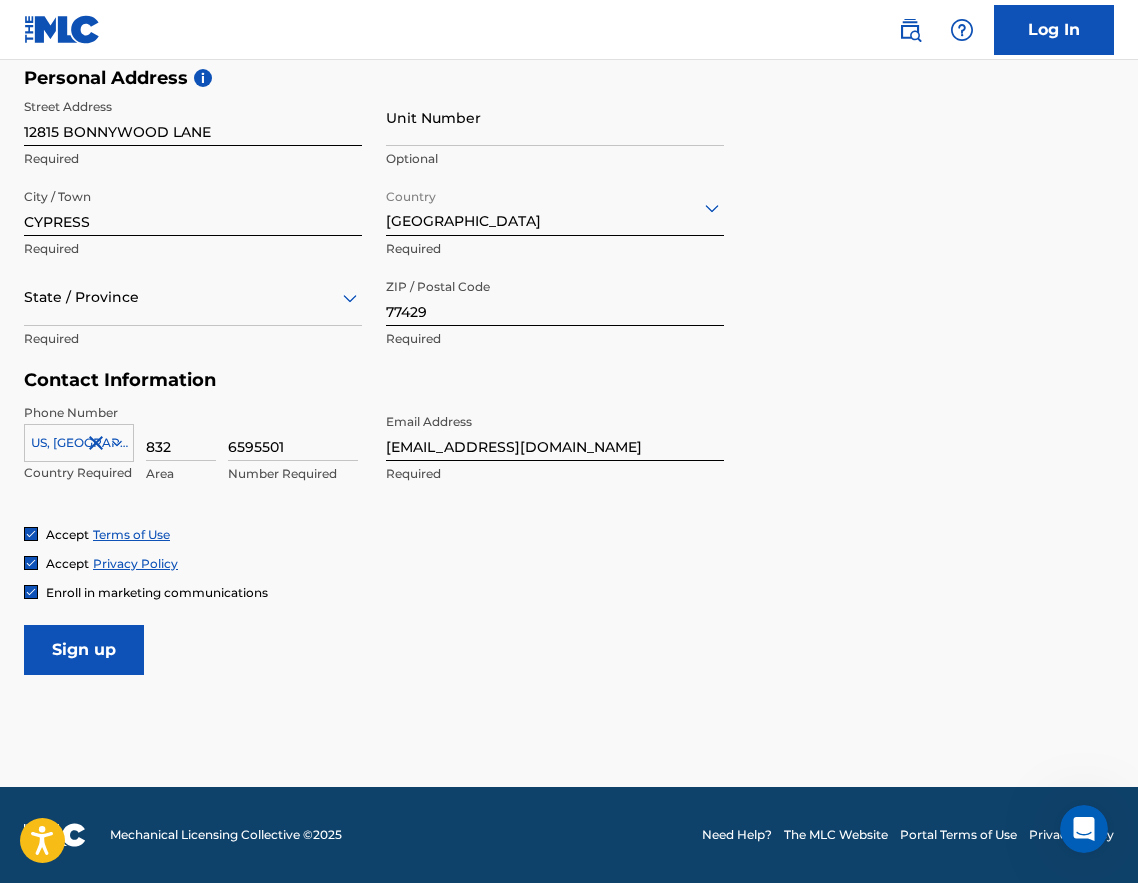 click on "Sign up" at bounding box center (84, 650) 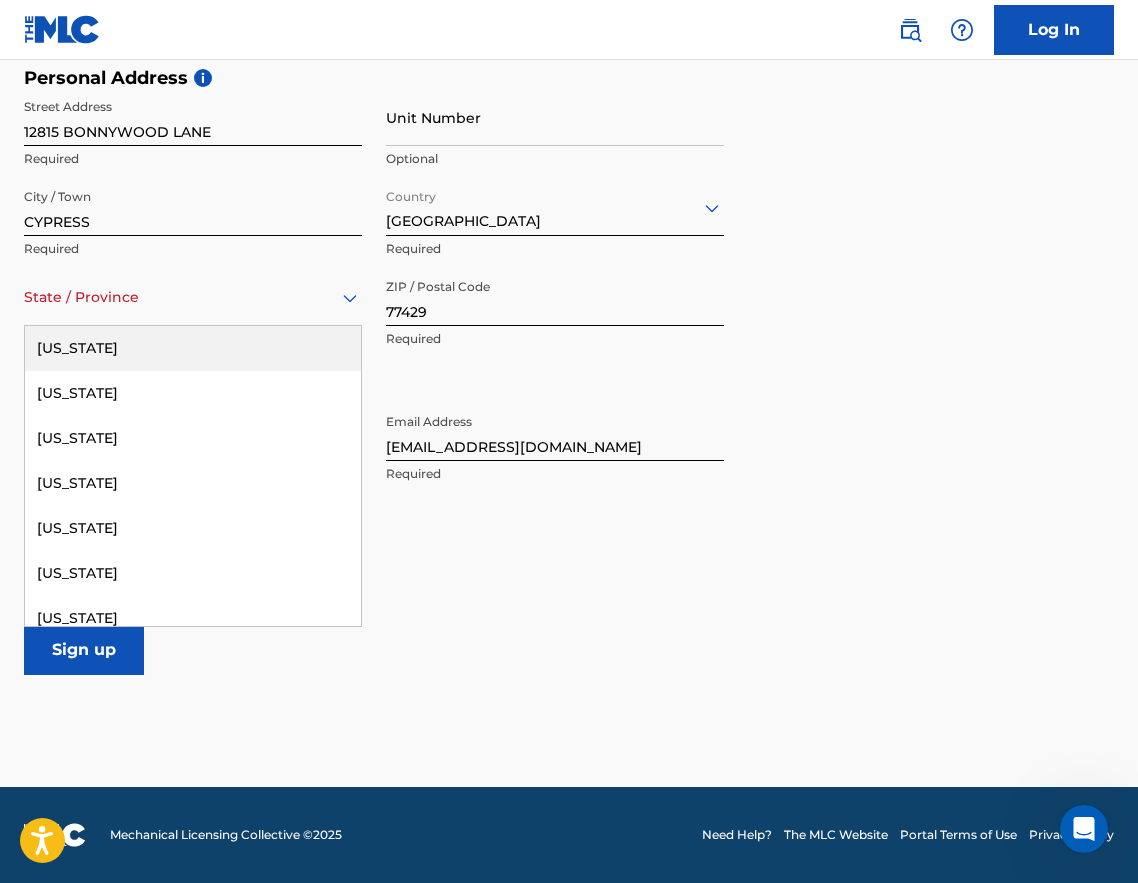 click 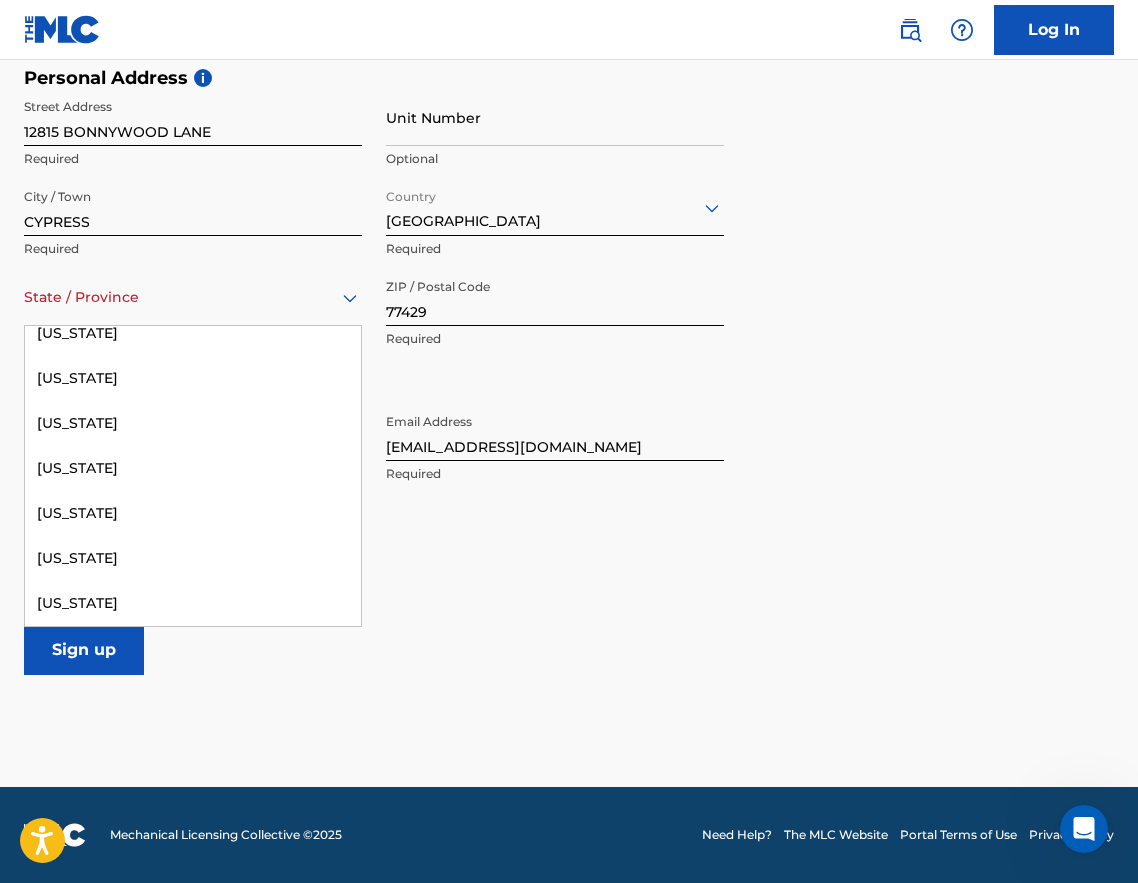 scroll, scrollTop: 1983, scrollLeft: 0, axis: vertical 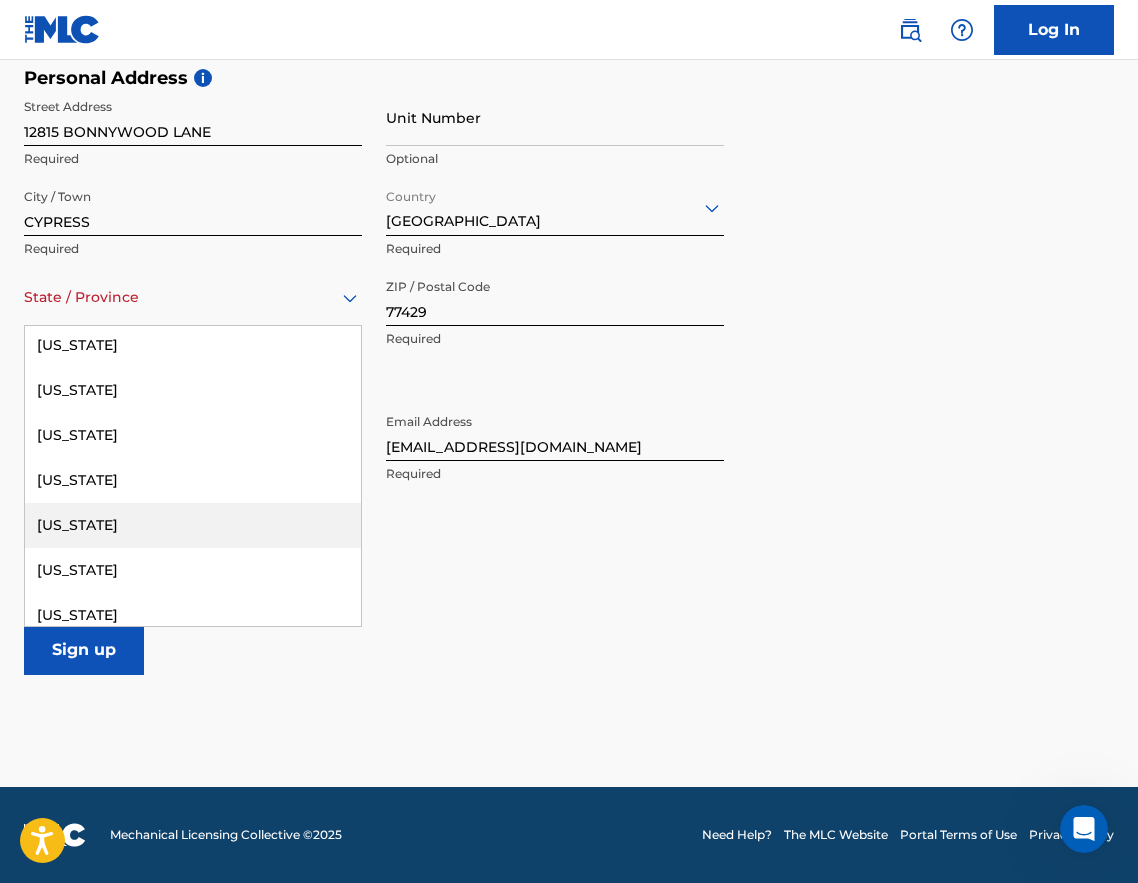 click on "[US_STATE]" at bounding box center (193, 525) 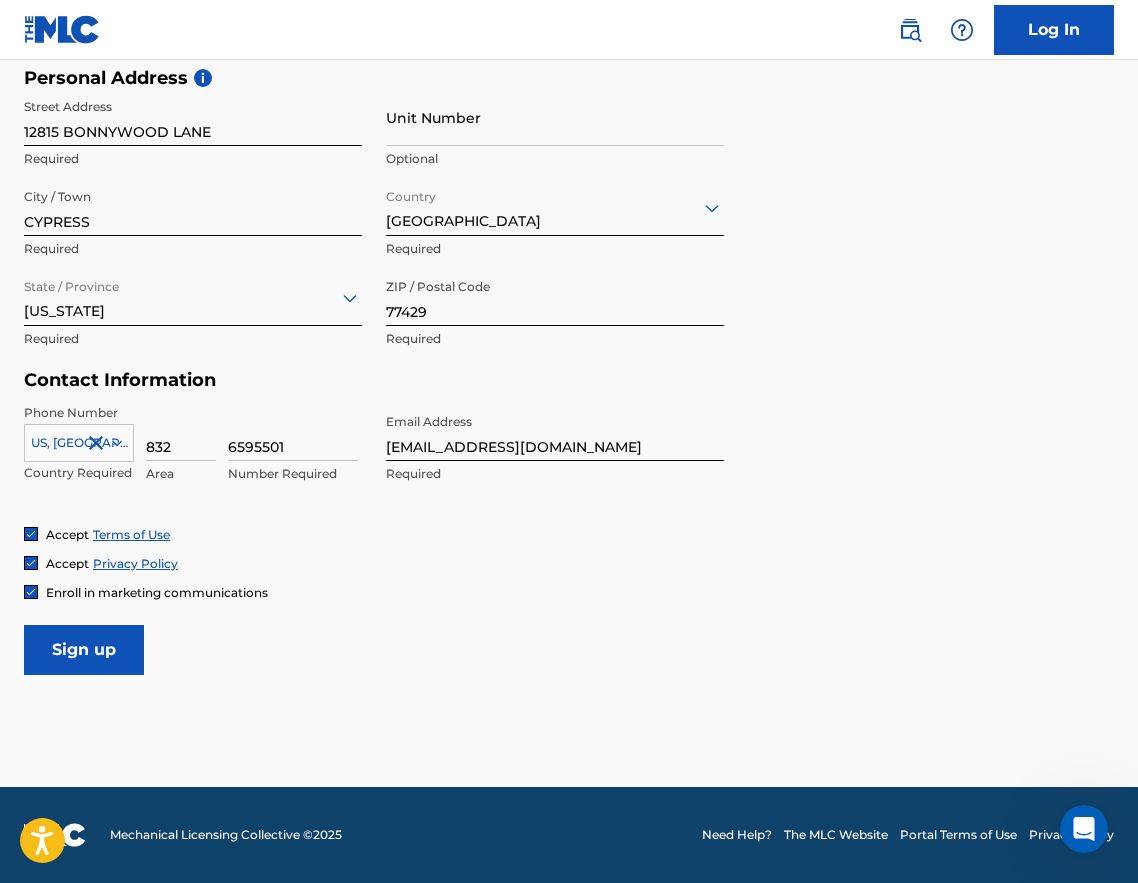 click on "Sign up" at bounding box center [84, 650] 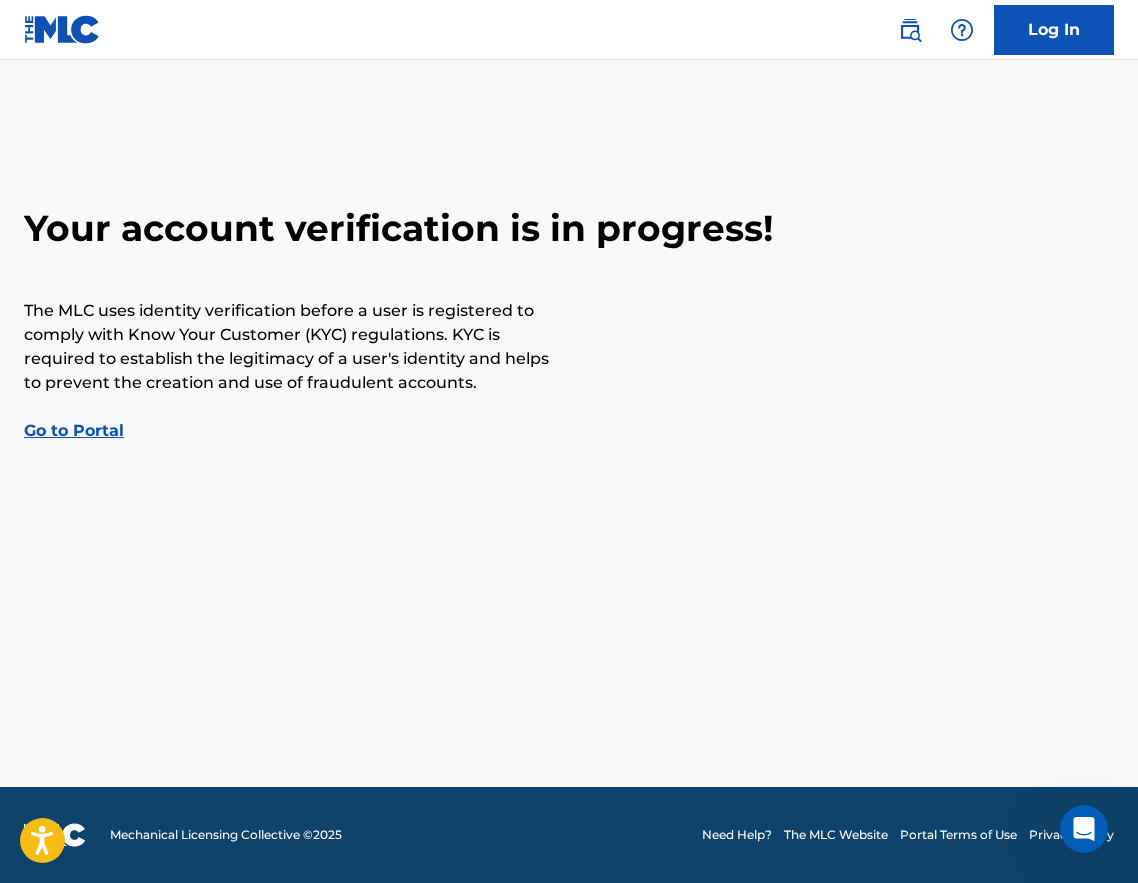 scroll, scrollTop: 0, scrollLeft: 0, axis: both 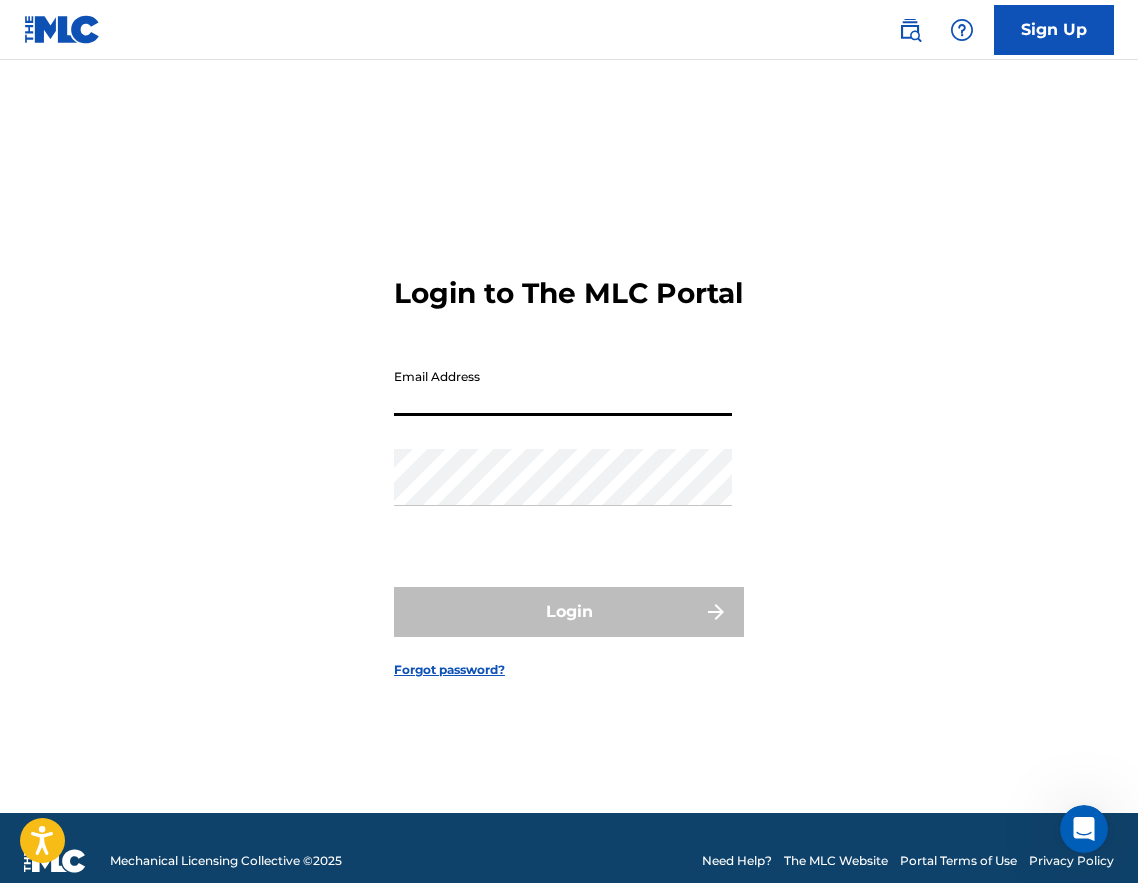 click on "Email Address" at bounding box center (563, 387) 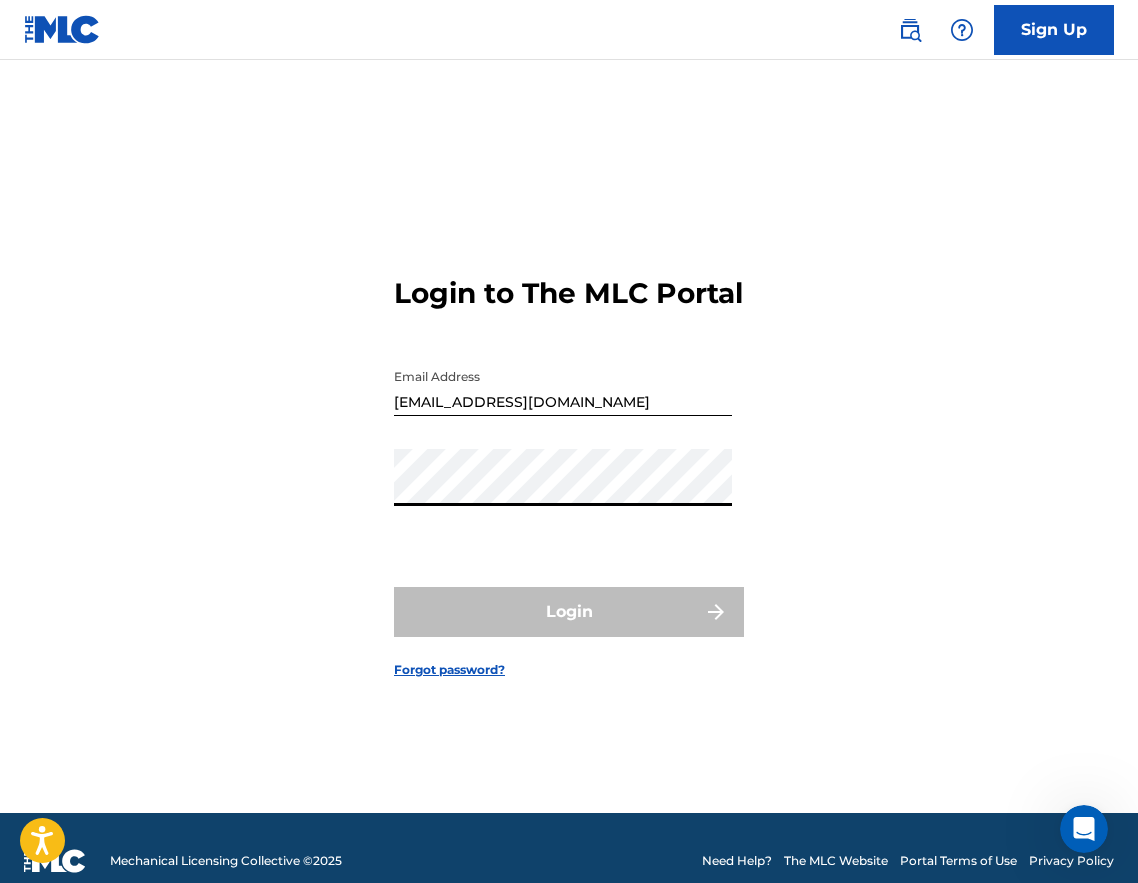 click at bounding box center [717, 478] 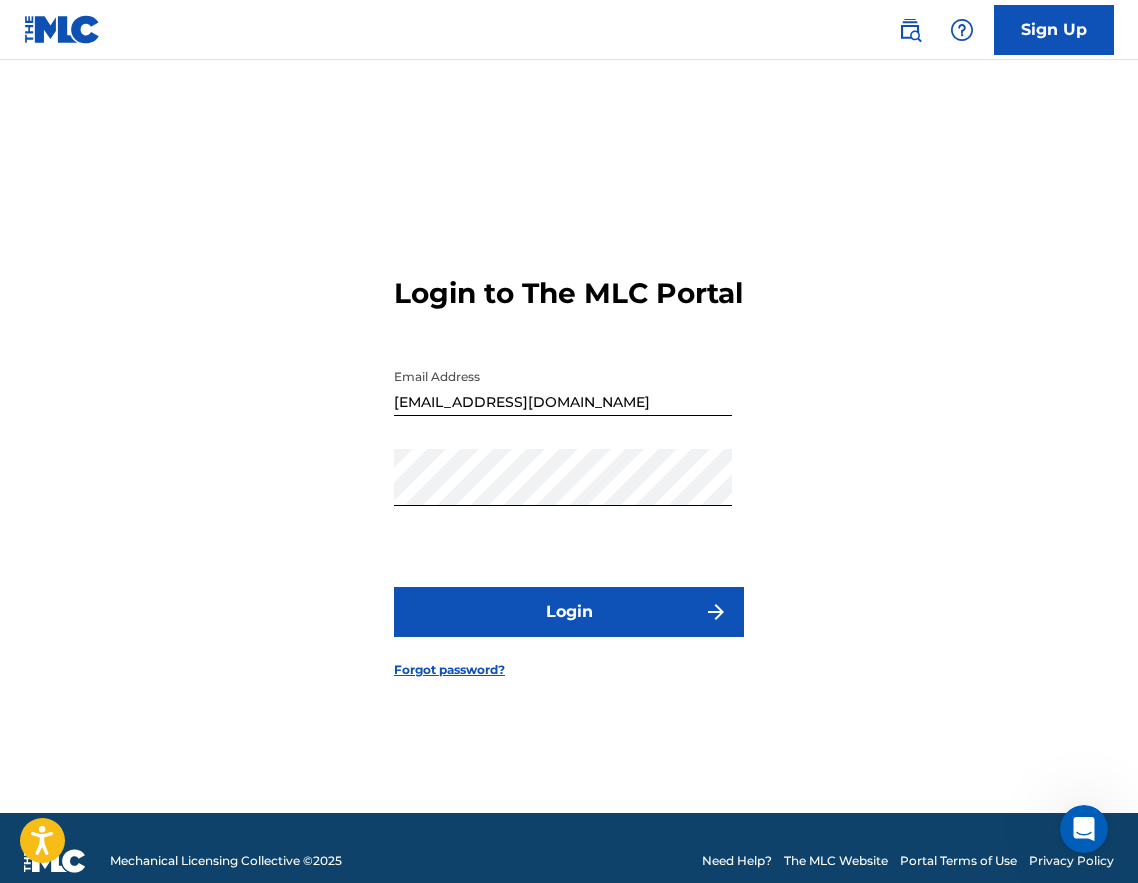 click at bounding box center (717, 478) 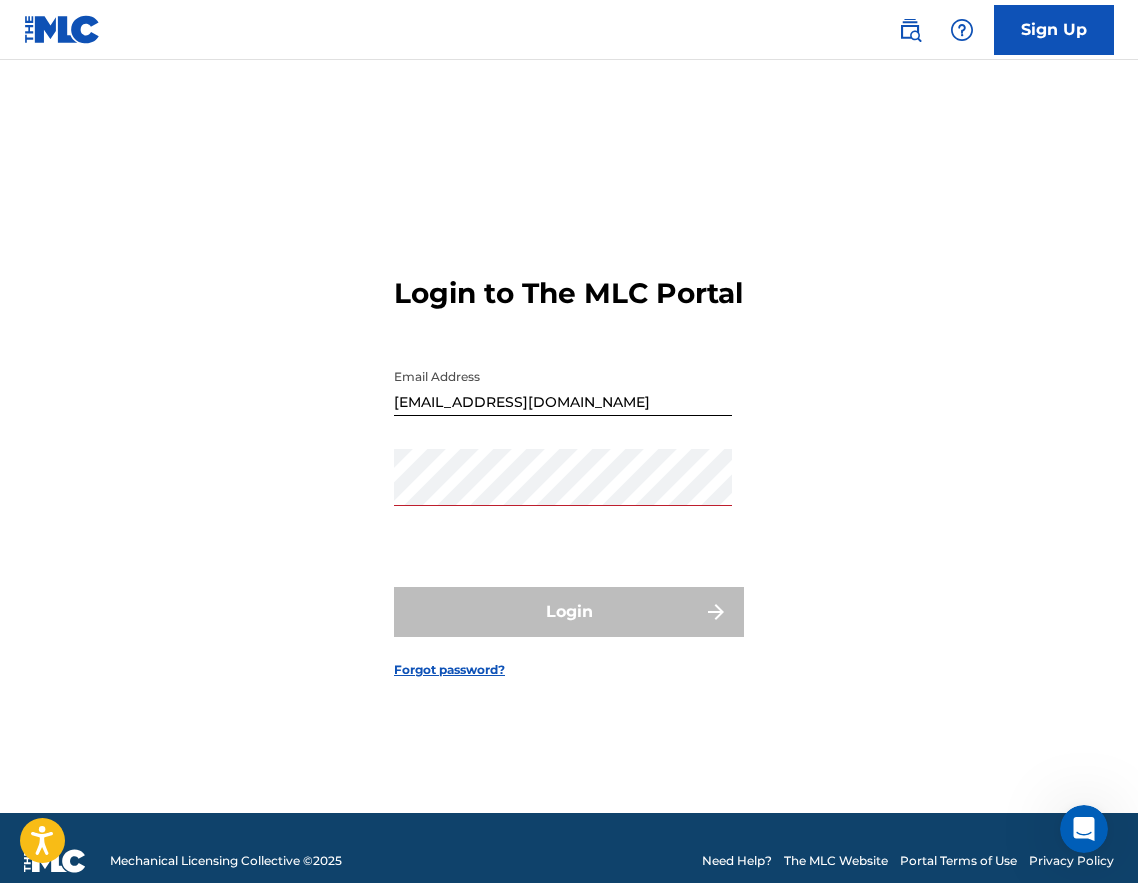 click on "Forgot password?" at bounding box center (449, 670) 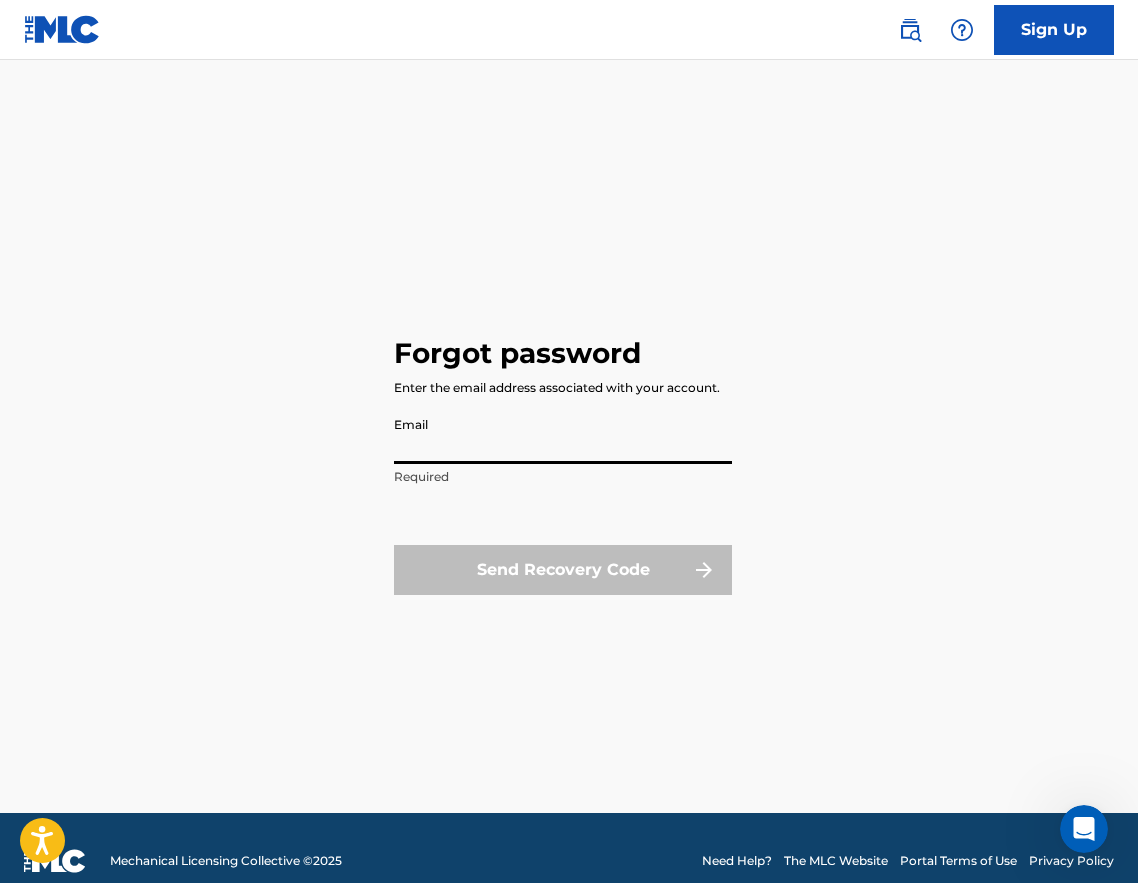 click on "Email" at bounding box center (563, 435) 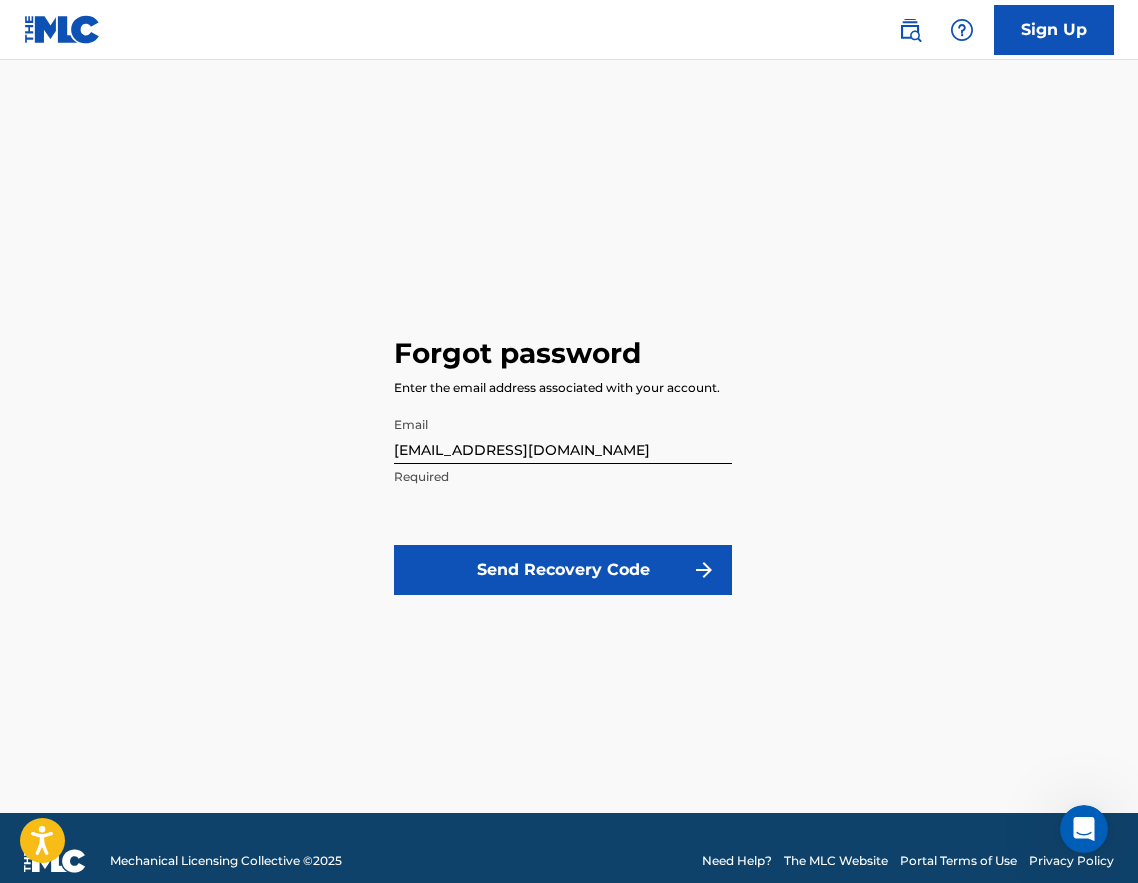click on "Send Recovery Code" at bounding box center (563, 570) 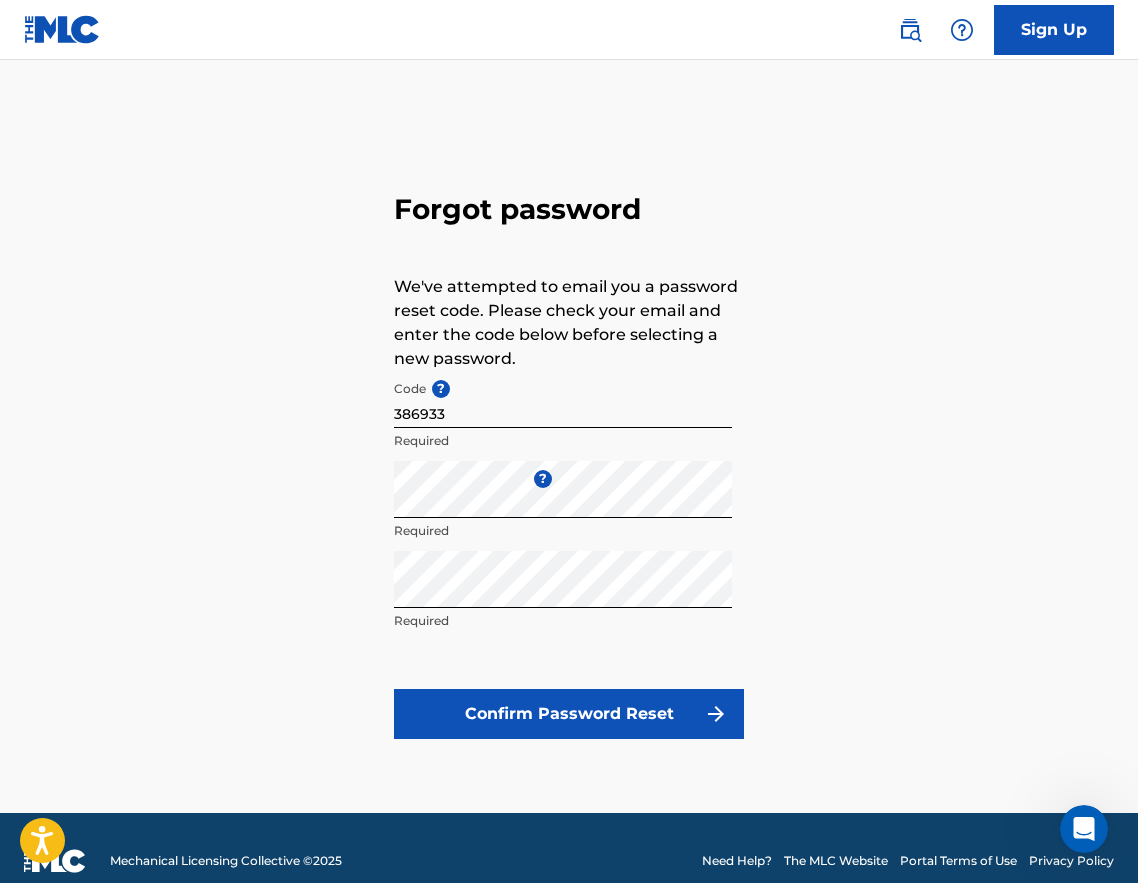 click on "Confirm Password Reset" at bounding box center (569, 714) 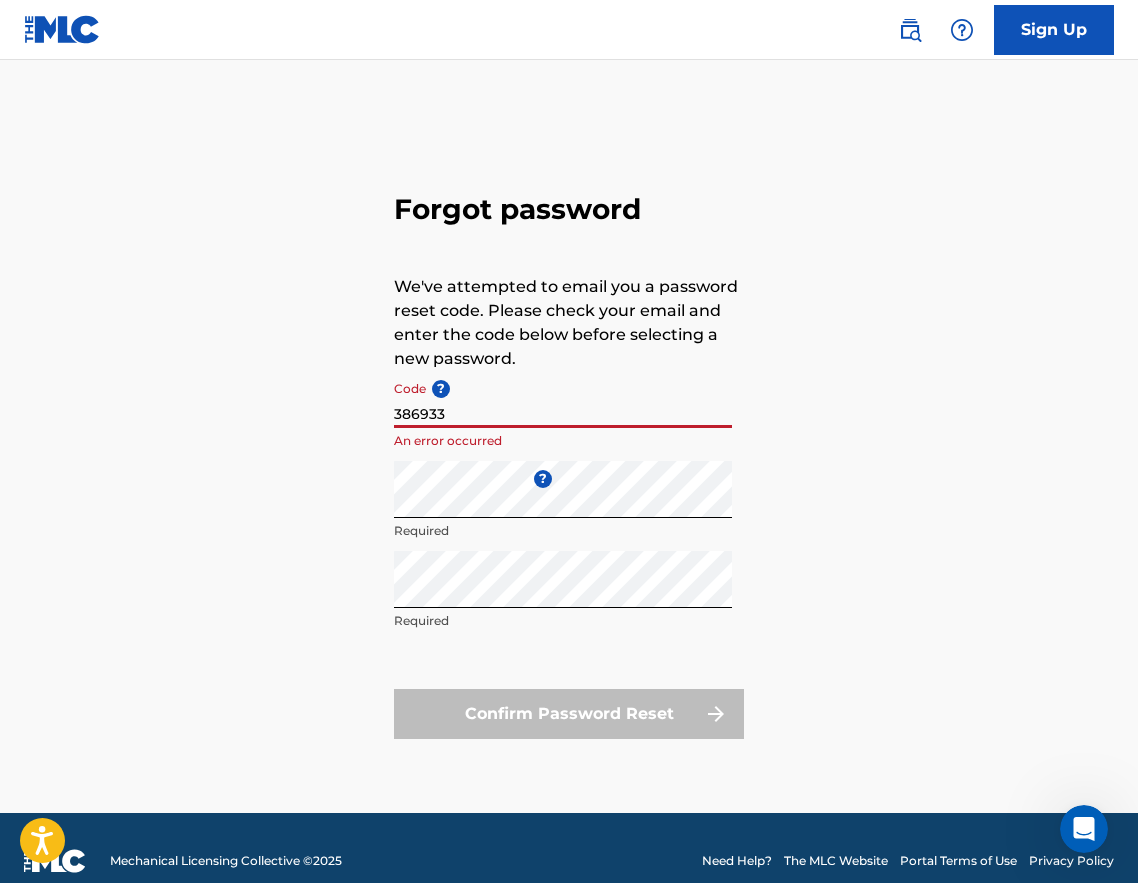 click on "386933" at bounding box center [563, 399] 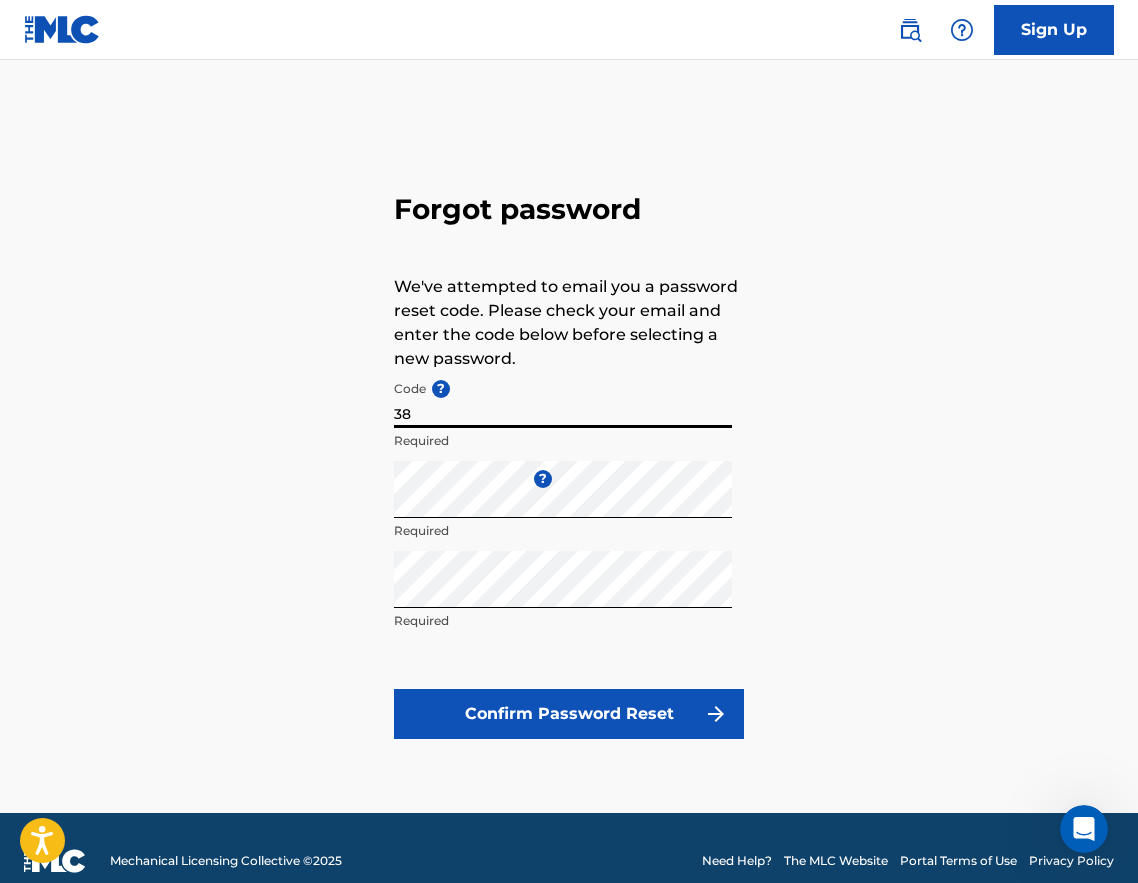 type on "3" 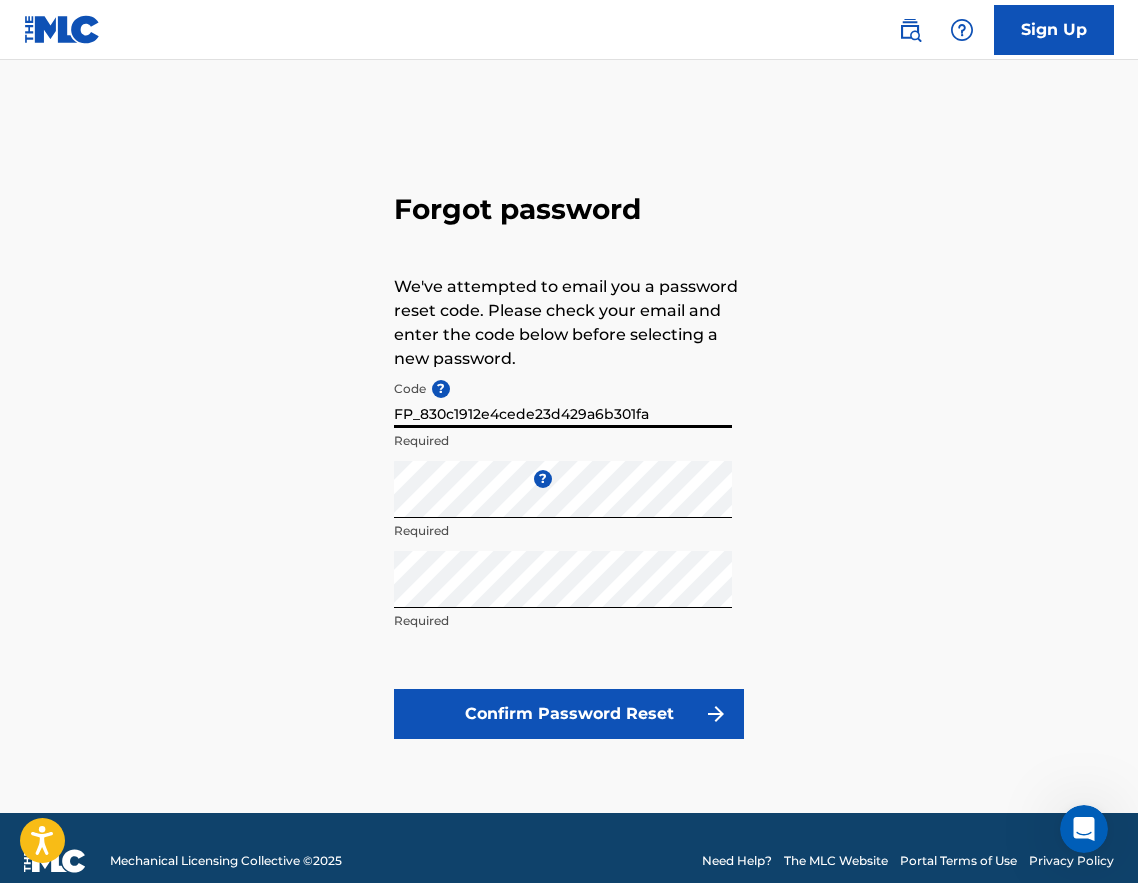 type on "FP_830c1912e4cede23d429a6b301fa" 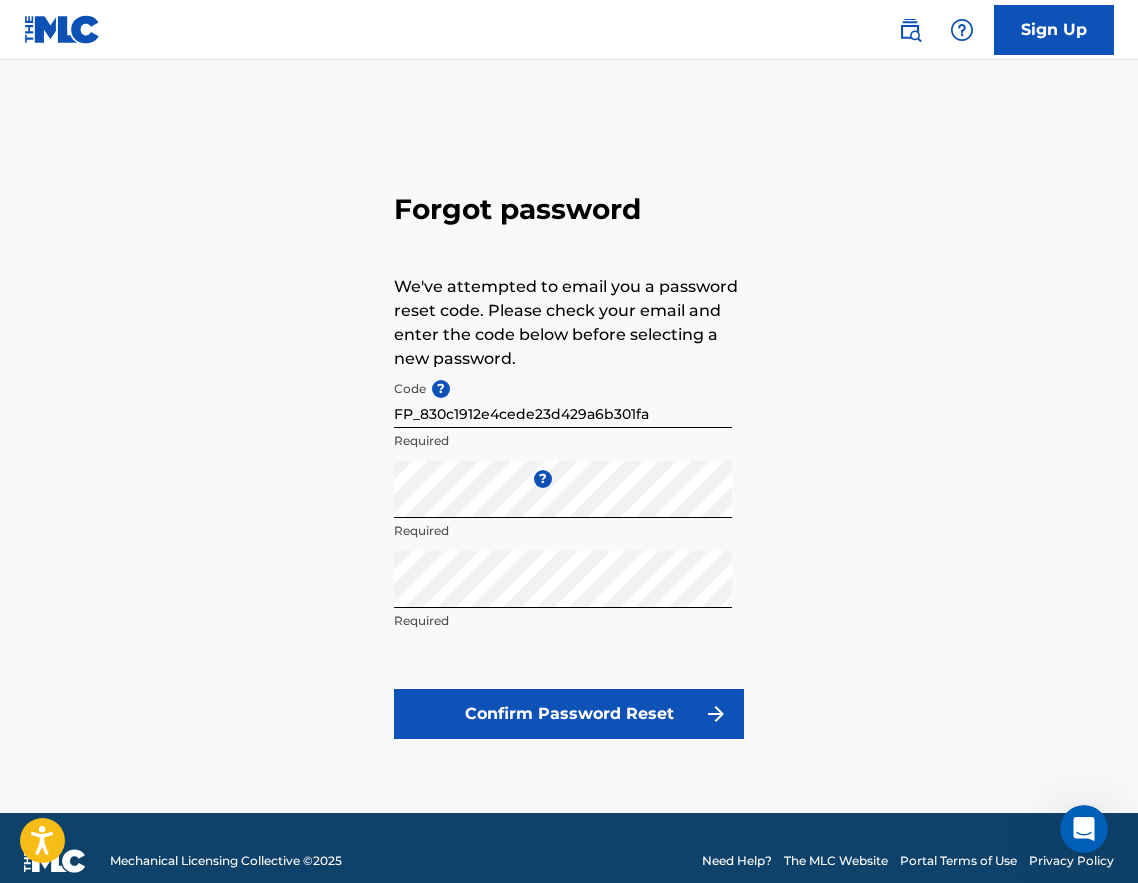 click on "Confirm Password Reset" at bounding box center [569, 714] 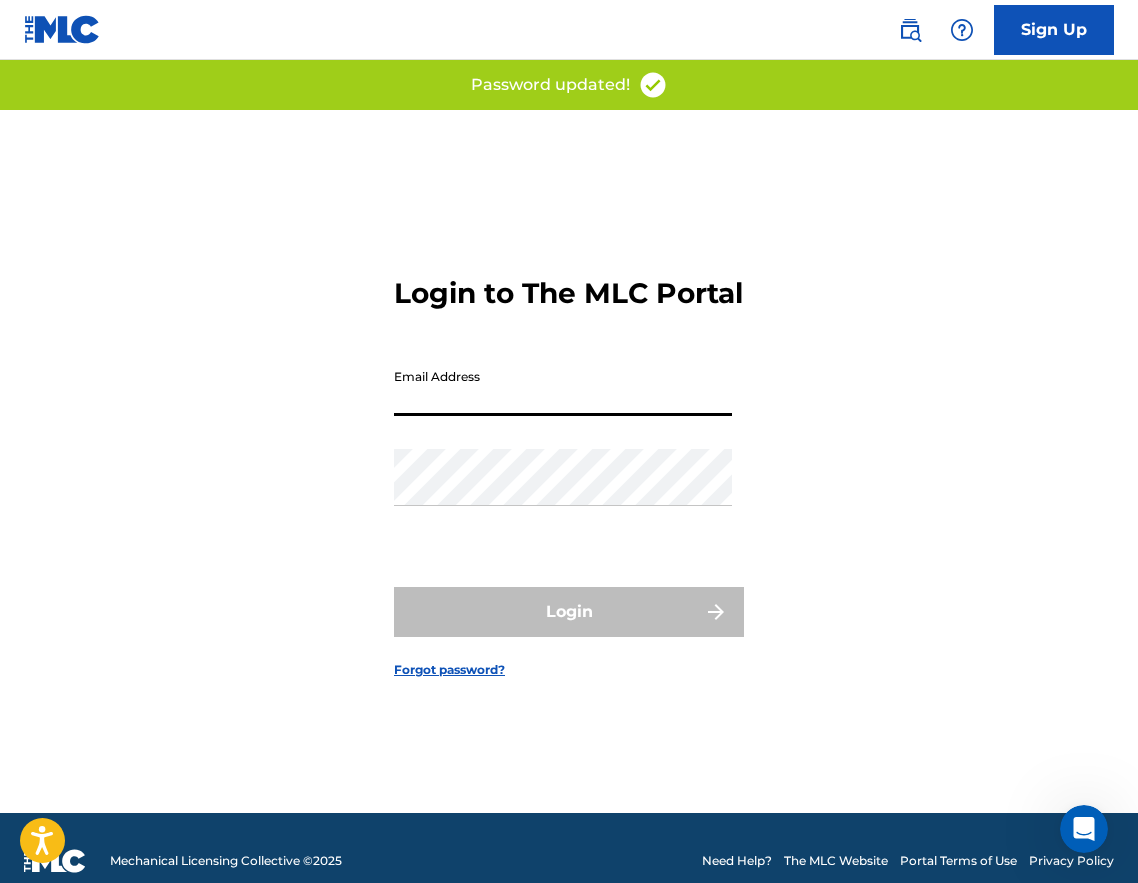 click on "Email Address" at bounding box center (563, 387) 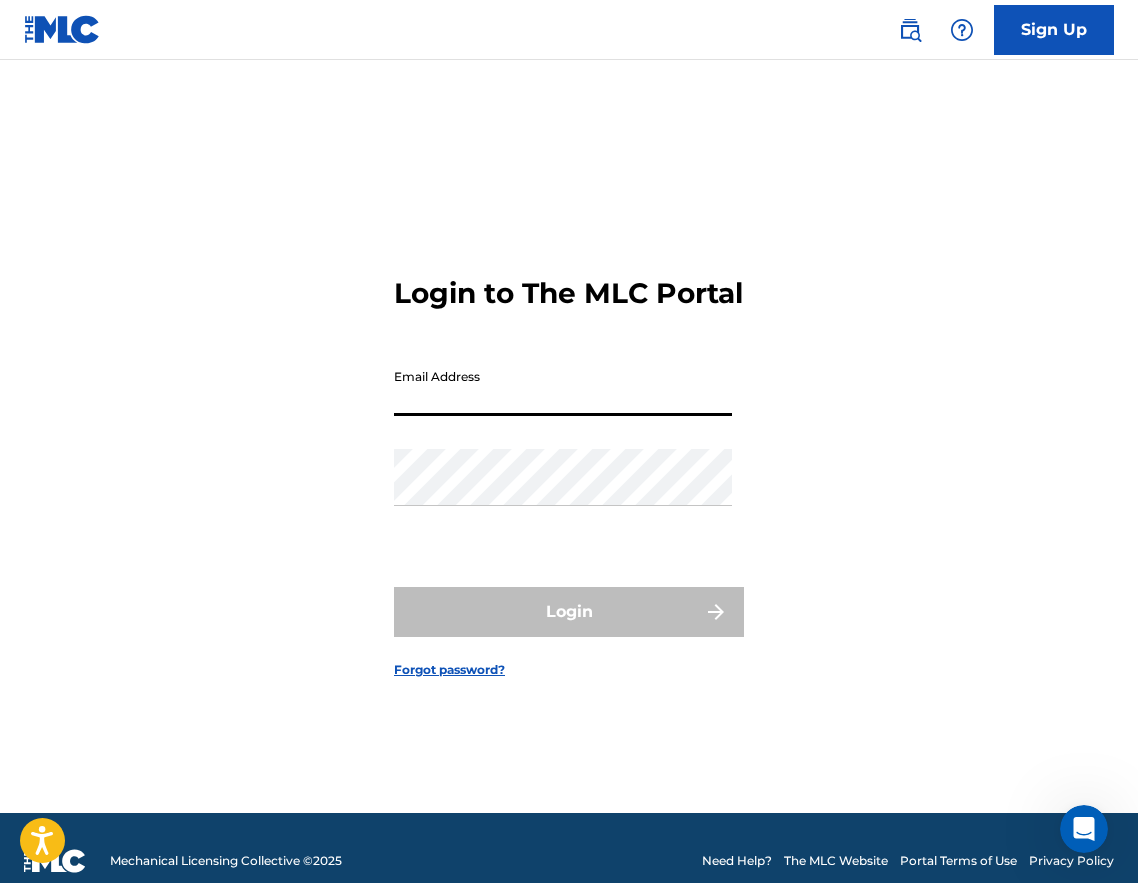 type on "[EMAIL_ADDRESS][DOMAIN_NAME]" 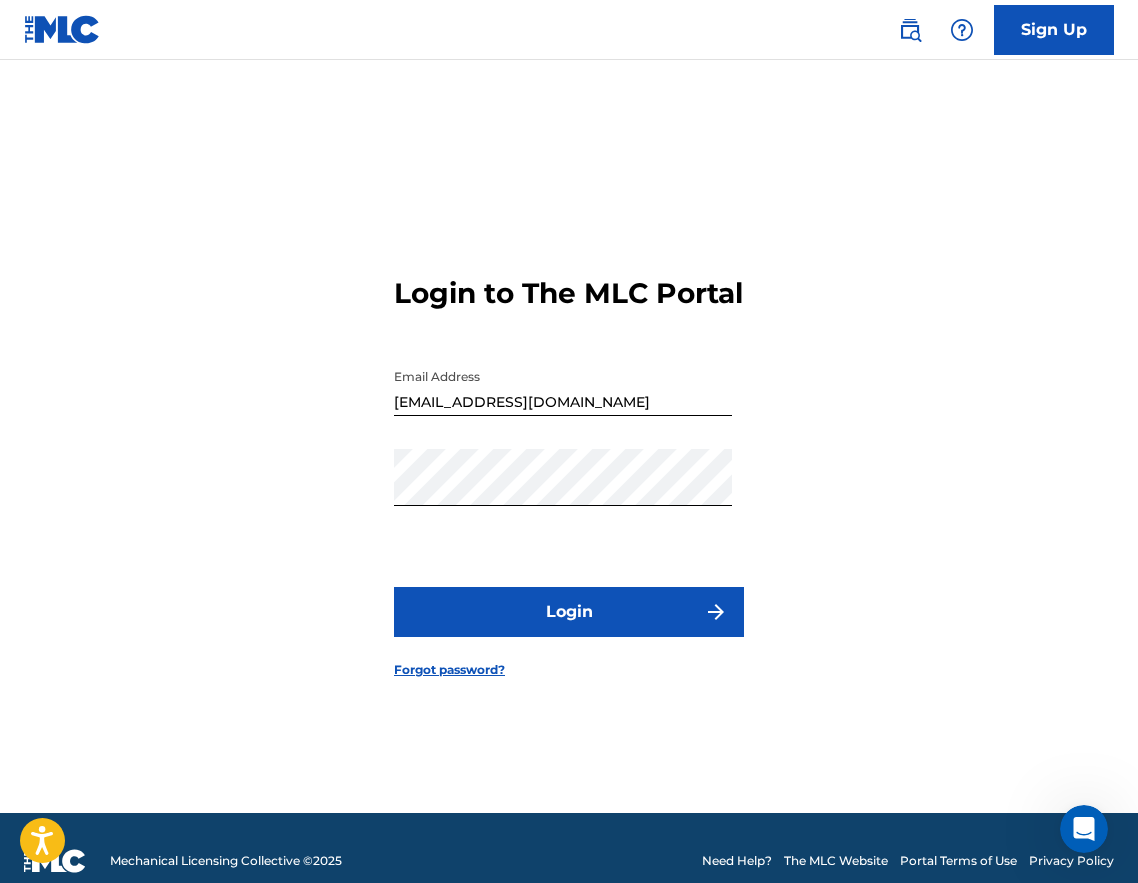 click at bounding box center (717, 478) 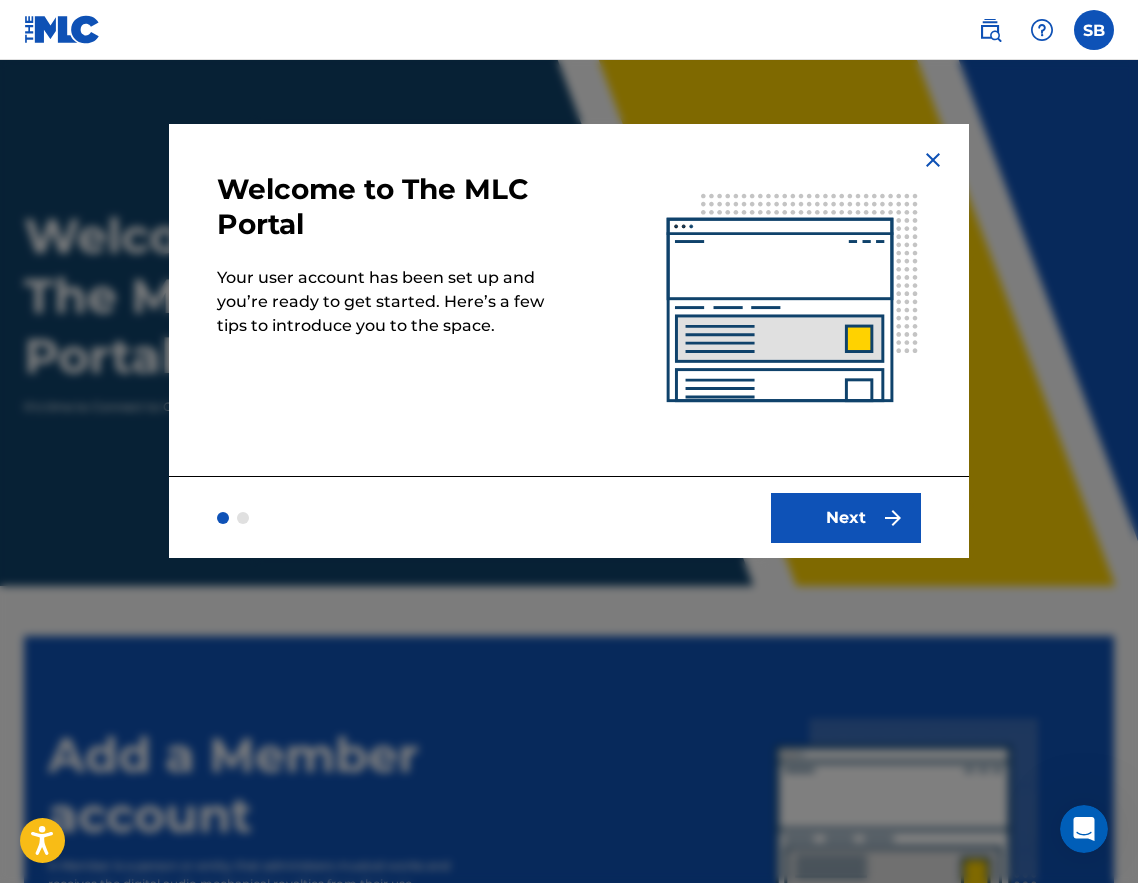scroll, scrollTop: 0, scrollLeft: 0, axis: both 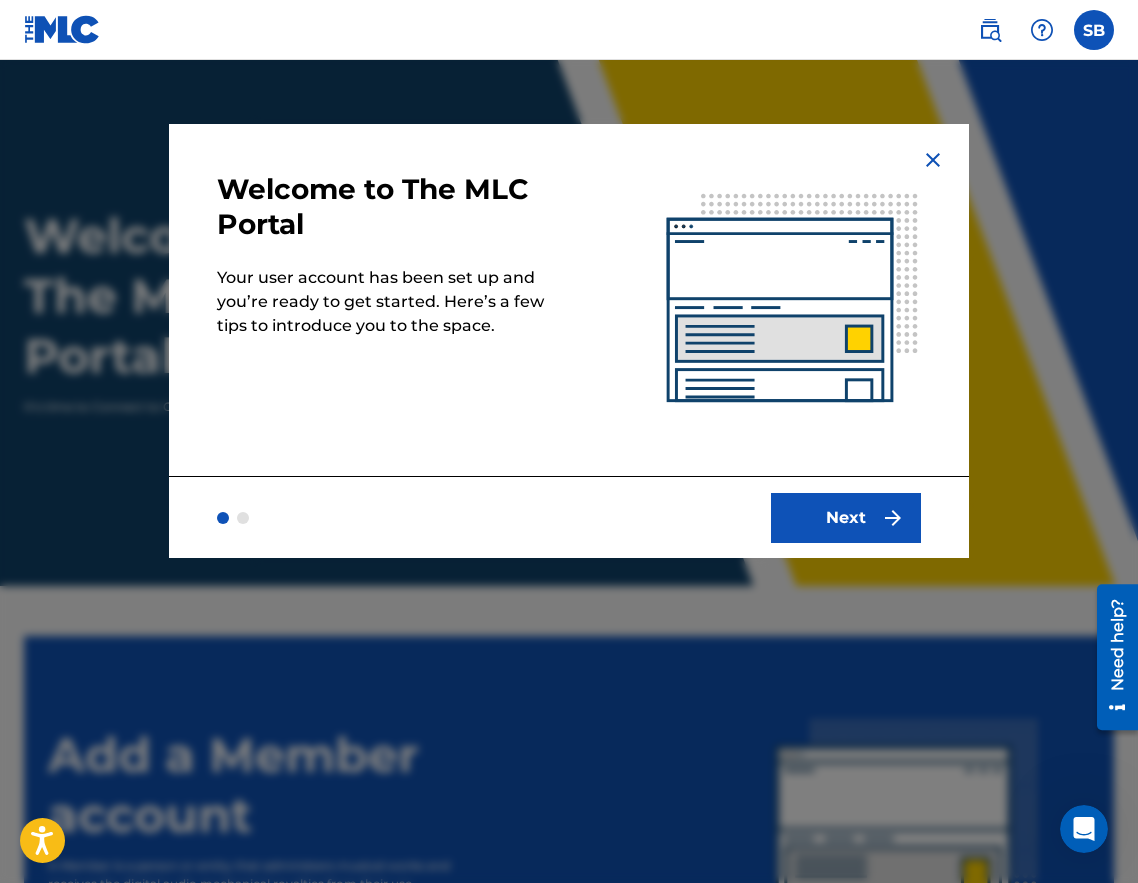 click on "Next" at bounding box center (846, 518) 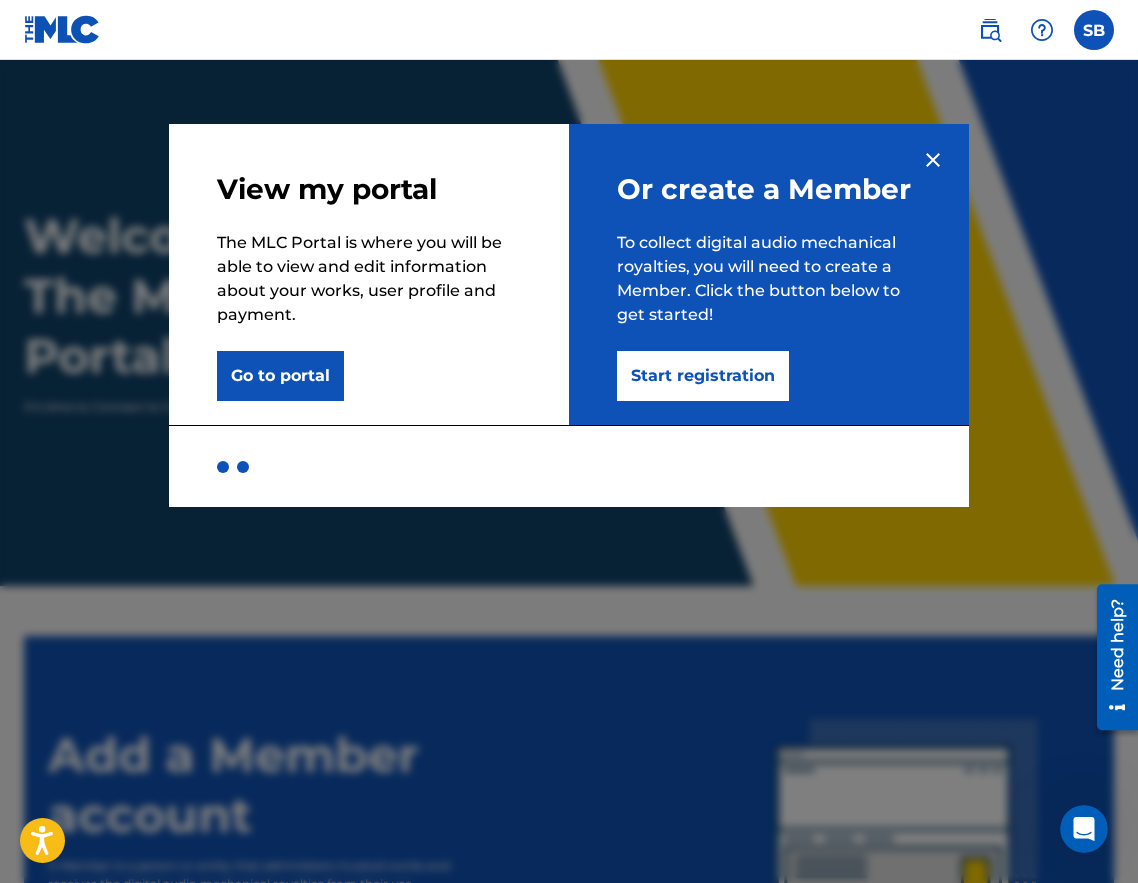 click on "Start registration" at bounding box center [703, 376] 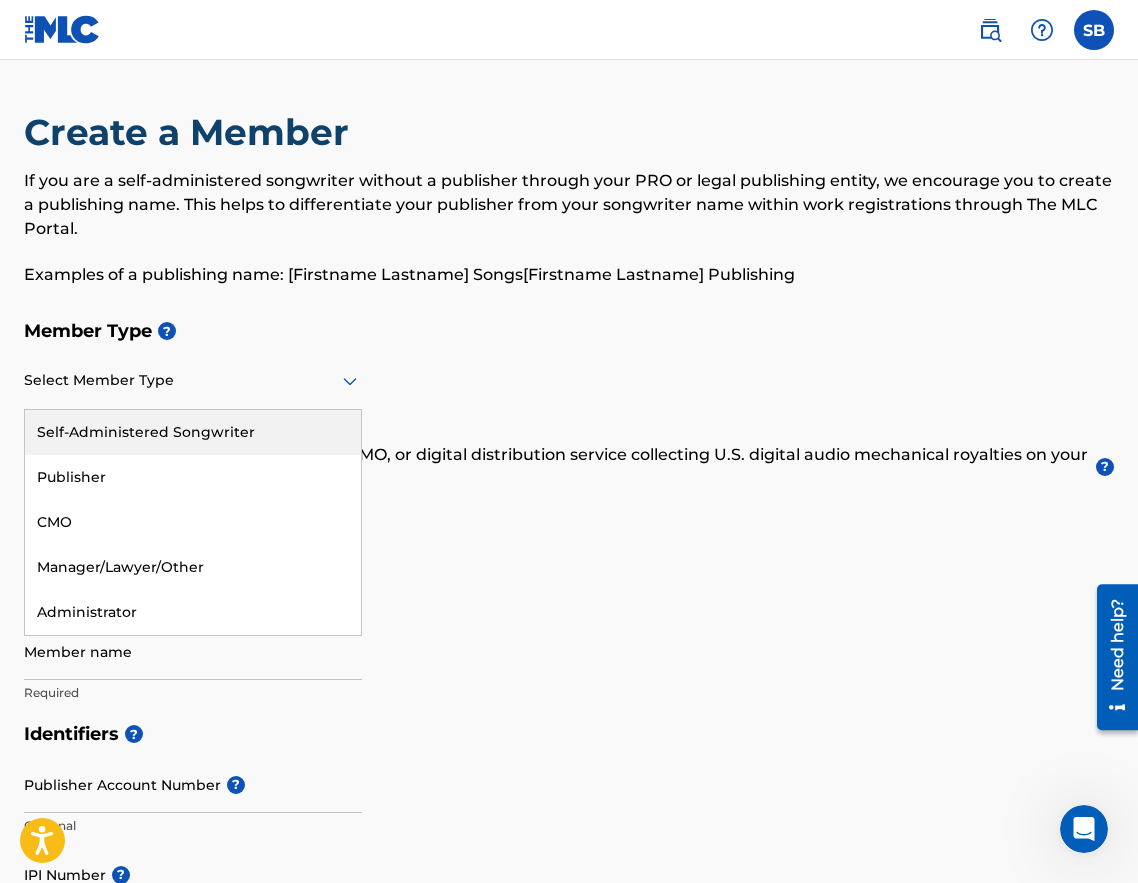 click 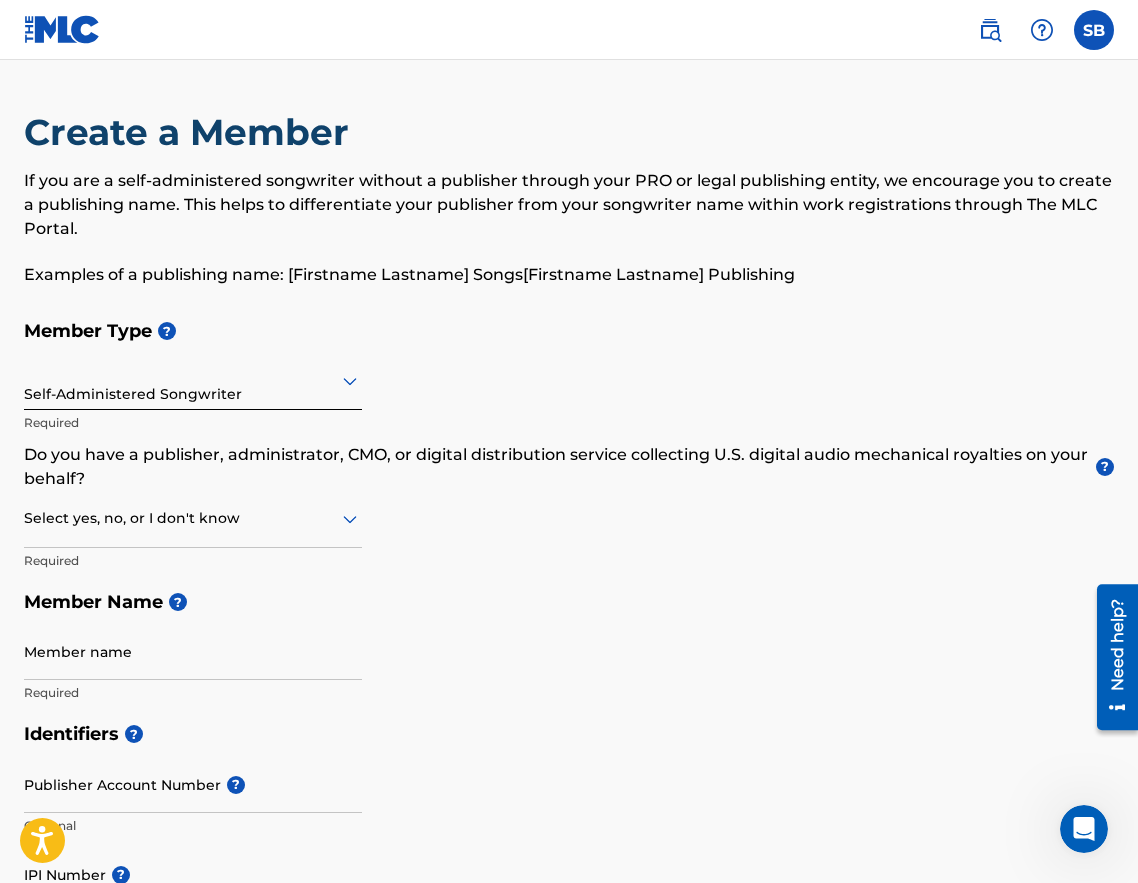 click 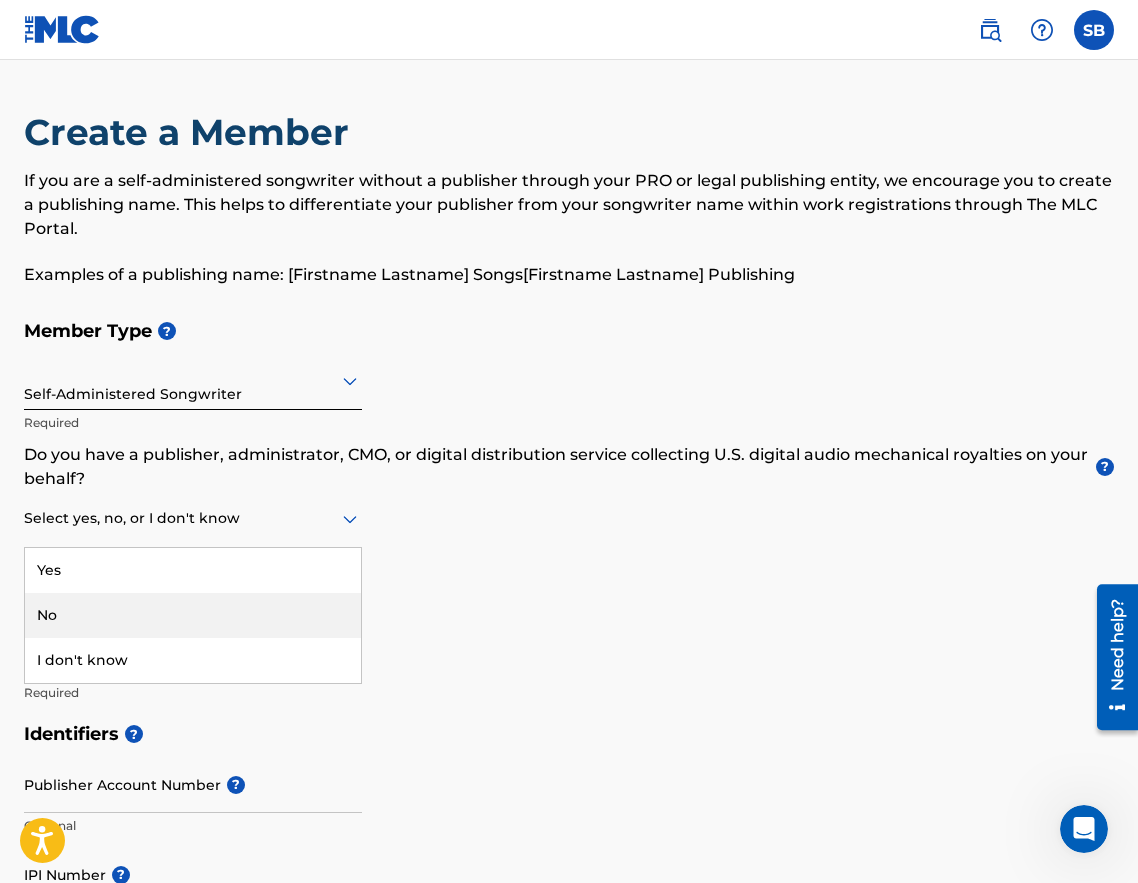 click on "No" at bounding box center (193, 615) 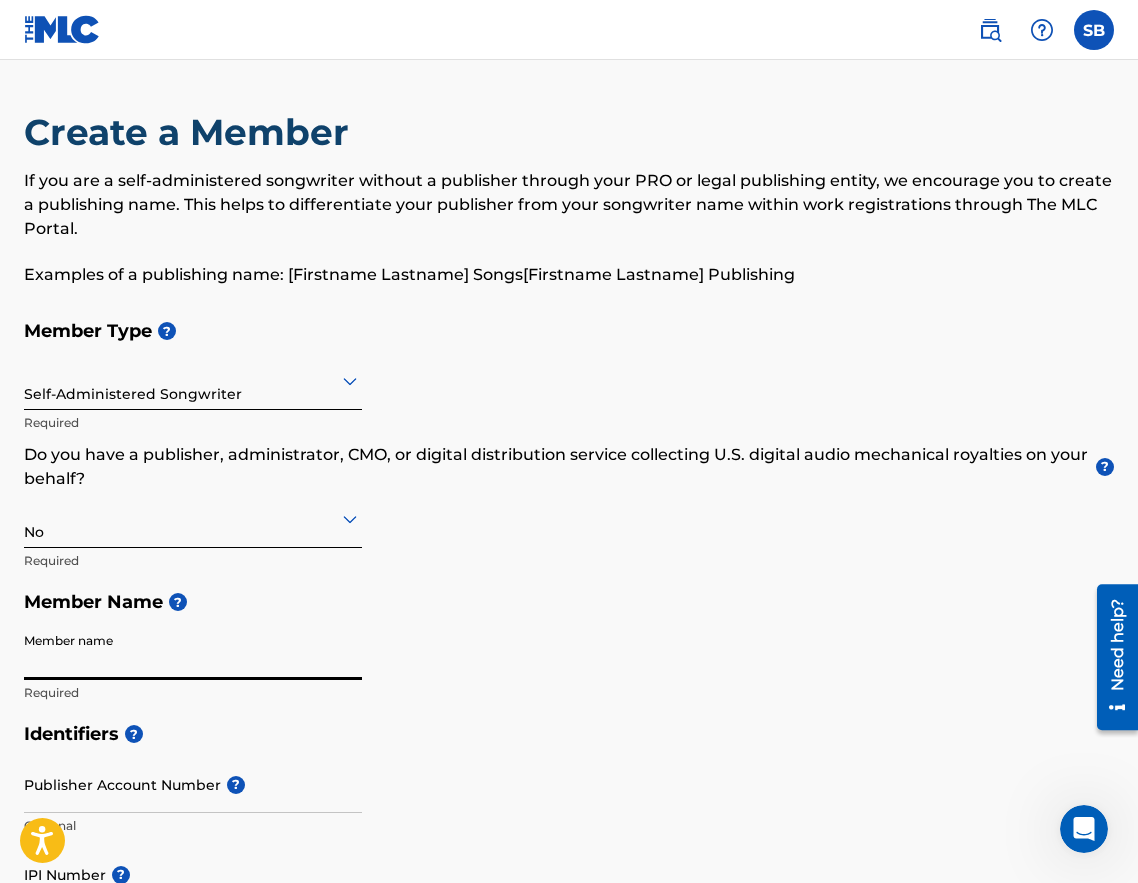 click on "Member name" at bounding box center (193, 651) 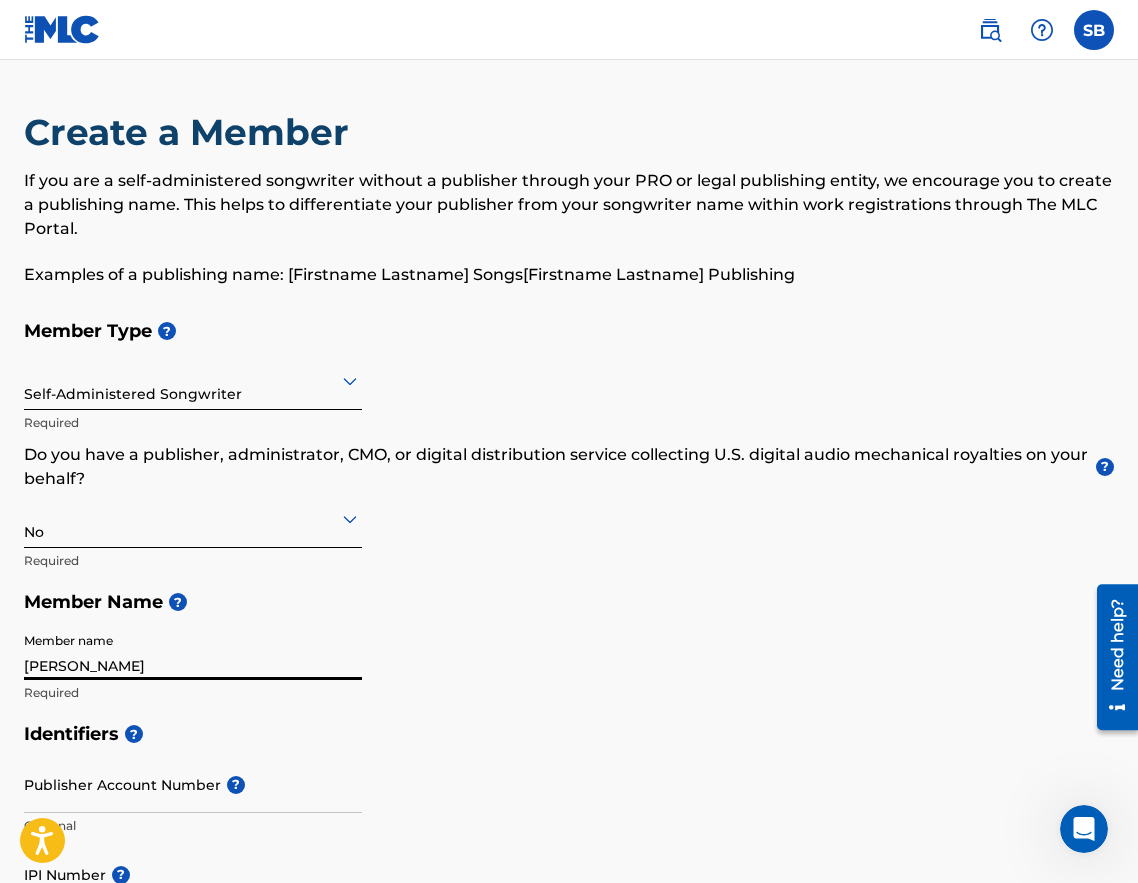 type on "12815" 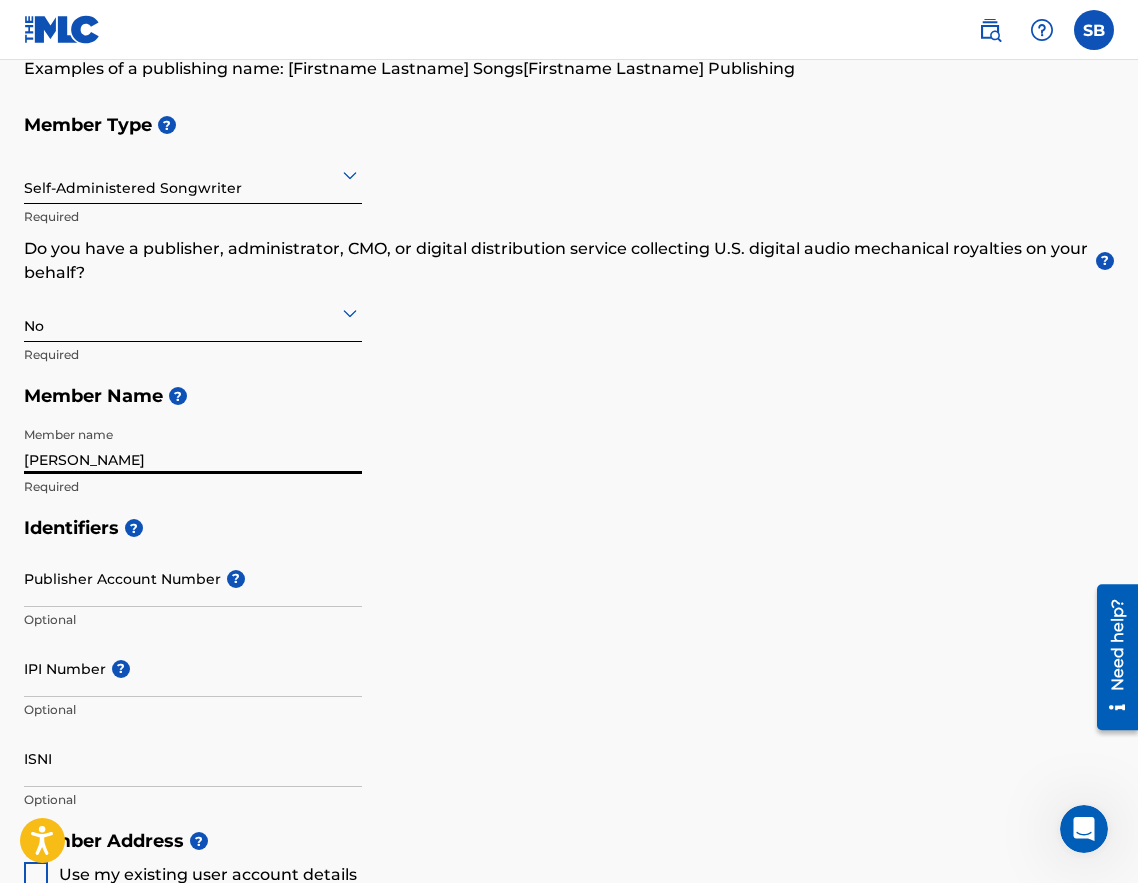 scroll, scrollTop: 227, scrollLeft: 0, axis: vertical 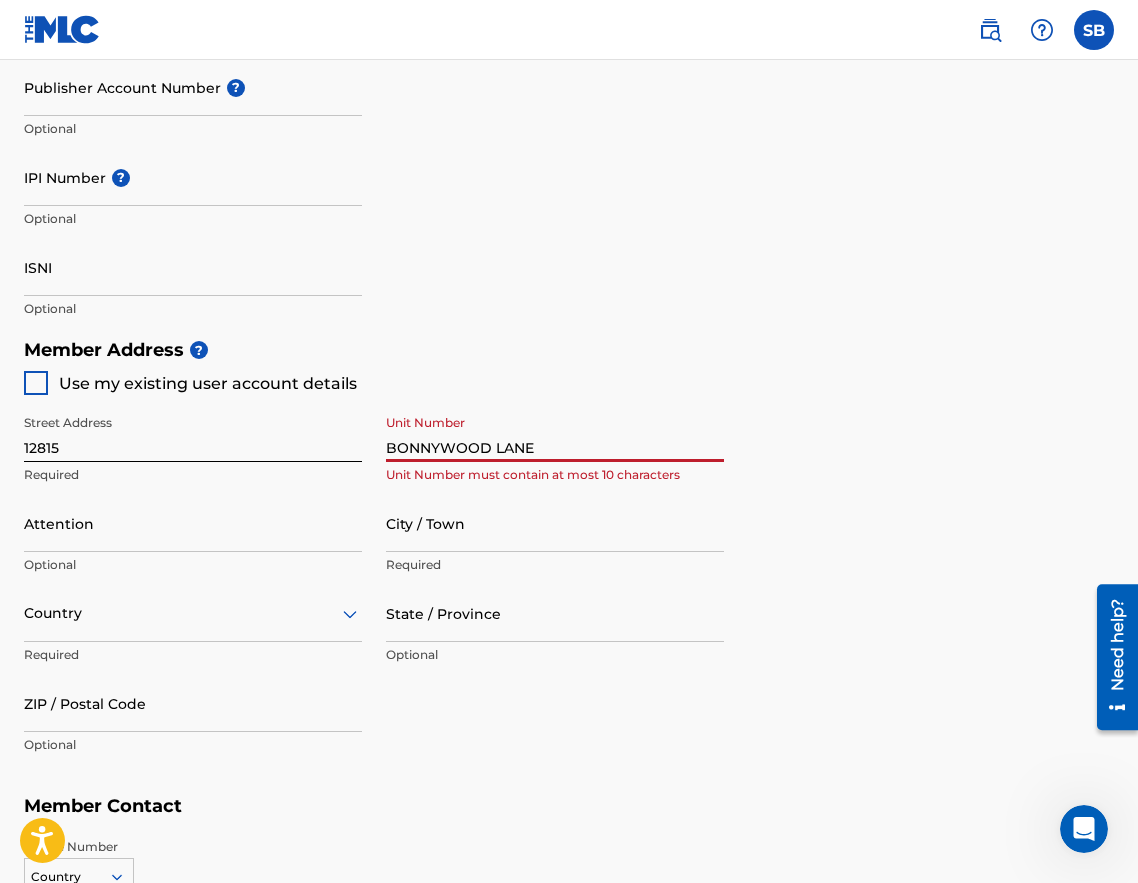 click on "BONNYWOOD LANE" at bounding box center (555, 433) 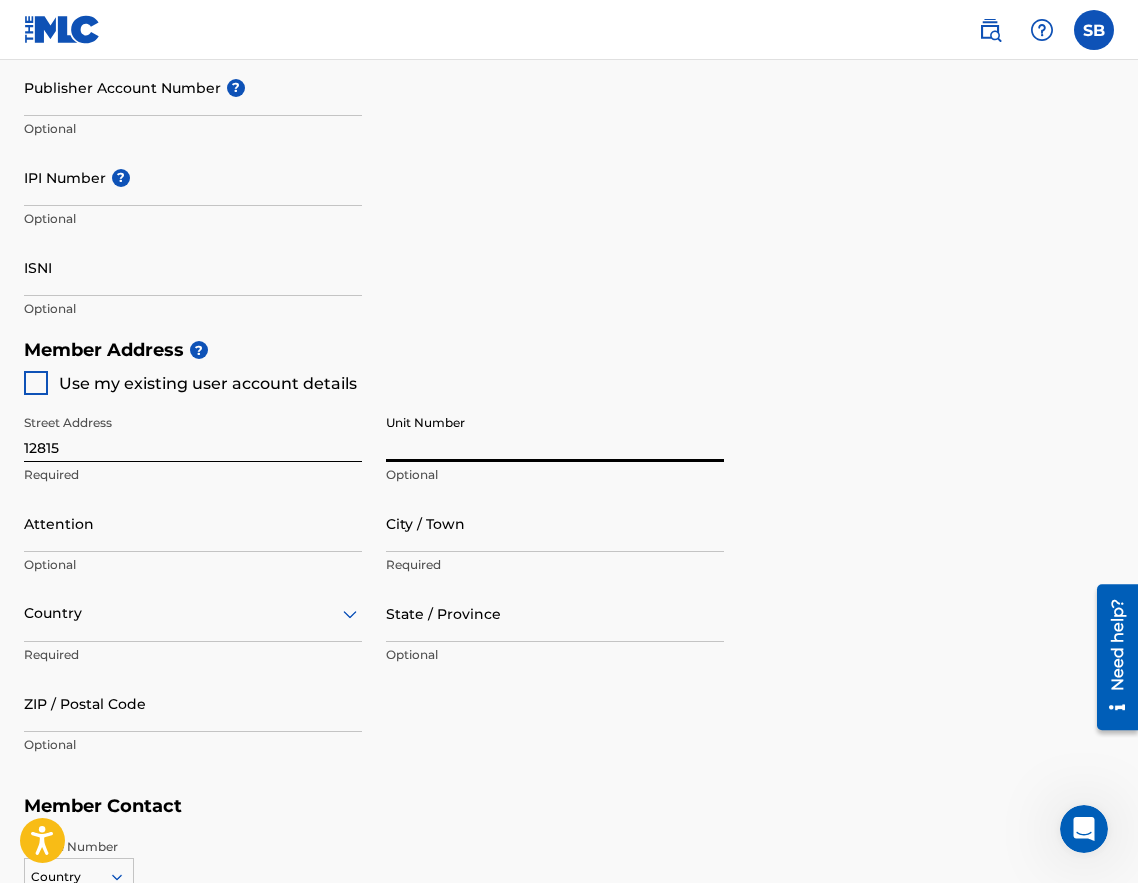 type 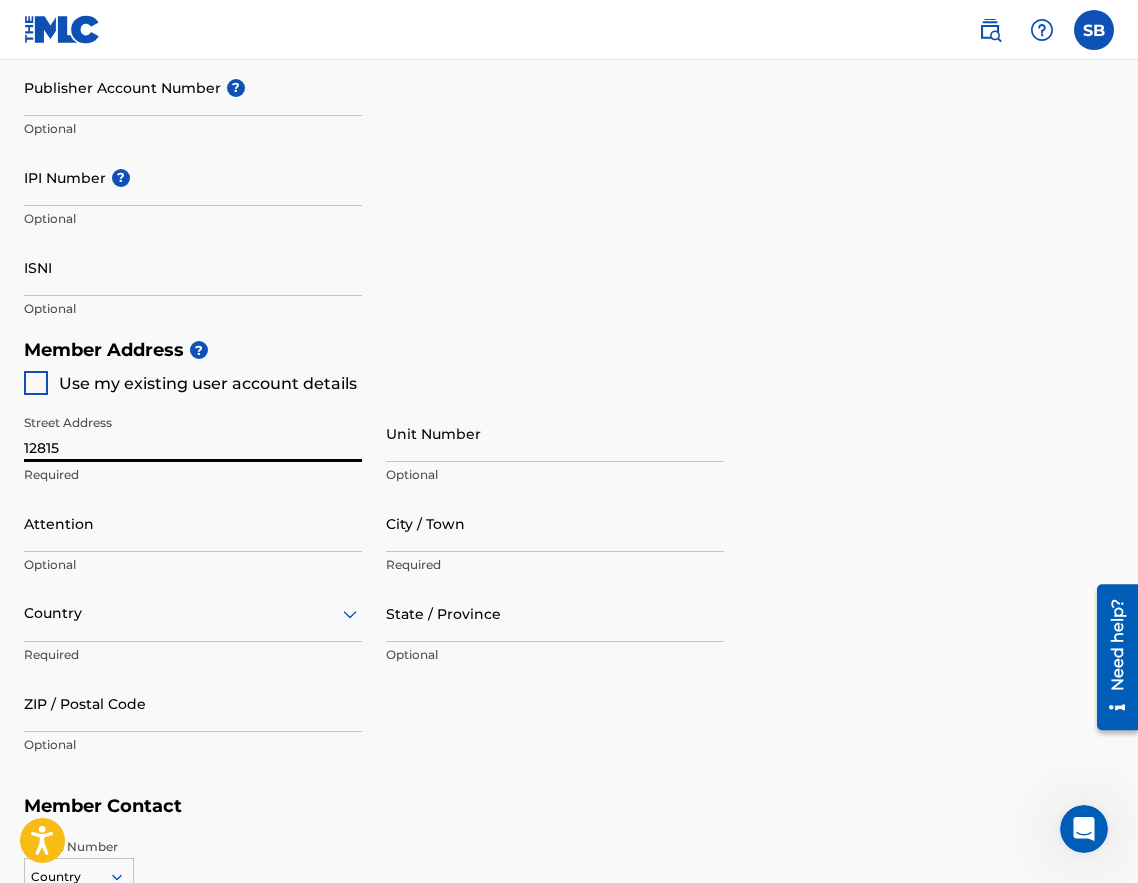 click on "12815" at bounding box center (193, 433) 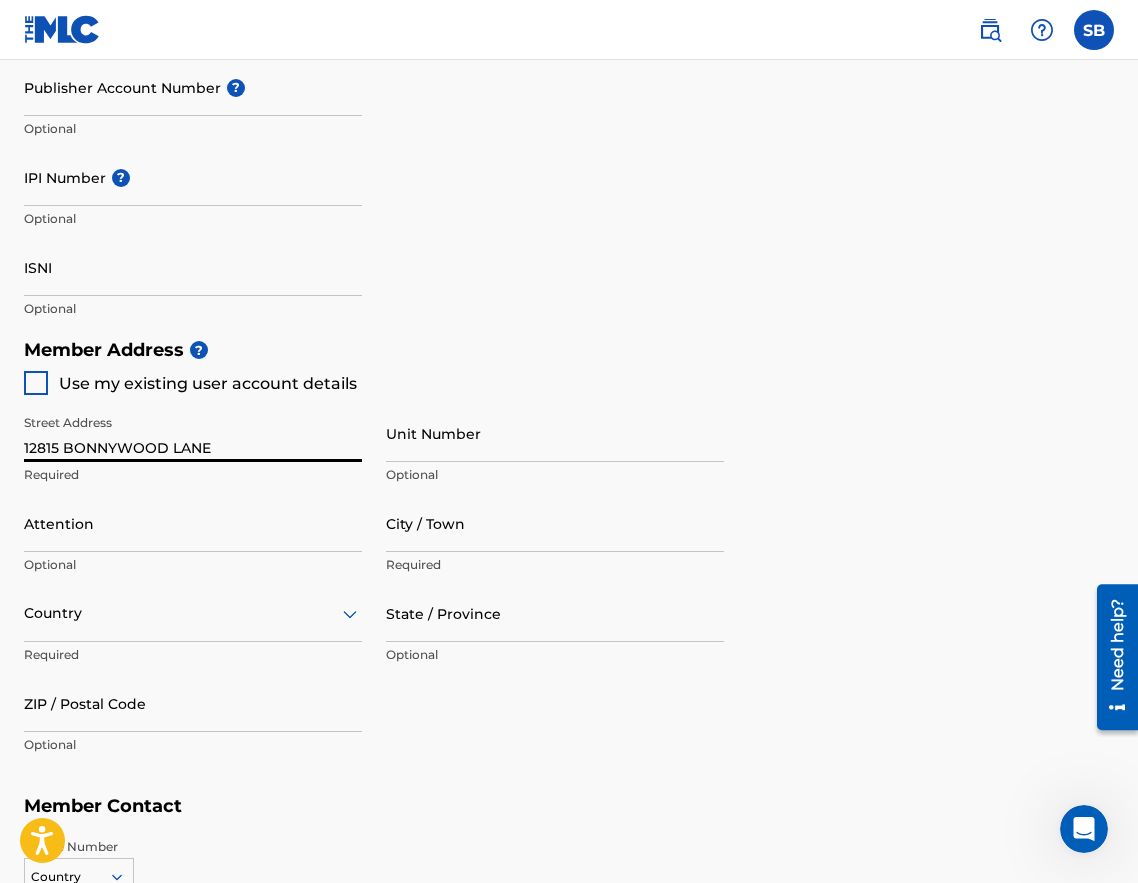 type on "12815 BONNYWOOD LANE" 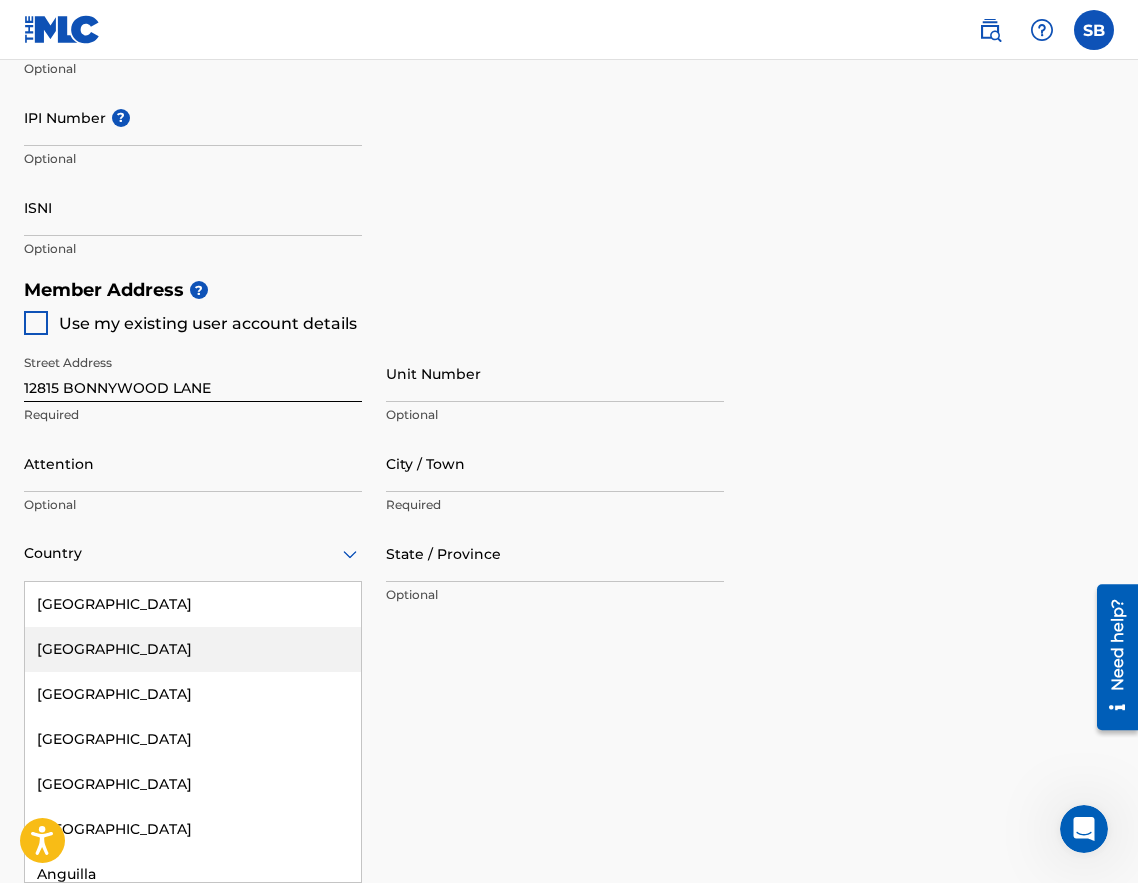 click on "223 results available. Use Up and Down to choose options, press Enter to select the currently focused option, press Escape to exit the menu, press Tab to select the option and exit the menu. Country [GEOGRAPHIC_DATA] [GEOGRAPHIC_DATA] [GEOGRAPHIC_DATA] [GEOGRAPHIC_DATA] [GEOGRAPHIC_DATA] [GEOGRAPHIC_DATA] [GEOGRAPHIC_DATA] [GEOGRAPHIC_DATA] [GEOGRAPHIC_DATA] [GEOGRAPHIC_DATA] [GEOGRAPHIC_DATA] [GEOGRAPHIC_DATA] [GEOGRAPHIC_DATA] [GEOGRAPHIC_DATA] [GEOGRAPHIC_DATA] [GEOGRAPHIC_DATA] [GEOGRAPHIC_DATA] [GEOGRAPHIC_DATA] [GEOGRAPHIC_DATA] [GEOGRAPHIC_DATA] [GEOGRAPHIC_DATA] [GEOGRAPHIC_DATA] [GEOGRAPHIC_DATA] [GEOGRAPHIC_DATA] [GEOGRAPHIC_DATA] [GEOGRAPHIC_DATA] [GEOGRAPHIC_DATA] [GEOGRAPHIC_DATA] [GEOGRAPHIC_DATA] [GEOGRAPHIC_DATA] [GEOGRAPHIC_DATA] [GEOGRAPHIC_DATA] [GEOGRAPHIC_DATA] [GEOGRAPHIC_DATA] [GEOGRAPHIC_DATA] [GEOGRAPHIC_DATA] [GEOGRAPHIC_DATA] [GEOGRAPHIC_DATA] [GEOGRAPHIC_DATA] [GEOGRAPHIC_DATA] [GEOGRAPHIC_DATA] [GEOGRAPHIC_DATA] [GEOGRAPHIC_DATA] [GEOGRAPHIC_DATA] [GEOGRAPHIC_DATA] [GEOGRAPHIC_DATA], [GEOGRAPHIC_DATA] [GEOGRAPHIC_DATA] [GEOGRAPHIC_DATA] [GEOGRAPHIC_DATA] [GEOGRAPHIC_DATA] [GEOGRAPHIC_DATA] [GEOGRAPHIC_DATA] [GEOGRAPHIC_DATA] [GEOGRAPHIC_DATA] [GEOGRAPHIC_DATA] [GEOGRAPHIC_DATA] [GEOGRAPHIC_DATA] [GEOGRAPHIC_DATA] [GEOGRAPHIC_DATA] [GEOGRAPHIC_DATA] [GEOGRAPHIC_DATA] [GEOGRAPHIC_DATA] [GEOGRAPHIC_DATA] [GEOGRAPHIC_DATA] ([GEOGRAPHIC_DATA]) [GEOGRAPHIC_DATA] [GEOGRAPHIC_DATA] [GEOGRAPHIC_DATA] [GEOGRAPHIC_DATA] [GEOGRAPHIC_DATA] [GEOGRAPHIC_DATA] [GEOGRAPHIC_DATA] [GEOGRAPHIC_DATA] [US_STATE] [GEOGRAPHIC_DATA] [GEOGRAPHIC_DATA] [GEOGRAPHIC_DATA] [GEOGRAPHIC_DATA] [GEOGRAPHIC_DATA] [GEOGRAPHIC_DATA] [GEOGRAPHIC_DATA]" at bounding box center (193, 553) 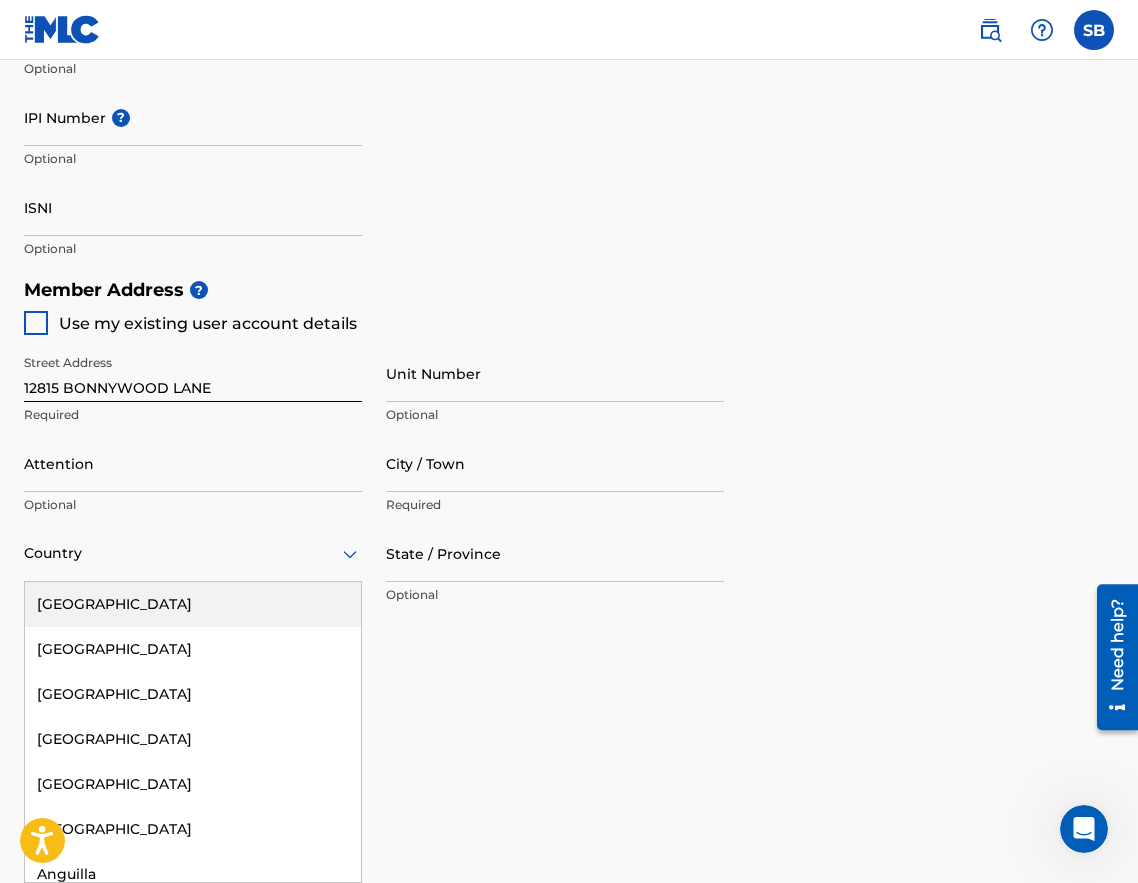 click on "[GEOGRAPHIC_DATA]" at bounding box center (193, 604) 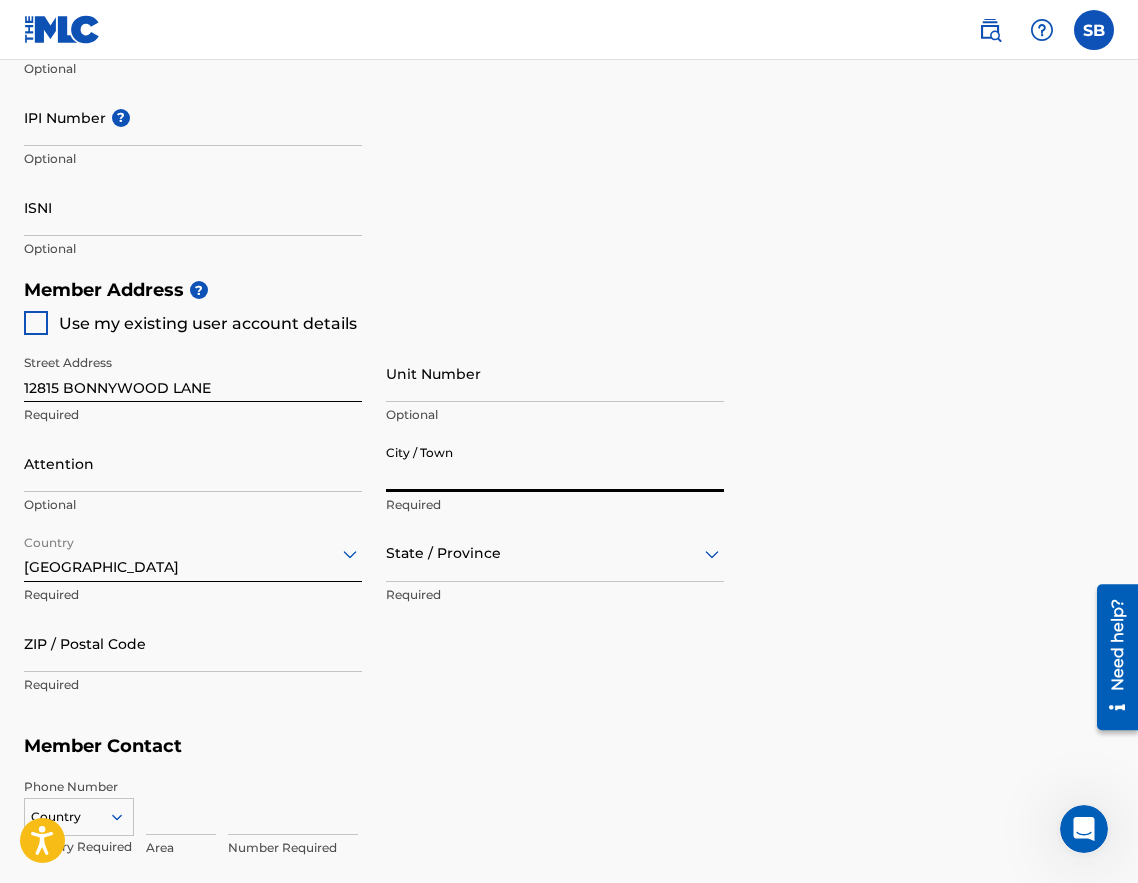 click on "City / Town" at bounding box center (555, 463) 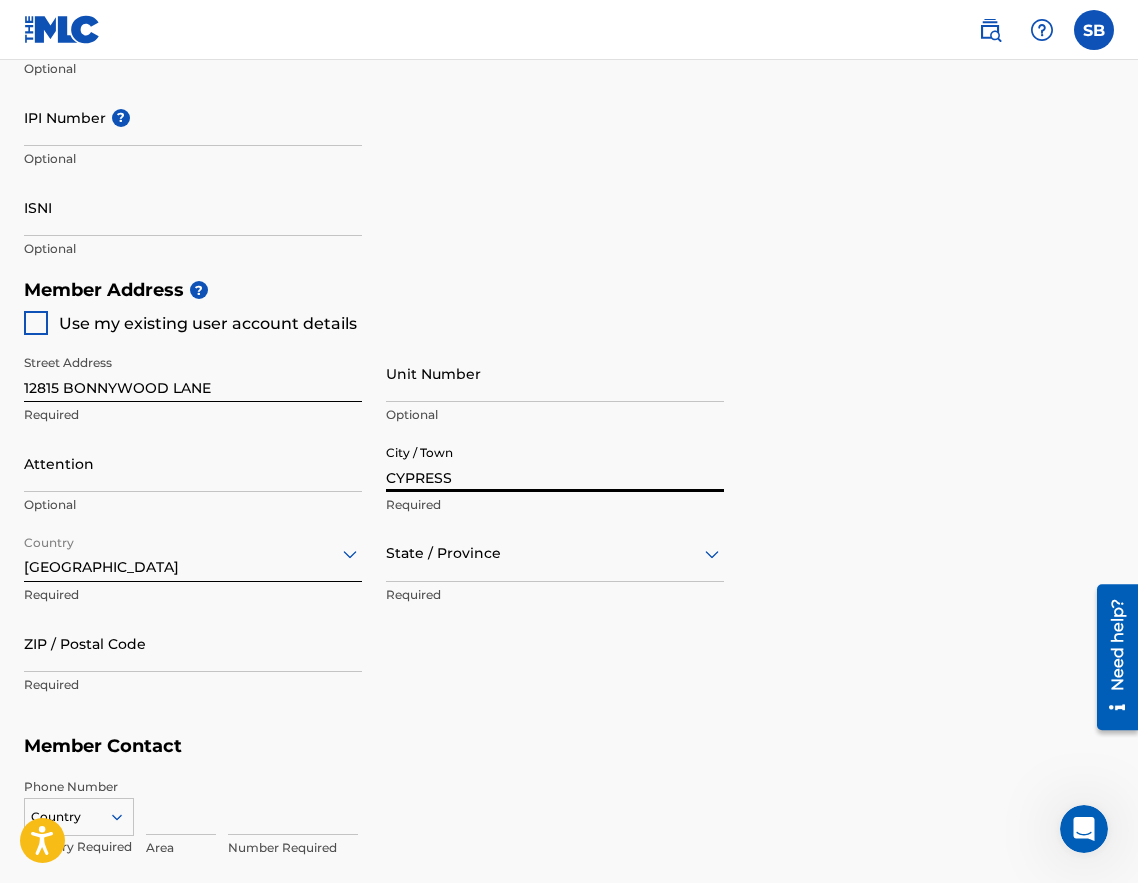 type on "[PERSON_NAME]" 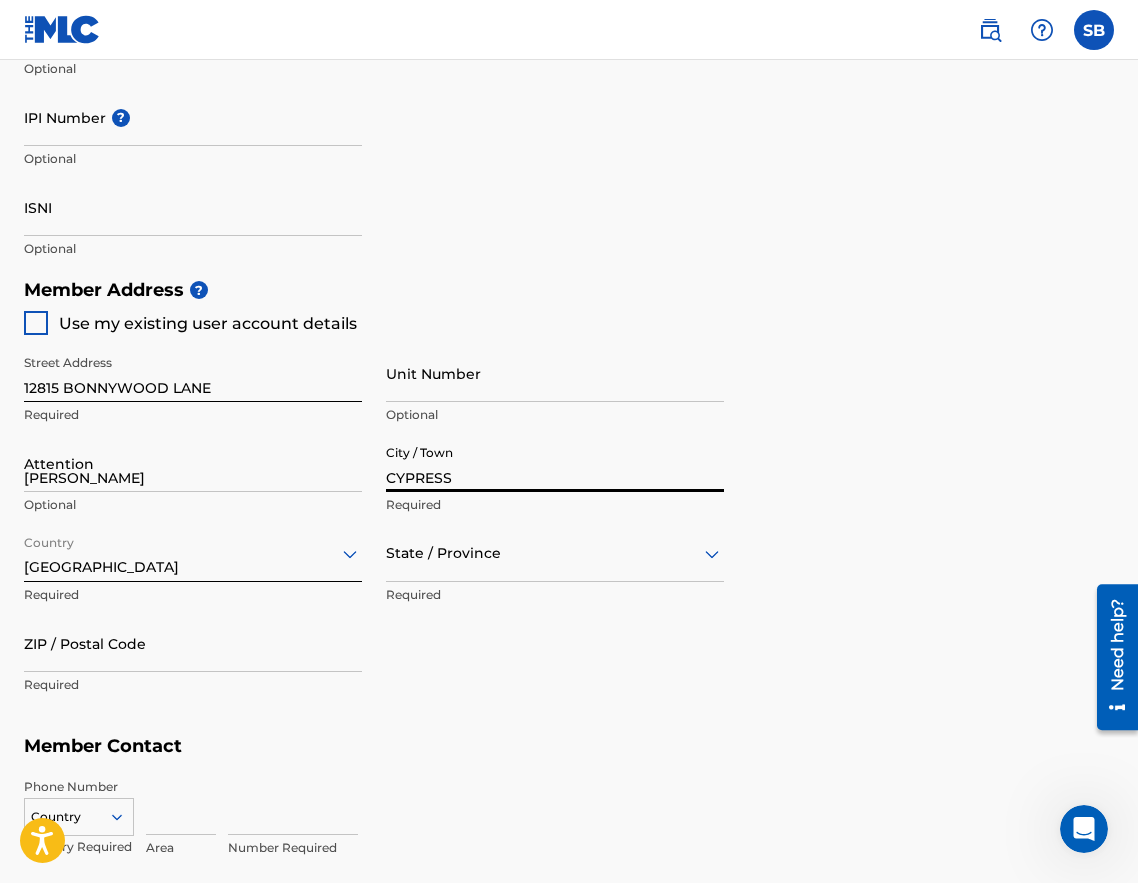type on "[GEOGRAPHIC_DATA]" 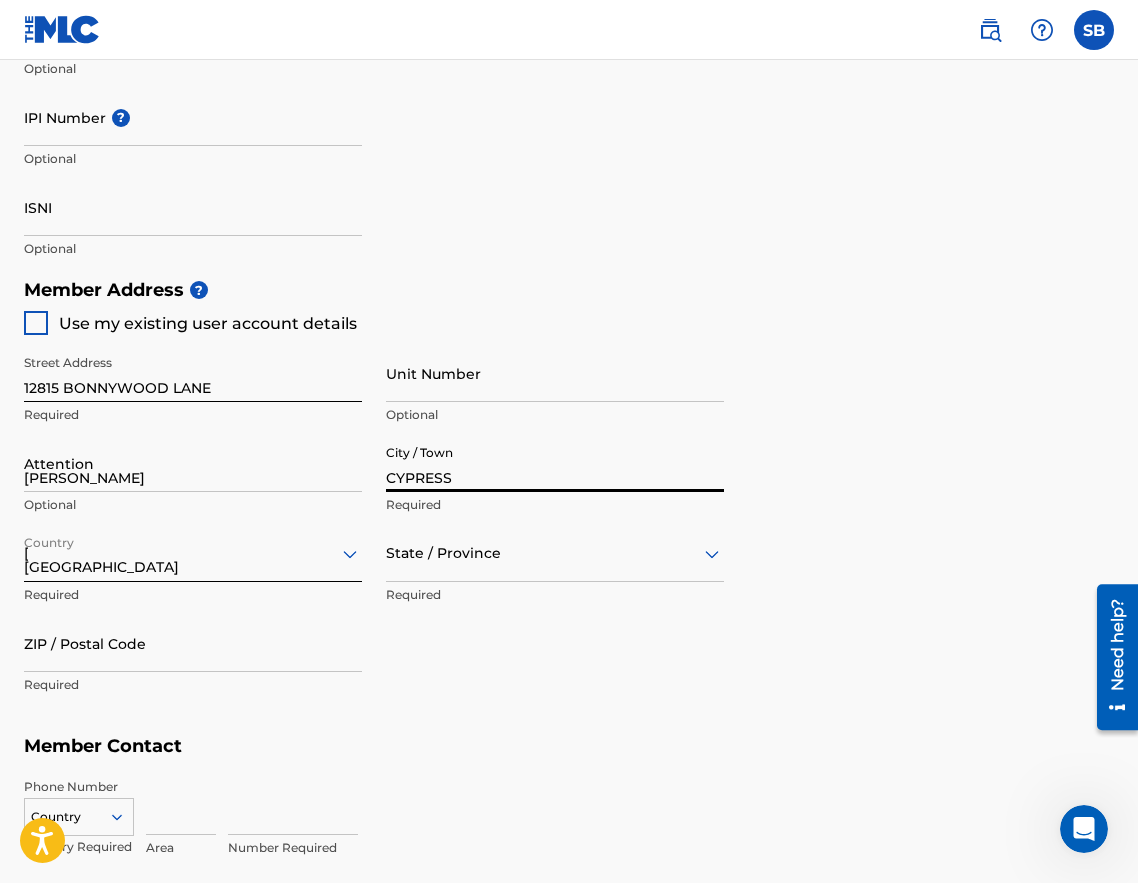type on "[GEOGRAPHIC_DATA]" 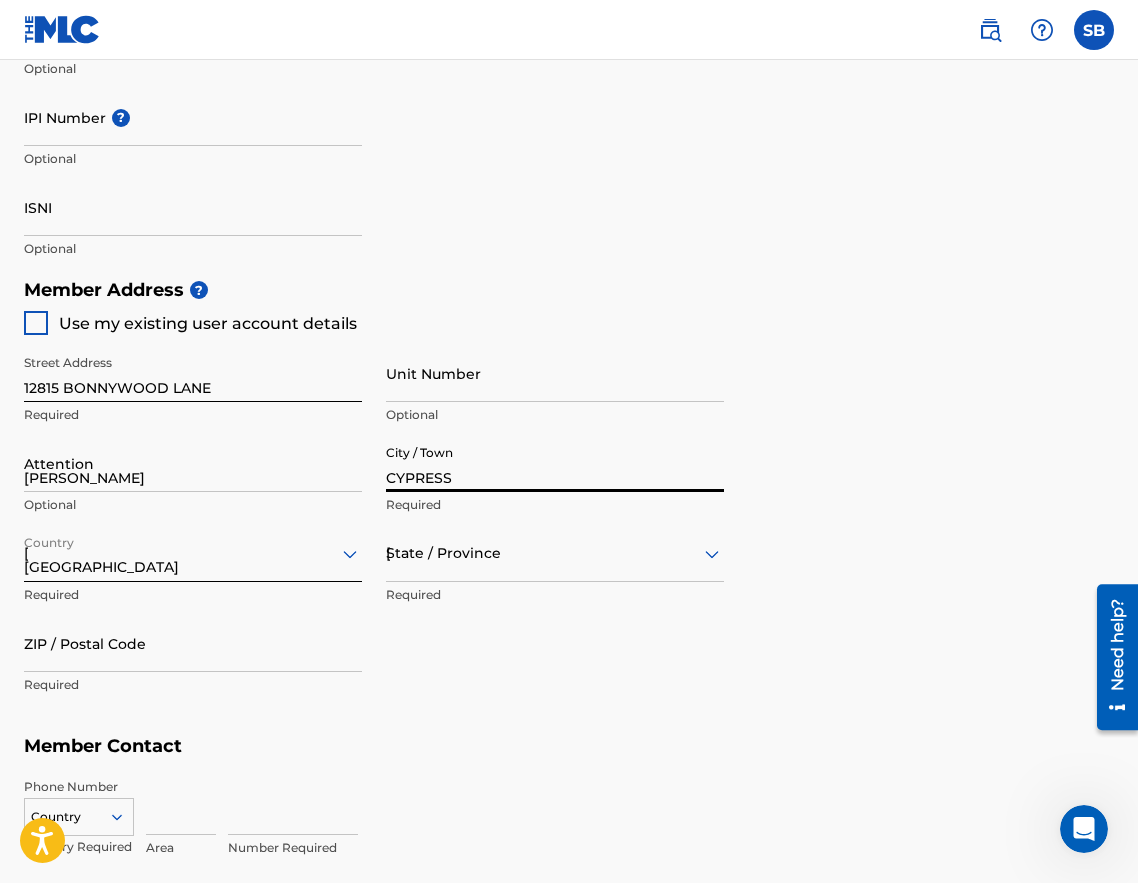 type on "77429" 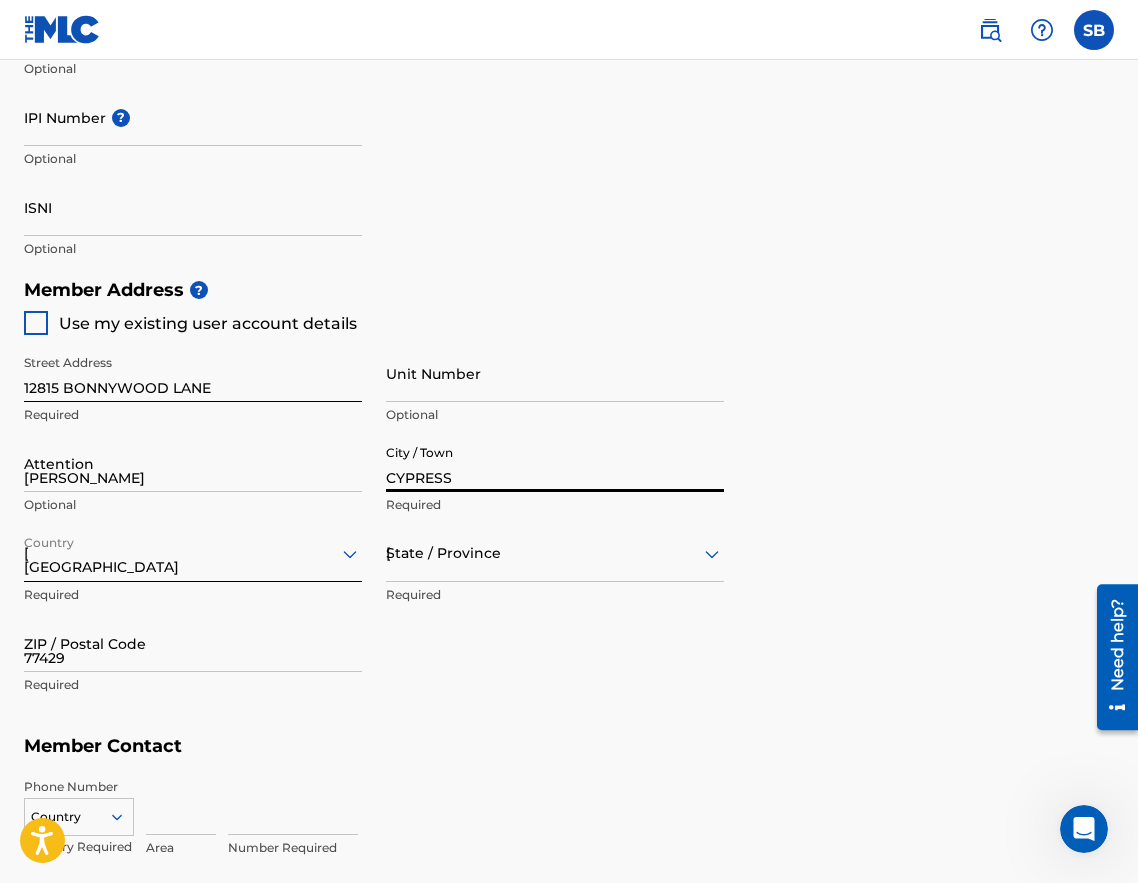 type on "1" 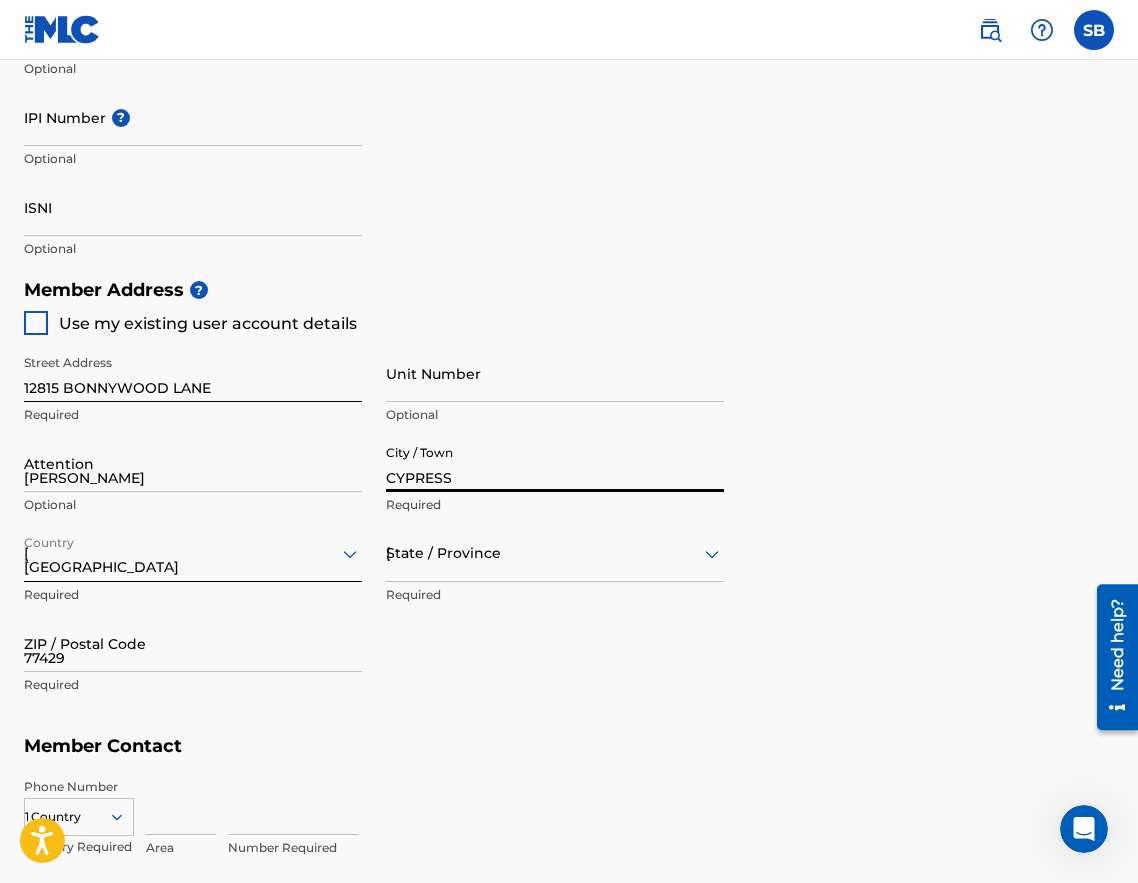 type on "832" 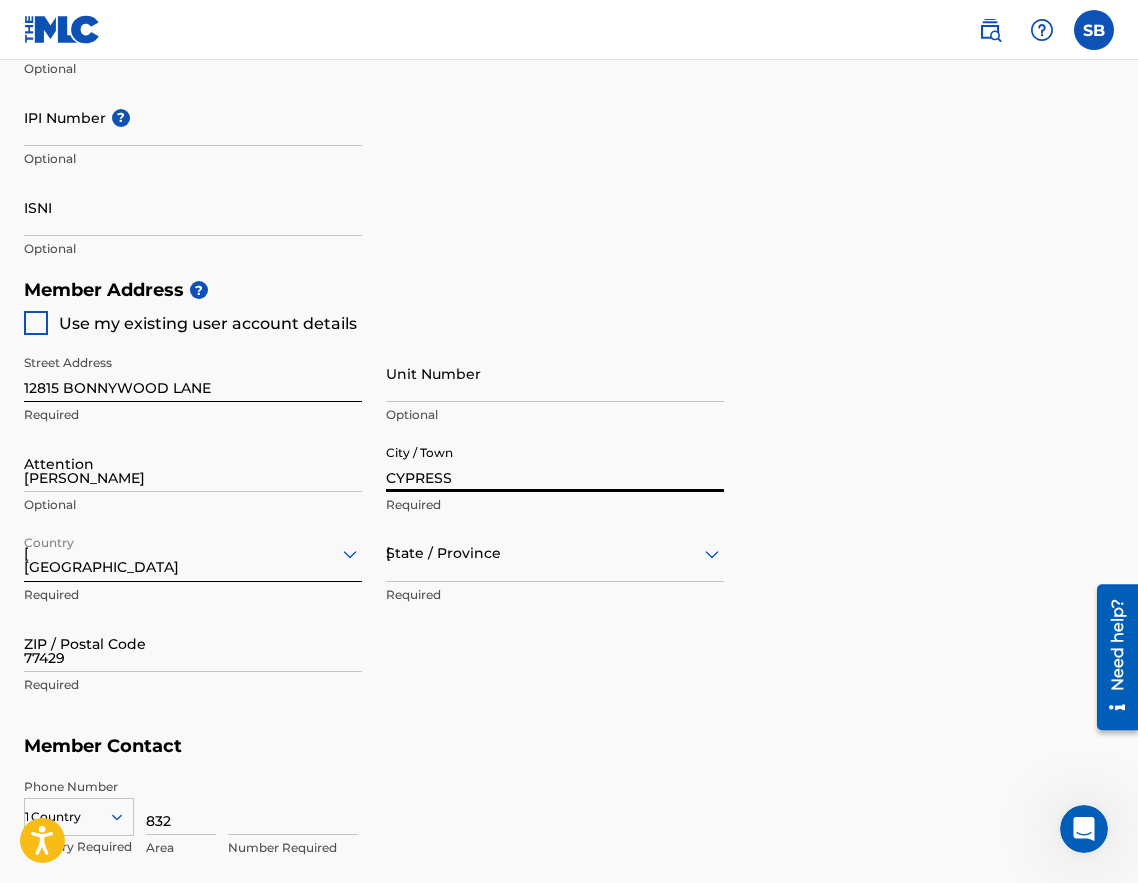 type on "6595501" 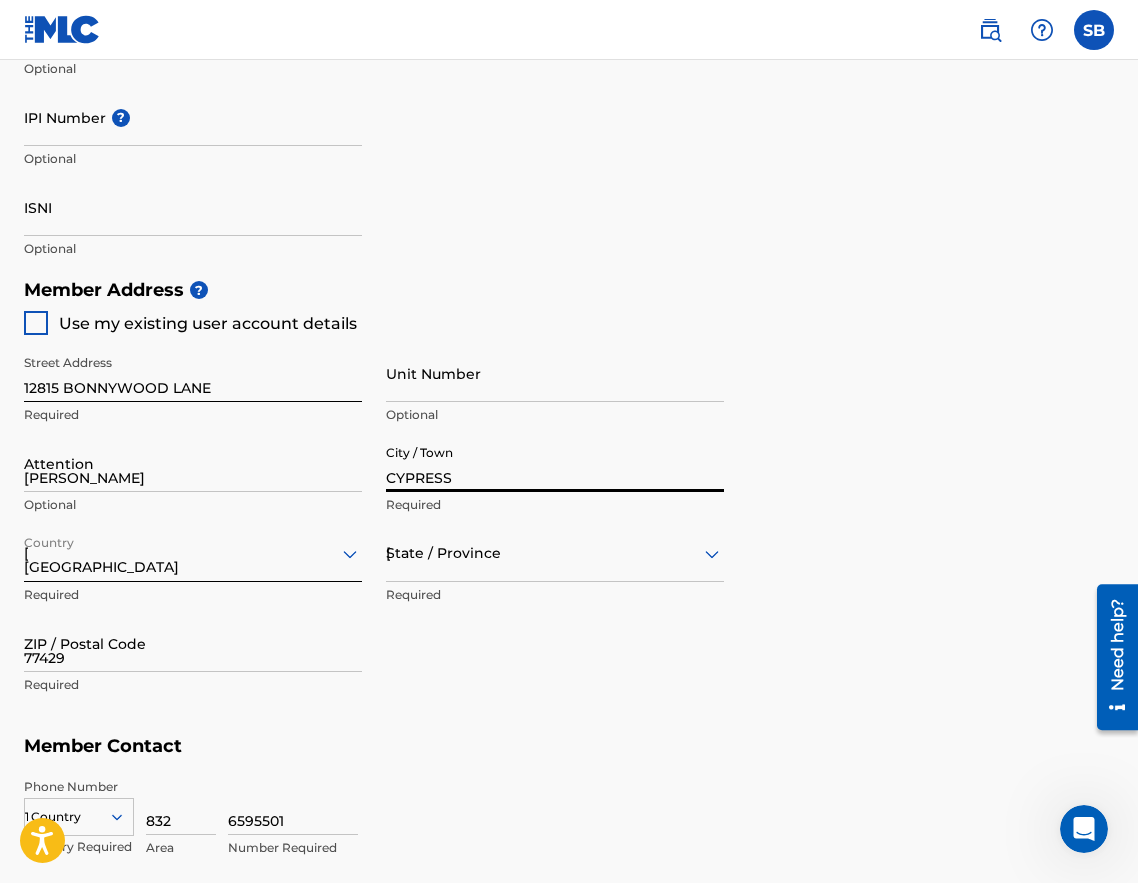 type on "[EMAIL_ADDRESS][DOMAIN_NAME]" 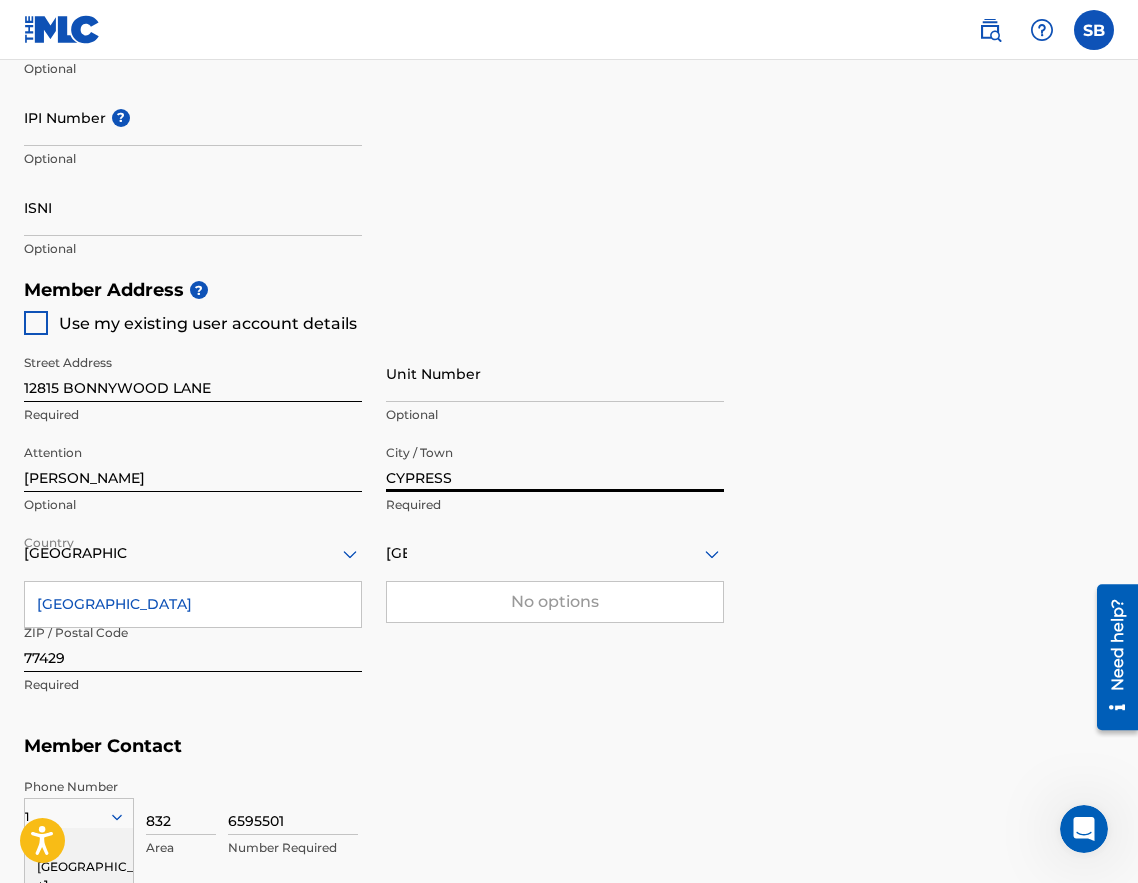 scroll, scrollTop: 1003, scrollLeft: 0, axis: vertical 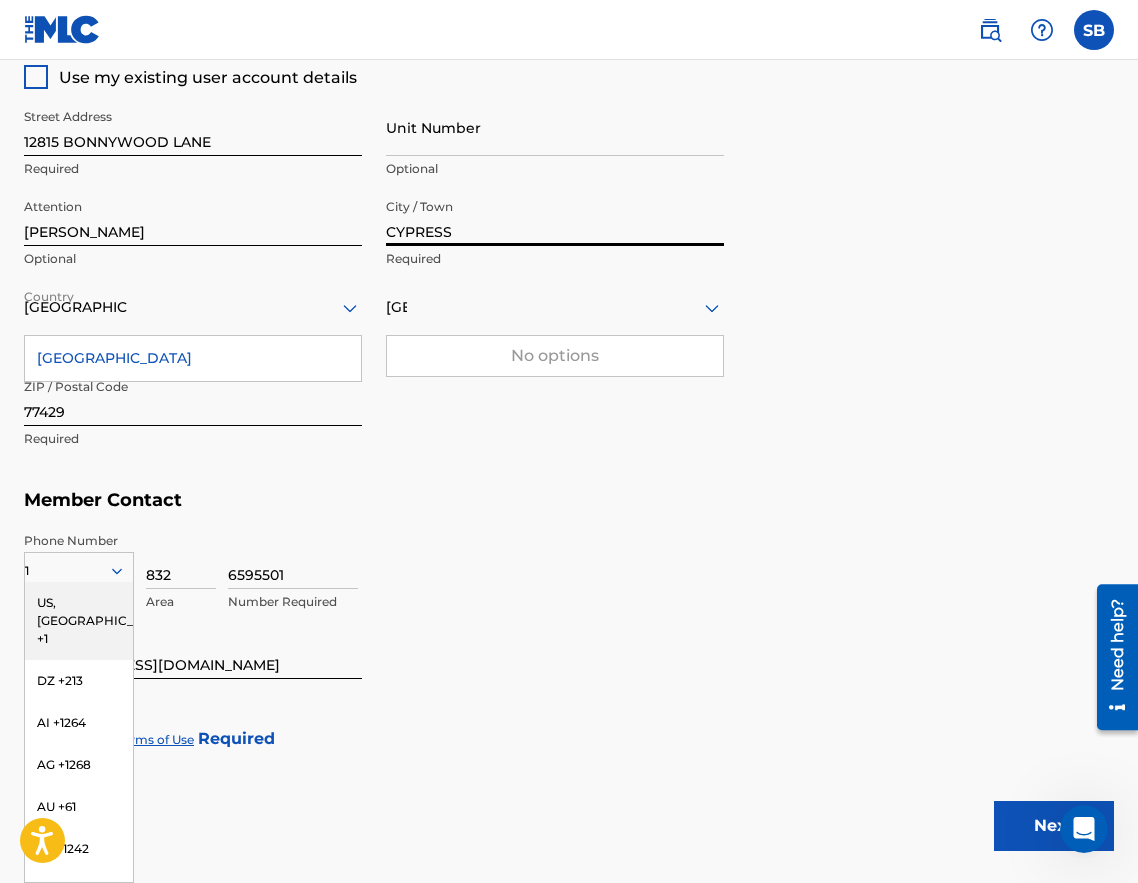 click on "US, [GEOGRAPHIC_DATA] +1" at bounding box center [79, 621] 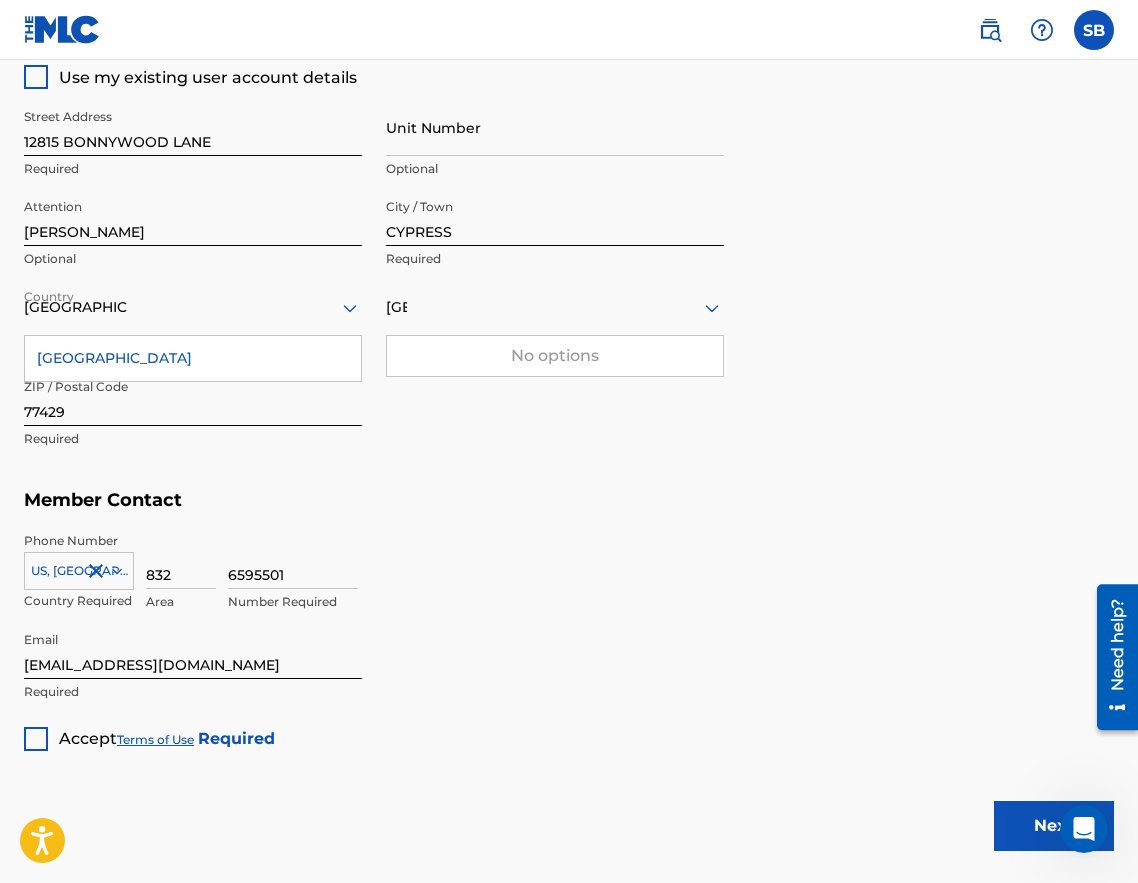 click at bounding box center [36, 739] 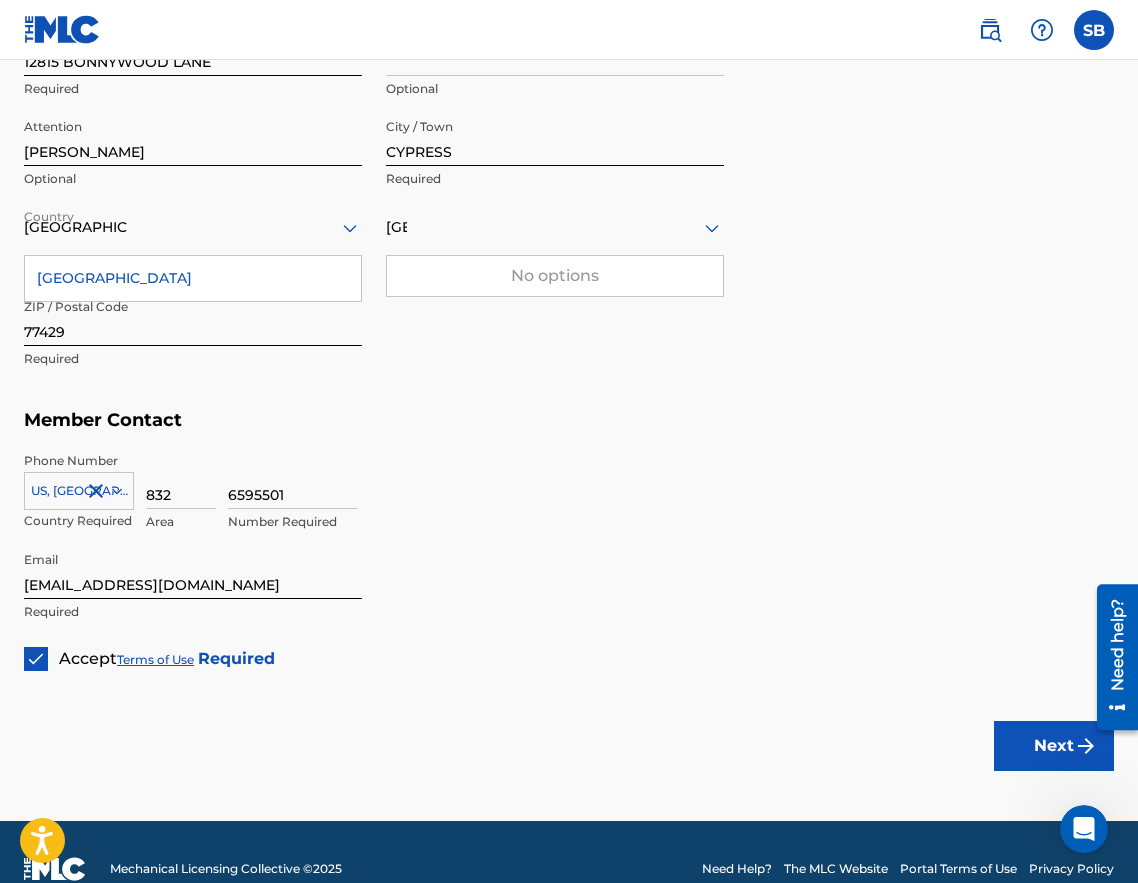 scroll, scrollTop: 1117, scrollLeft: 0, axis: vertical 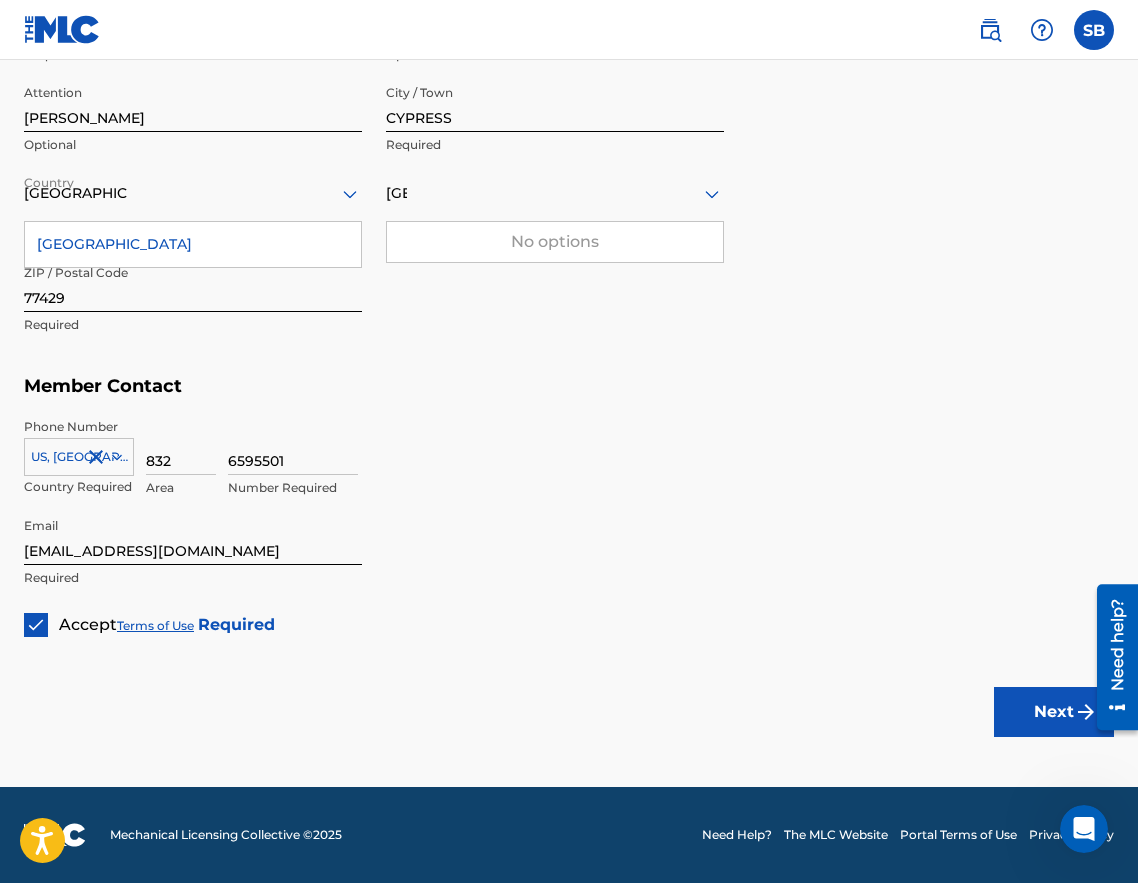 click on "Next" at bounding box center [1054, 712] 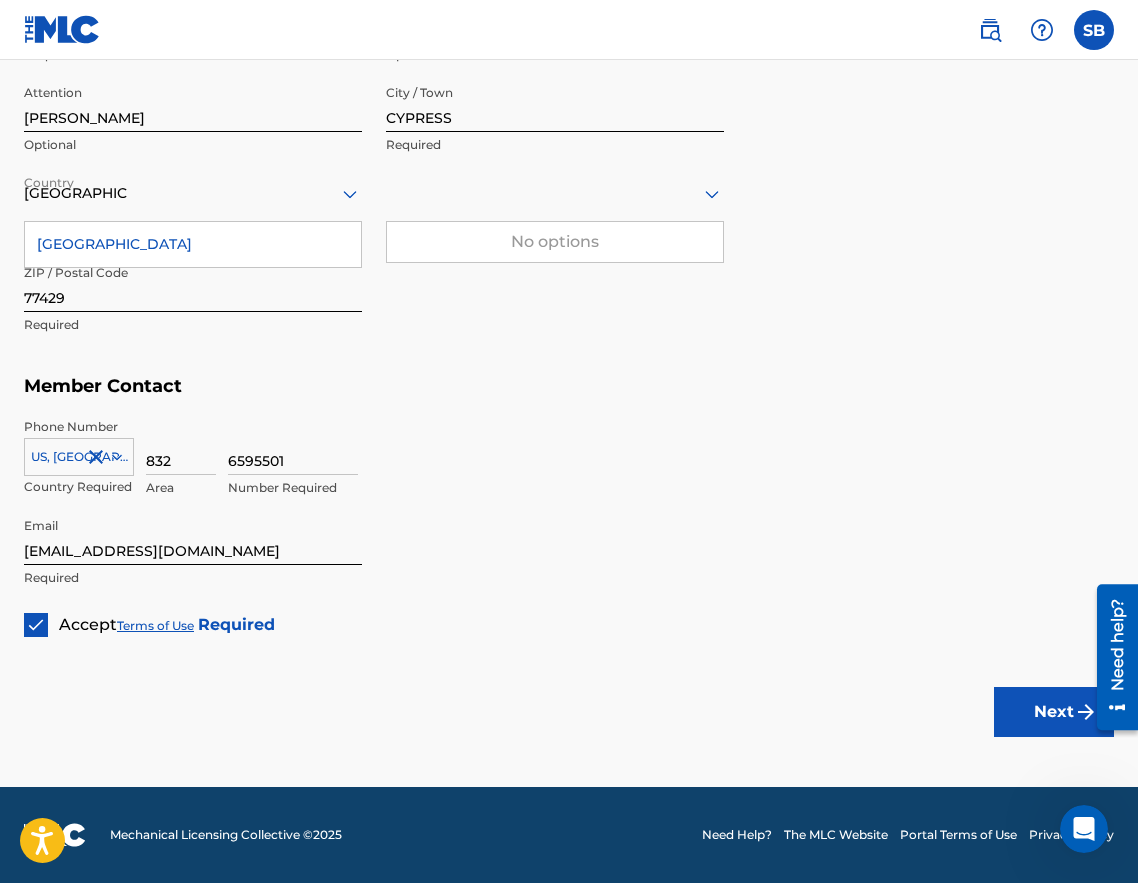 click on "Next" at bounding box center [1054, 712] 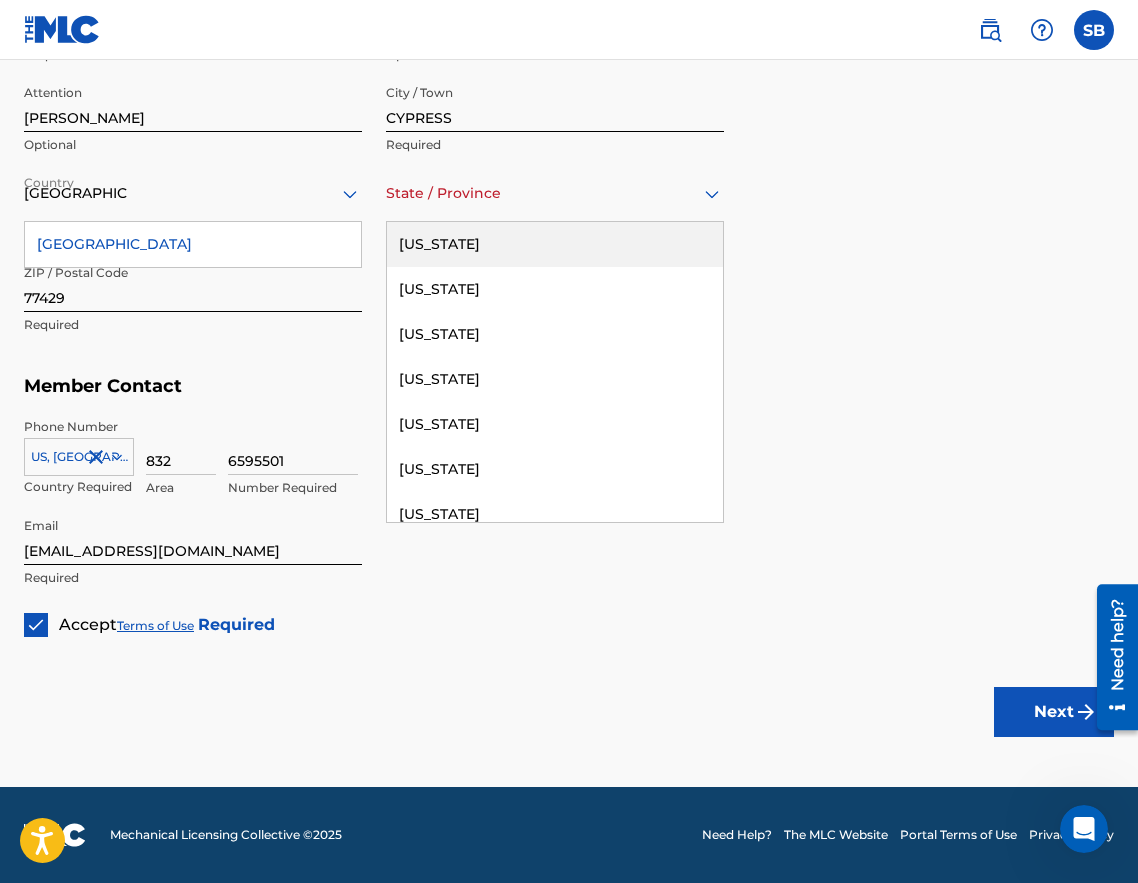 click 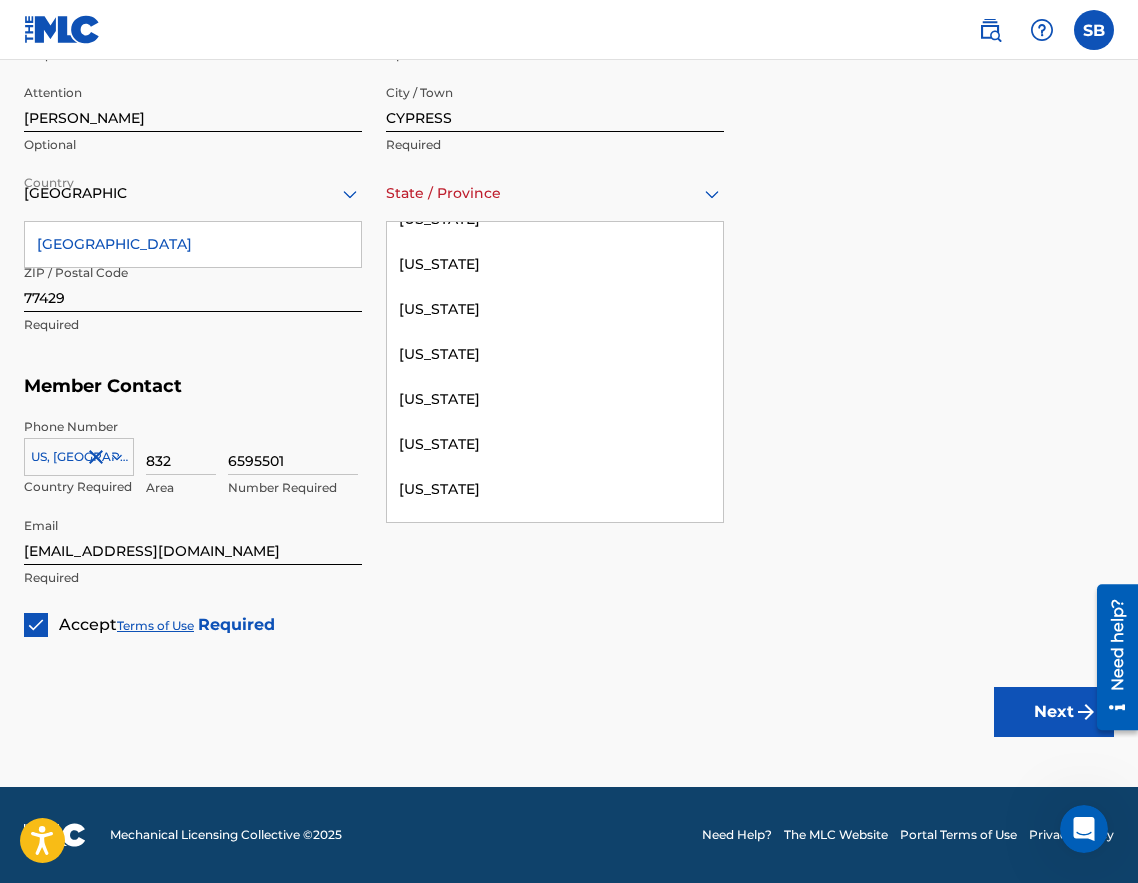 scroll, scrollTop: 1973, scrollLeft: 0, axis: vertical 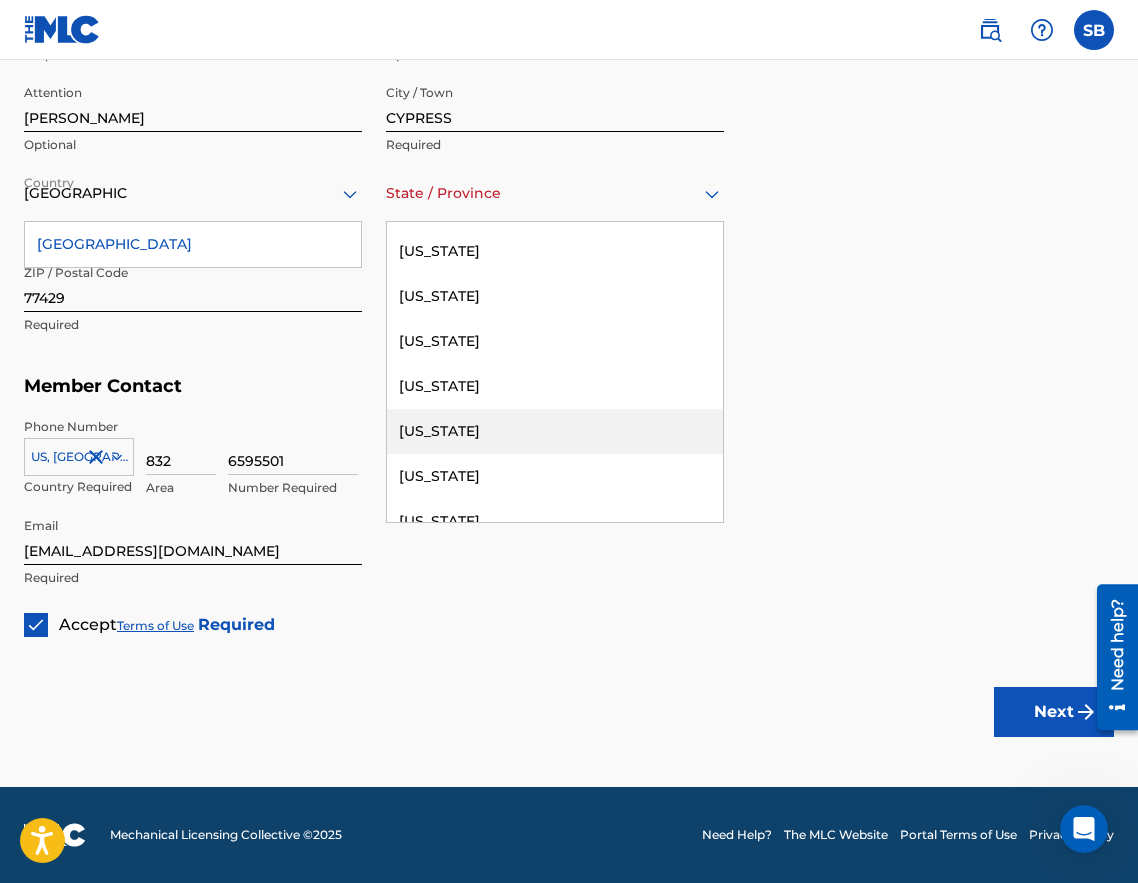 click on "[US_STATE]" at bounding box center (555, 431) 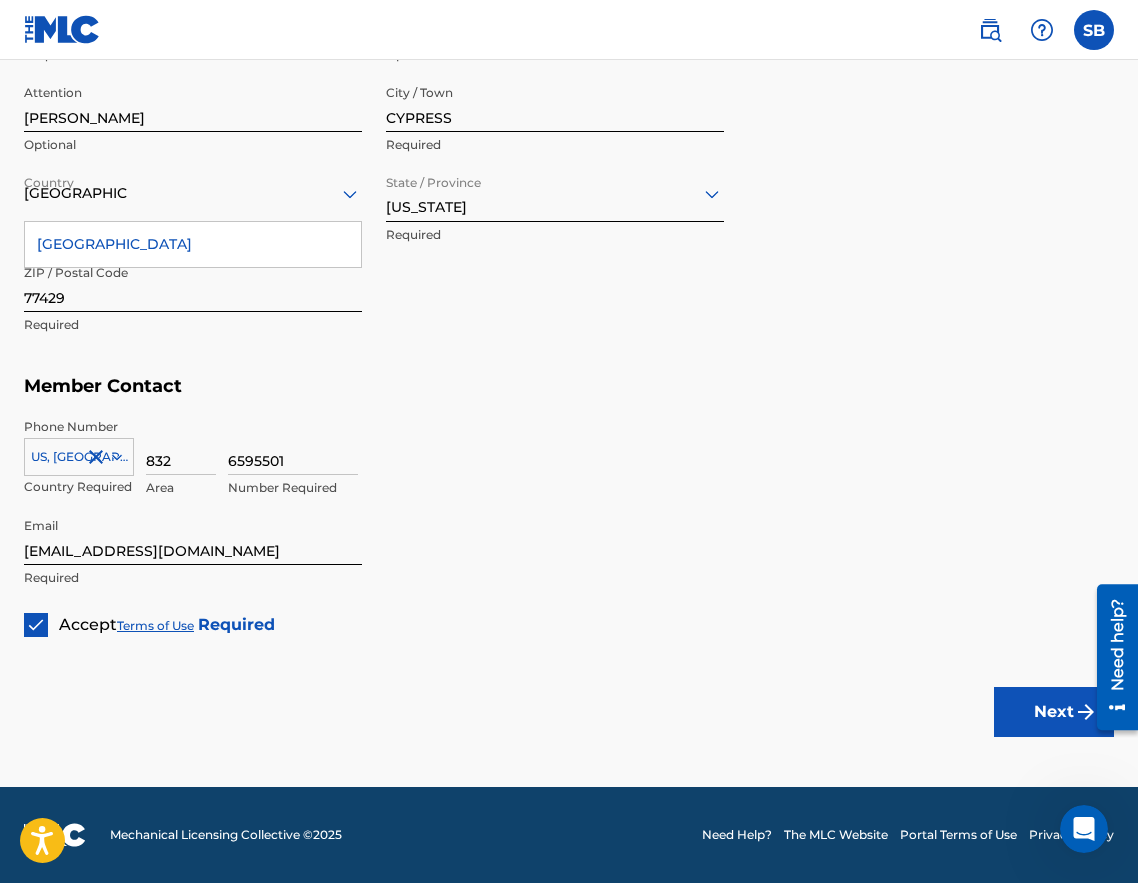 click on "Next" at bounding box center [1054, 712] 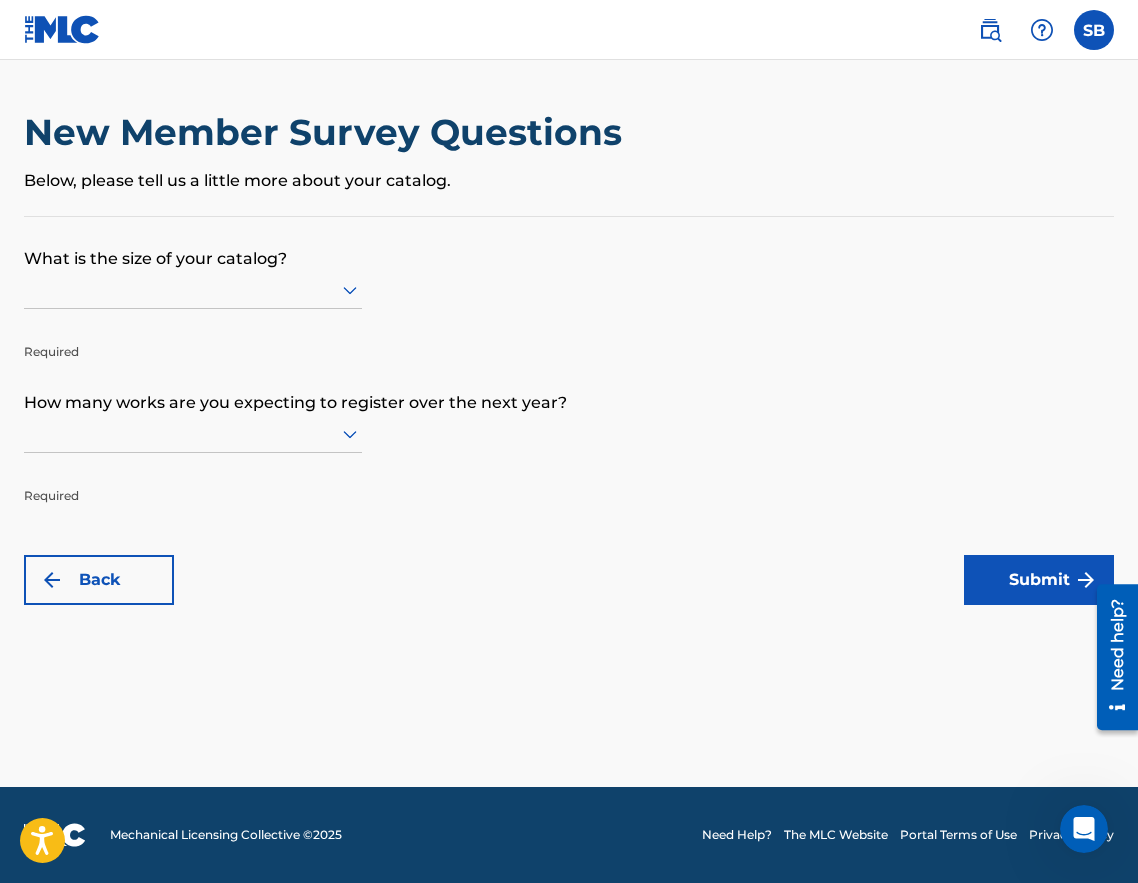 scroll, scrollTop: 0, scrollLeft: 0, axis: both 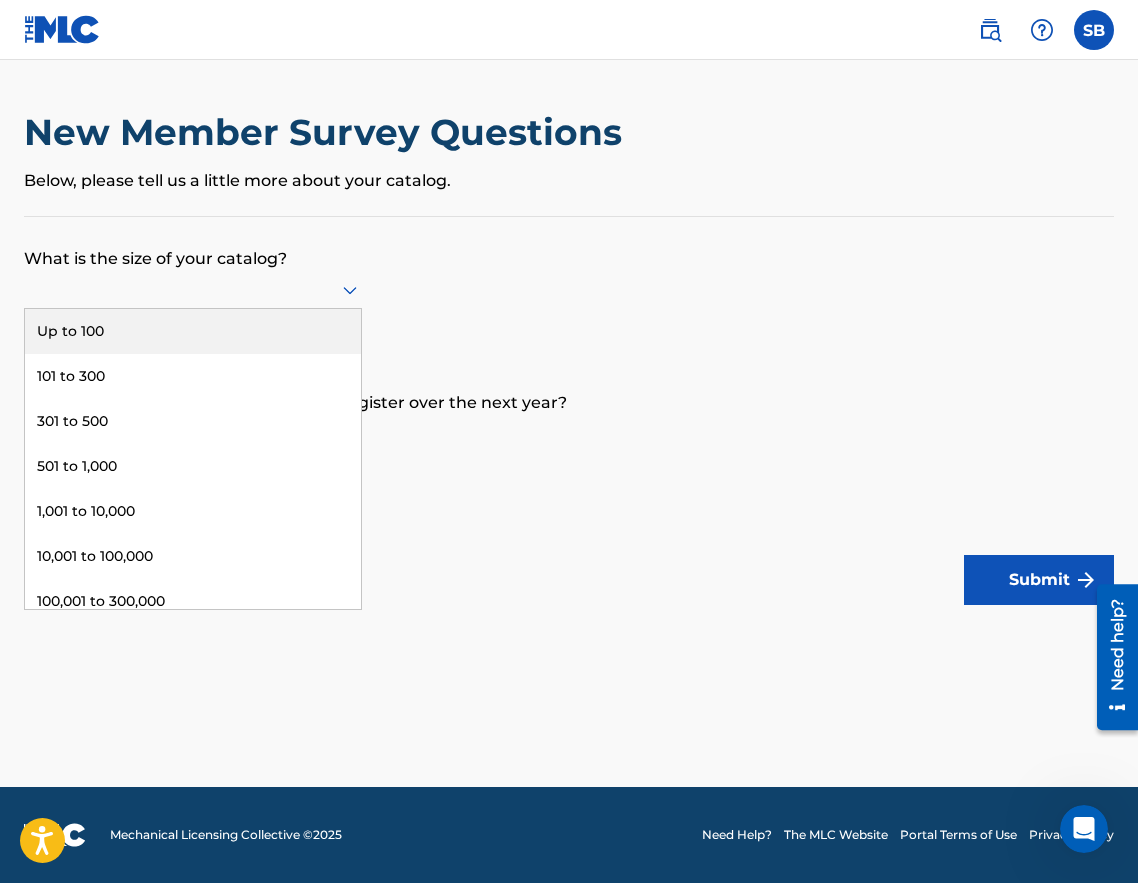 click 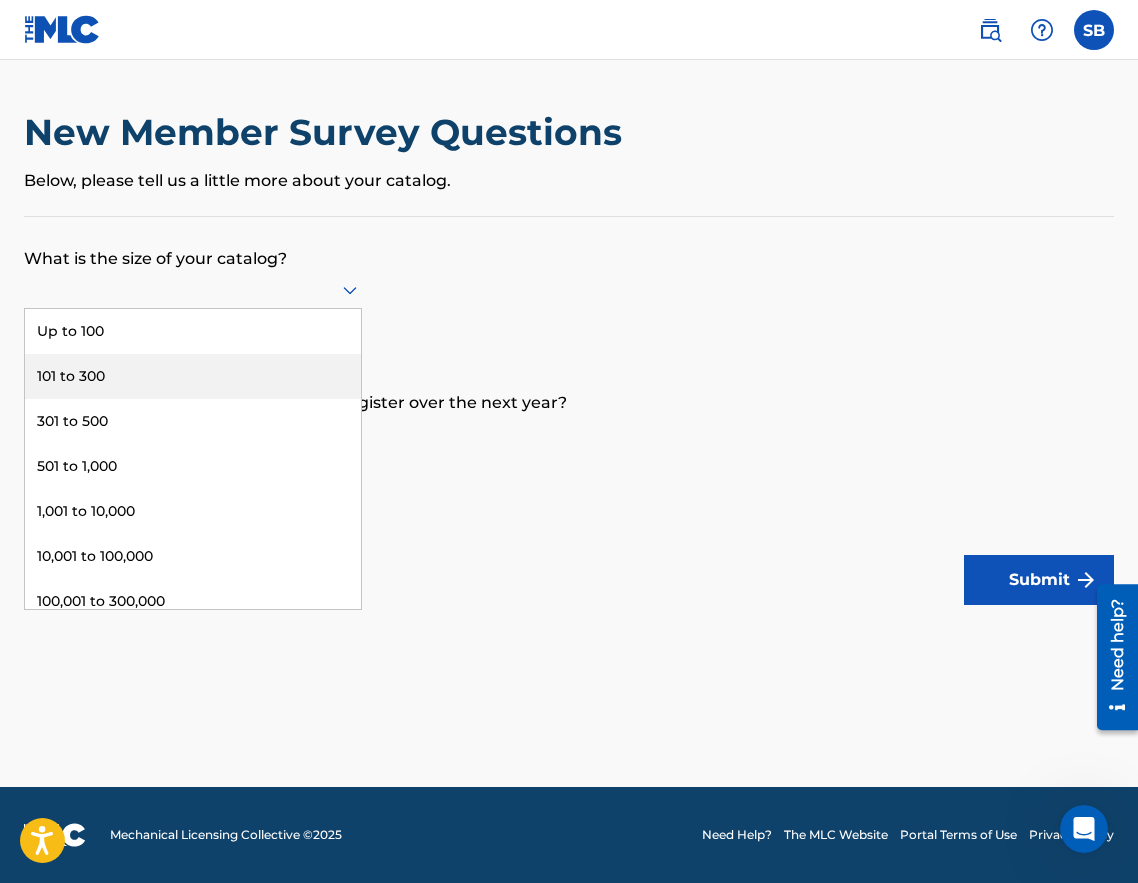 click on "101 to 300" at bounding box center [193, 376] 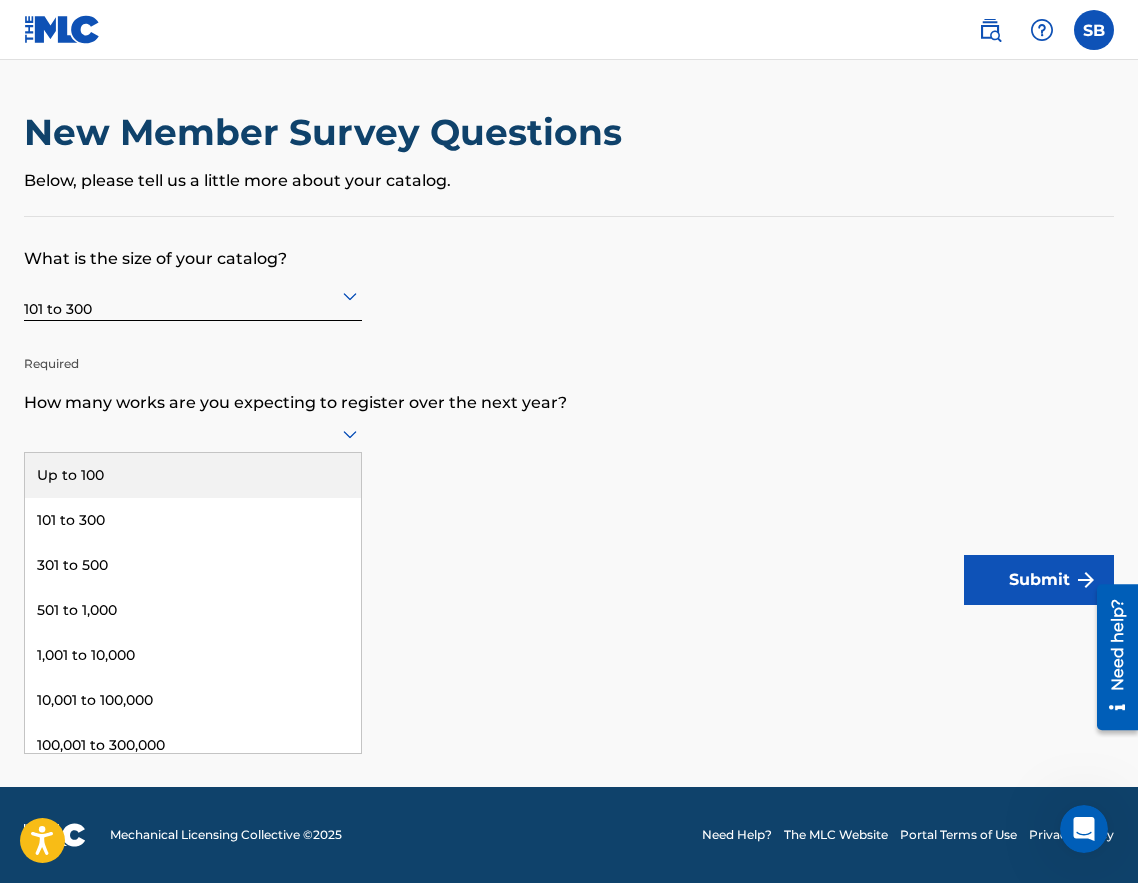 click 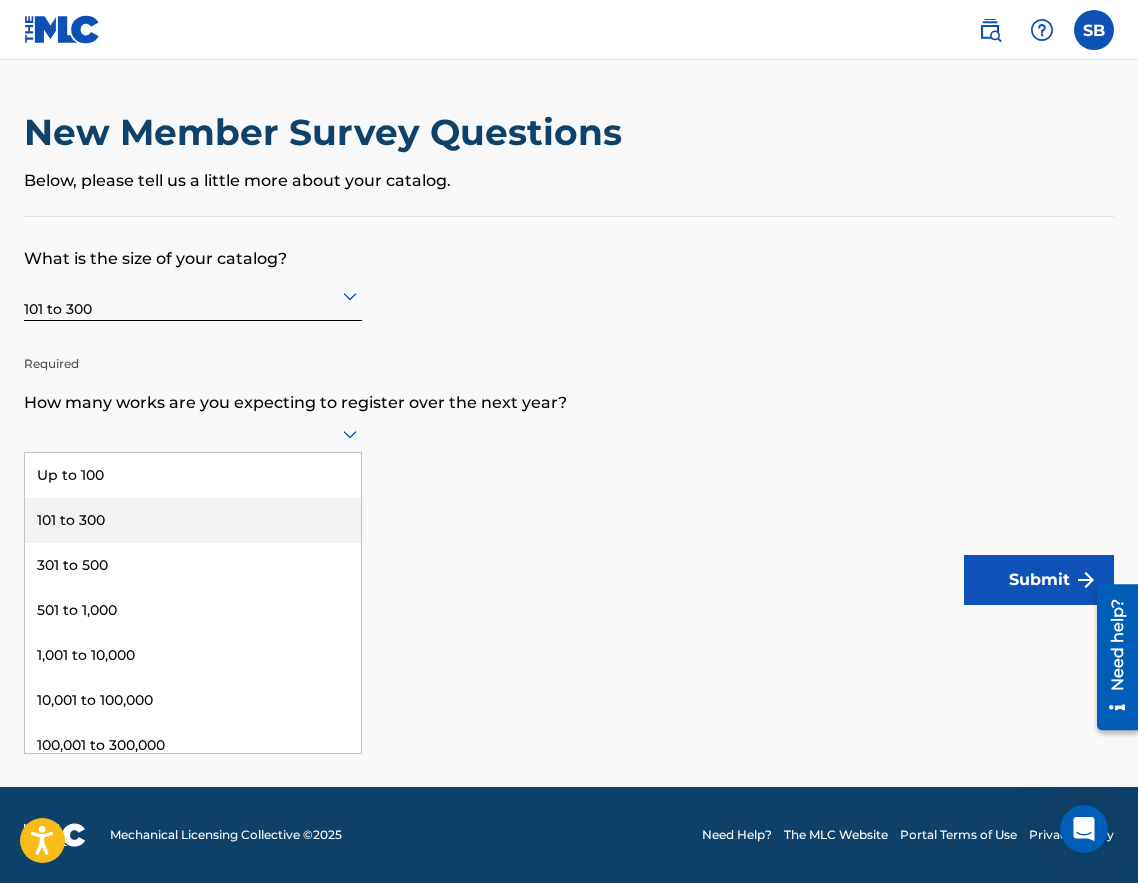 click on "101 to 300" at bounding box center [193, 520] 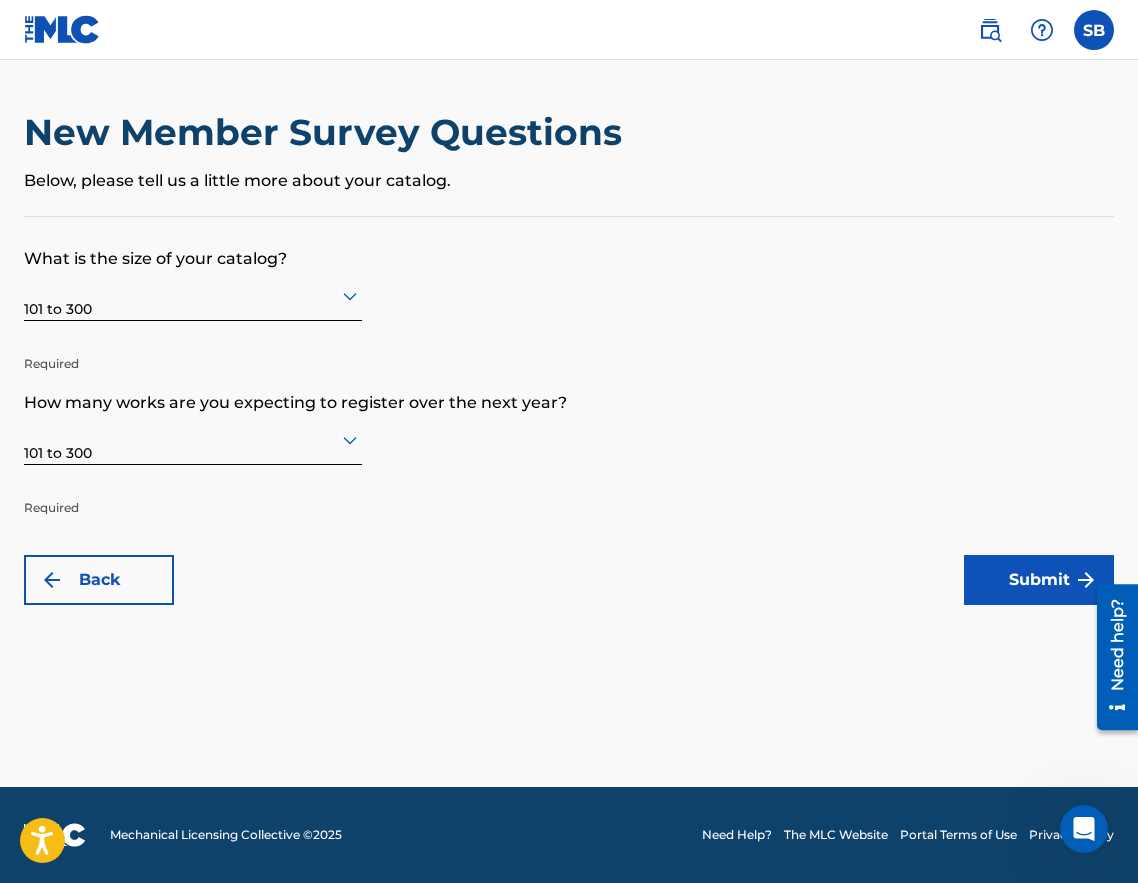 click on "Submit" at bounding box center [1039, 580] 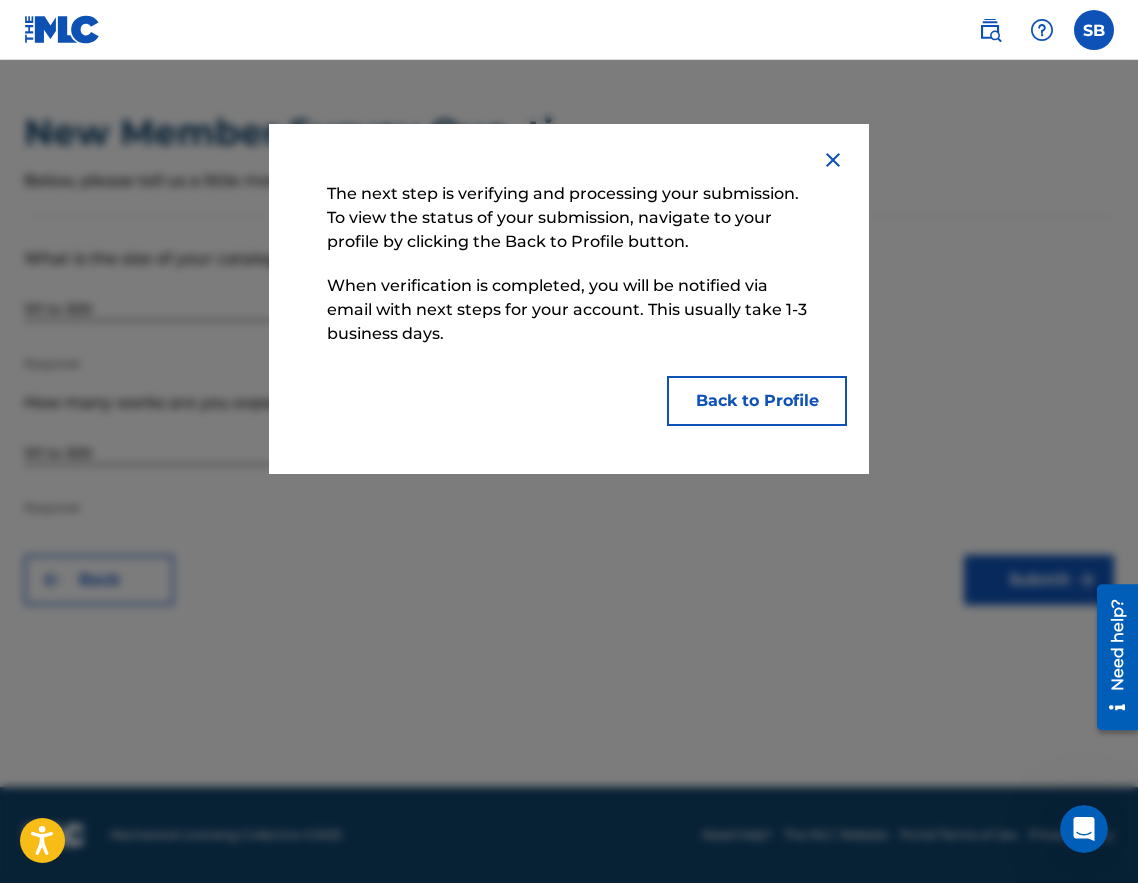 click on "Back to Profile" at bounding box center (757, 401) 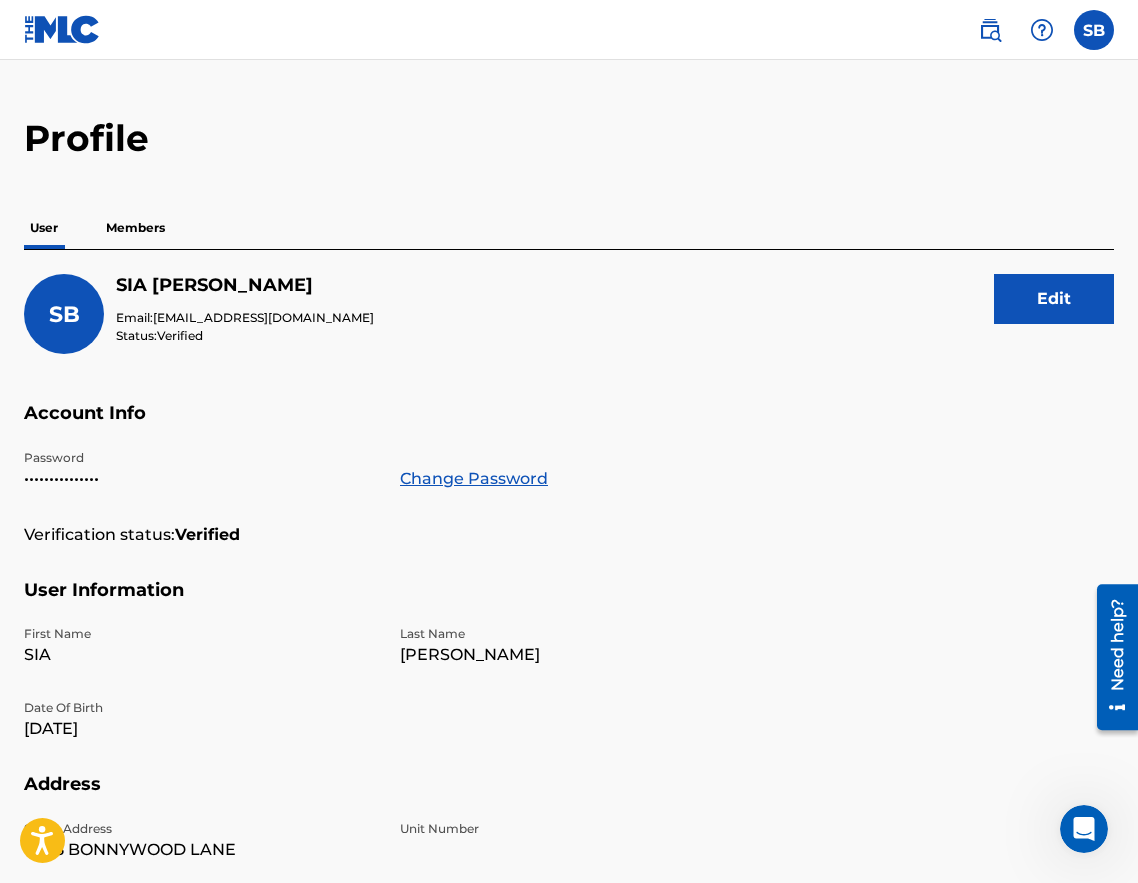 scroll, scrollTop: 0, scrollLeft: 0, axis: both 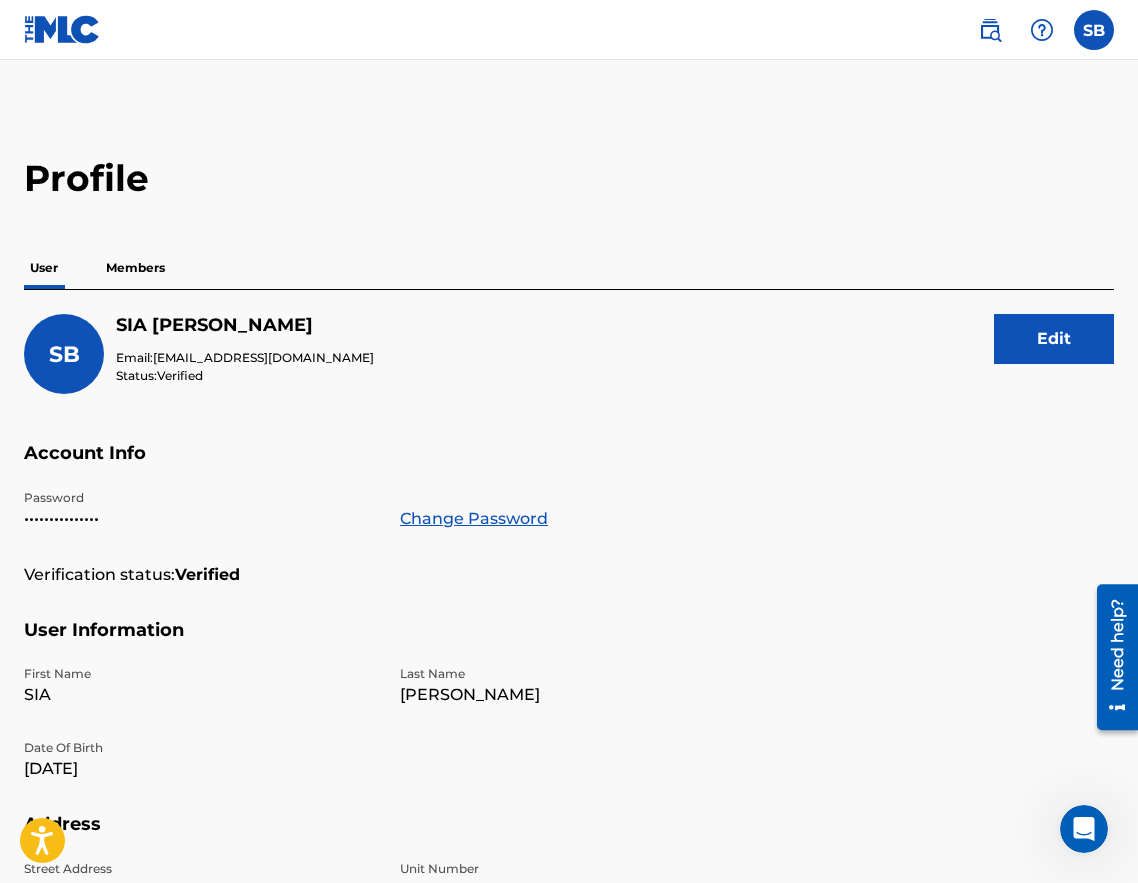 click on "Members" at bounding box center [135, 268] 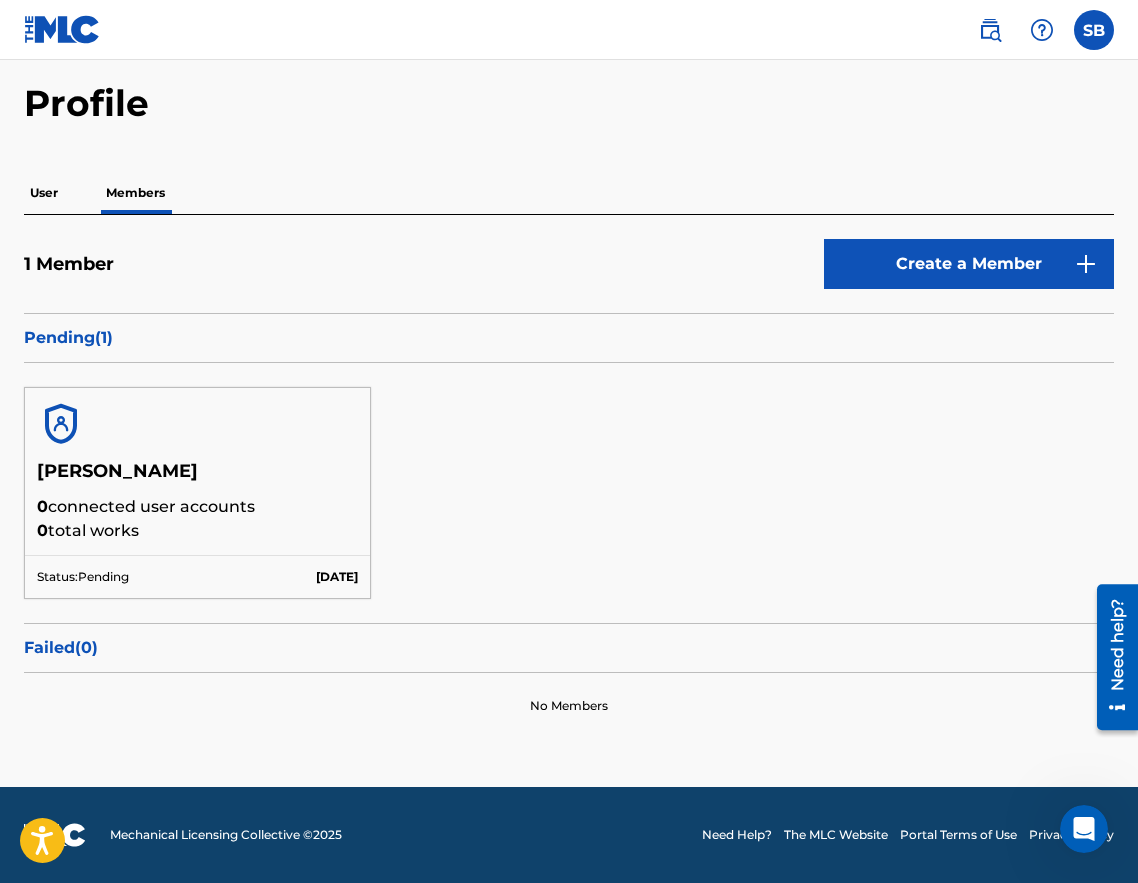 scroll, scrollTop: 0, scrollLeft: 0, axis: both 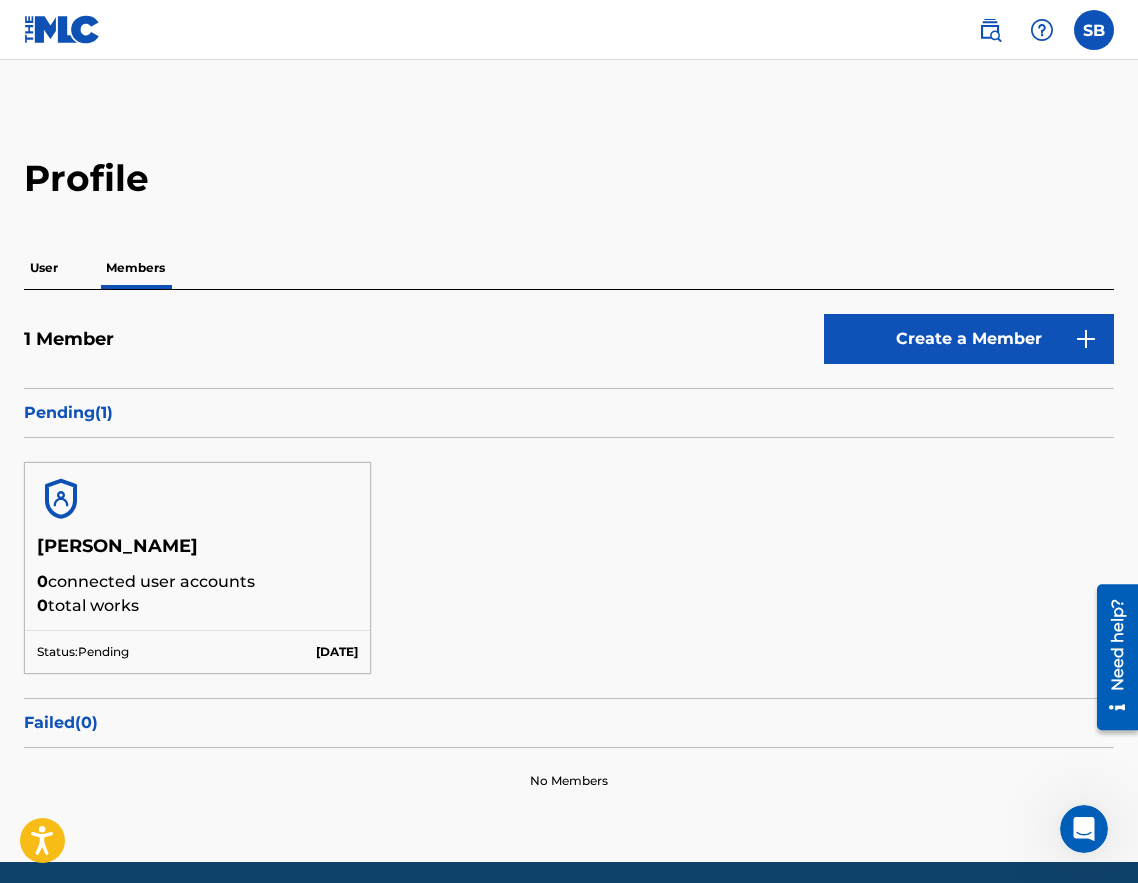 click on "User" at bounding box center [44, 268] 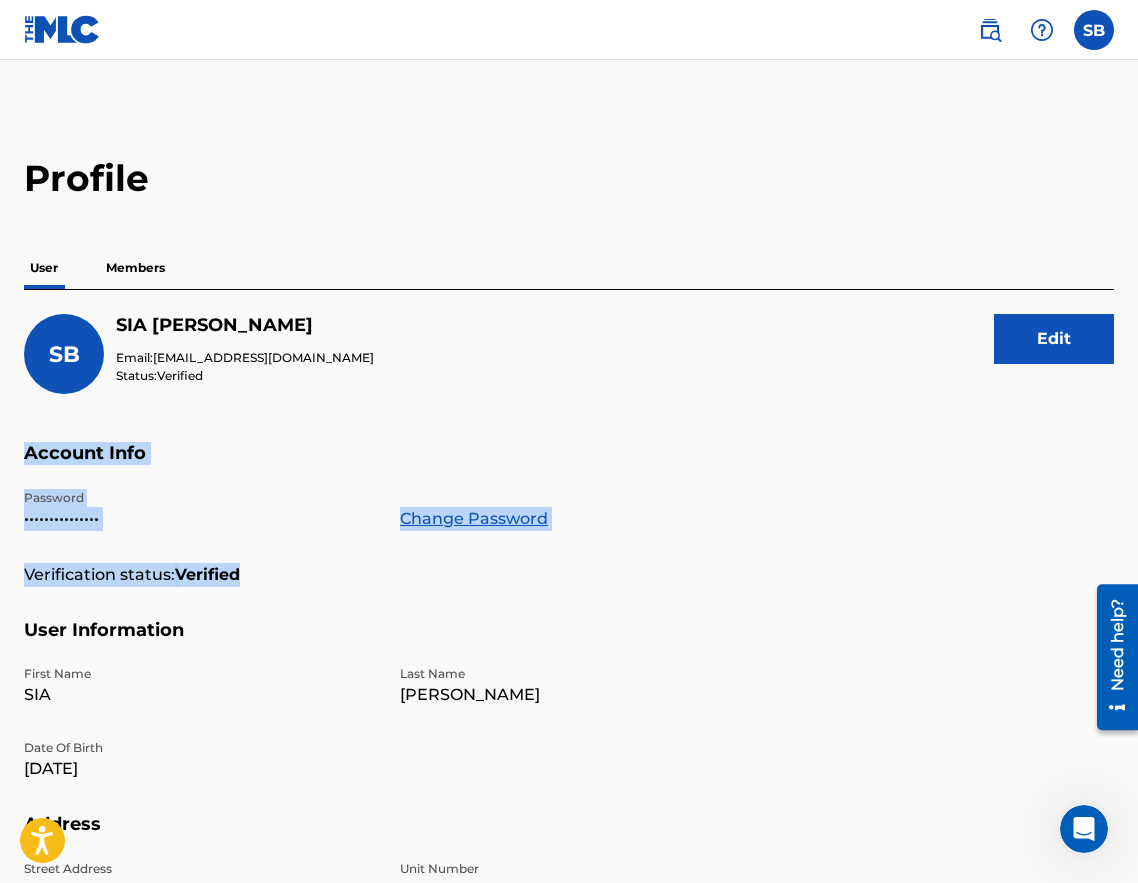 drag, startPoint x: 1137, startPoint y: 387, endPoint x: 1167, endPoint y: 610, distance: 225.0089 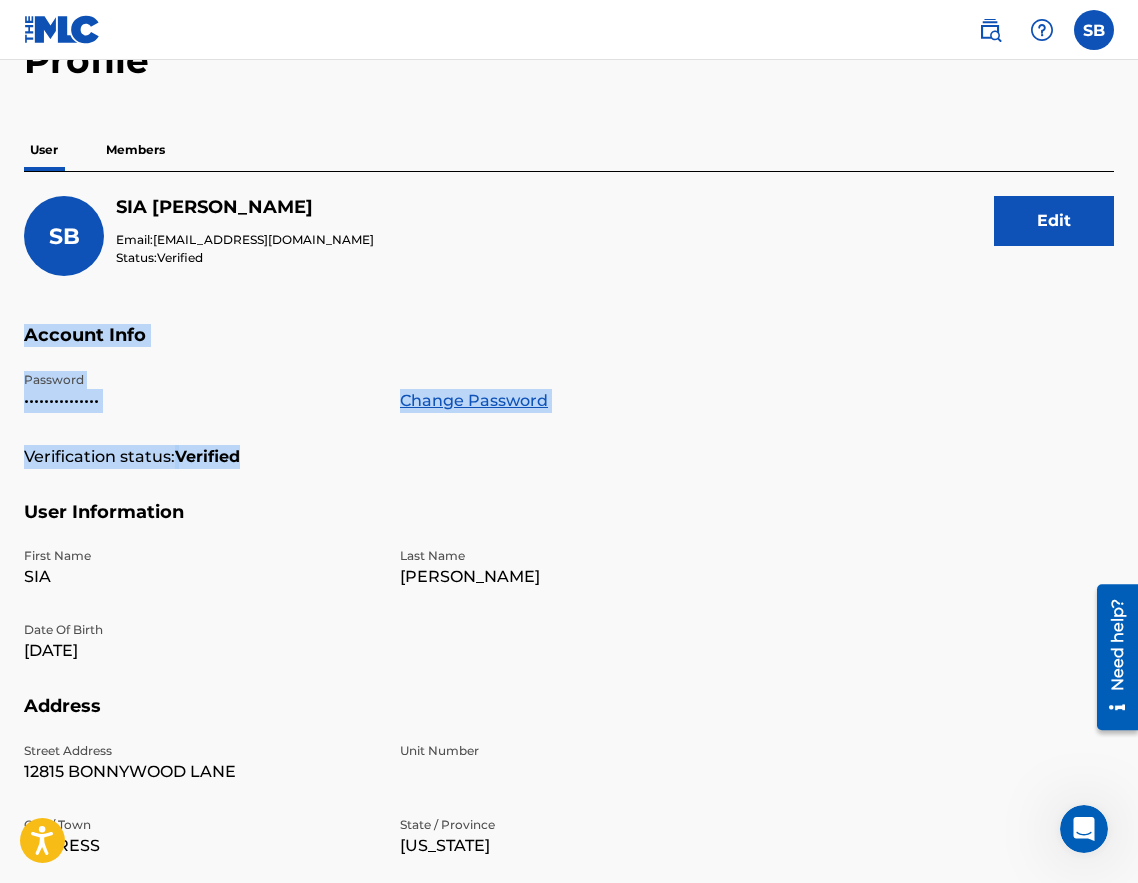 scroll, scrollTop: 18, scrollLeft: 0, axis: vertical 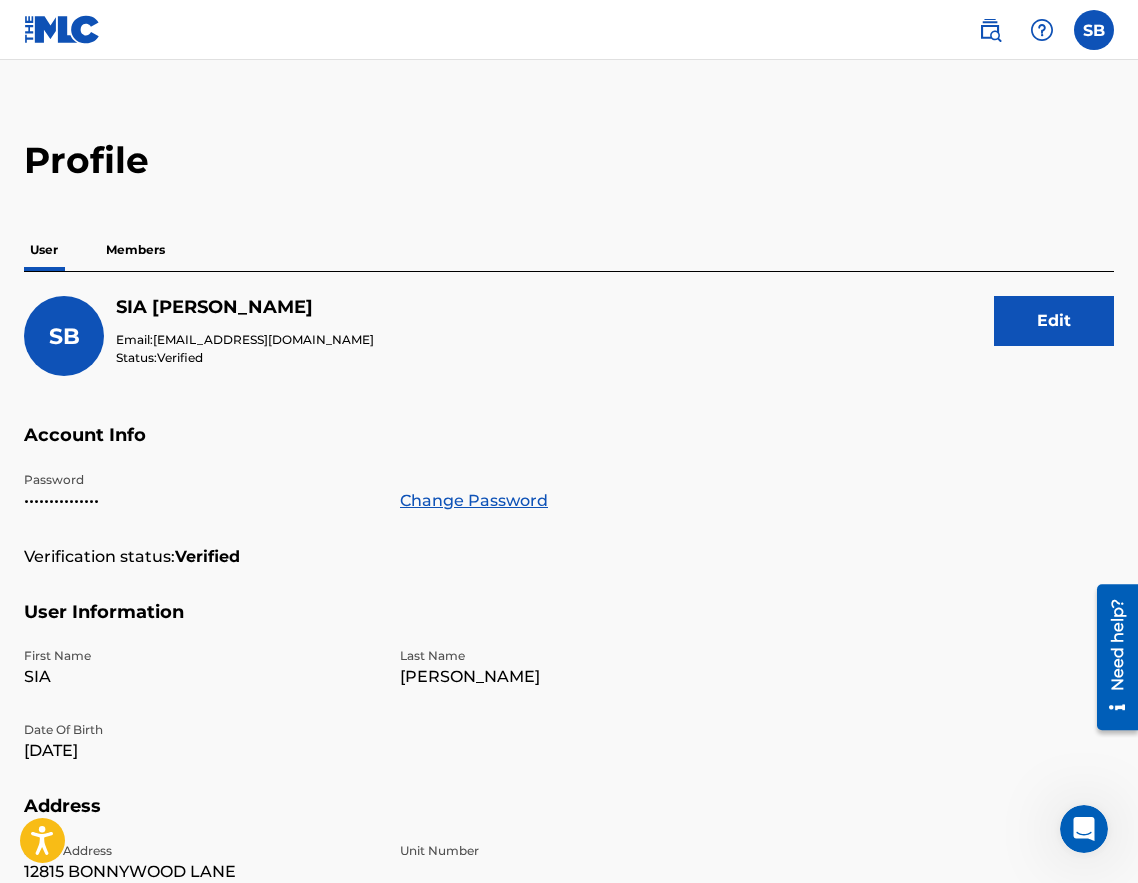 click on "Profile User Members SB [PERSON_NAME] Email:  [EMAIL_ADDRESS][DOMAIN_NAME] Status:  Verified Edit Account Info Password ••••••••••••••• Change Password Verification status:   Verified User Information First Name SIA Last Name [PERSON_NAME] Date Of Birth [DEMOGRAPHIC_DATA] Address Street Address [STREET_ADDRESS][US_STATE] Contact Information Phone Number [PHONE_NUMBER] Email Address [EMAIL_ADDRESS][DOMAIN_NAME]" at bounding box center (569, 661) 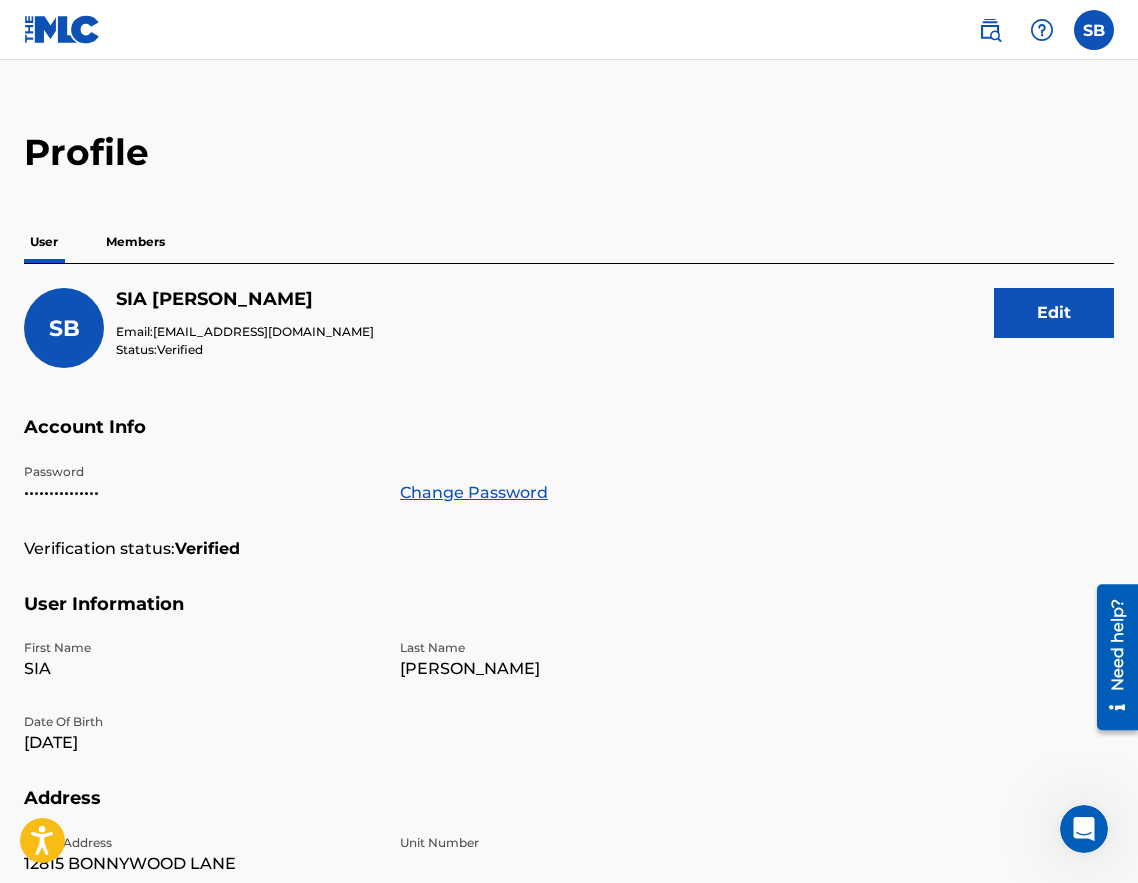scroll, scrollTop: 0, scrollLeft: 0, axis: both 